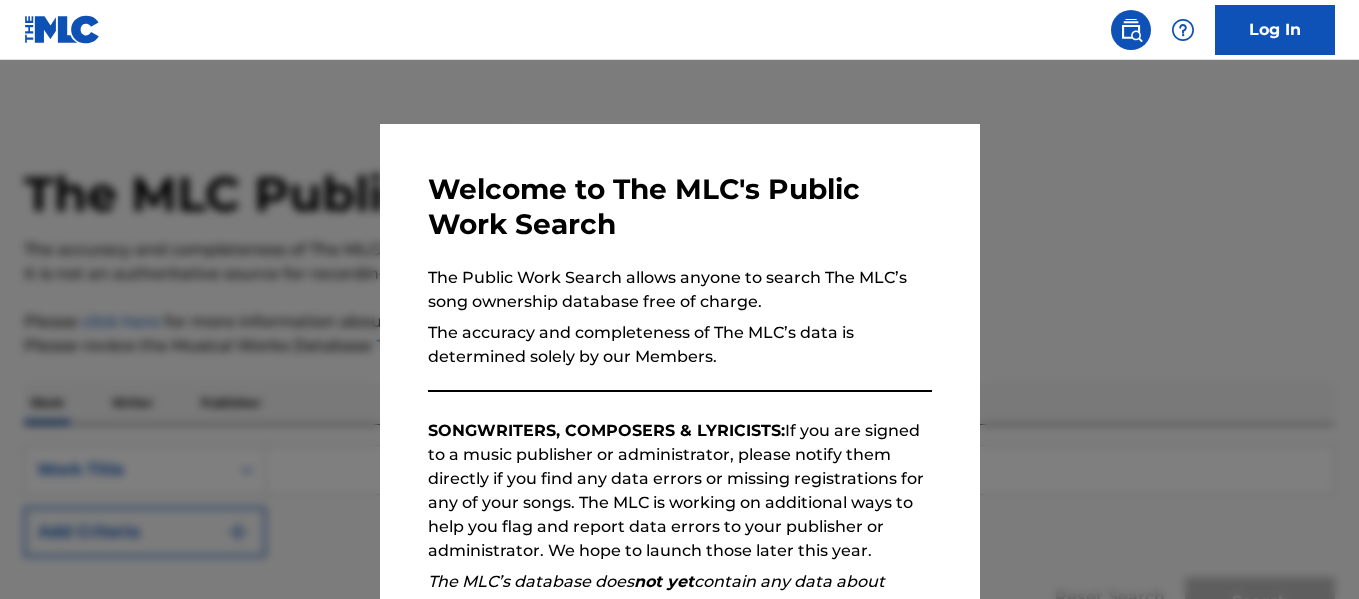 scroll, scrollTop: 0, scrollLeft: 0, axis: both 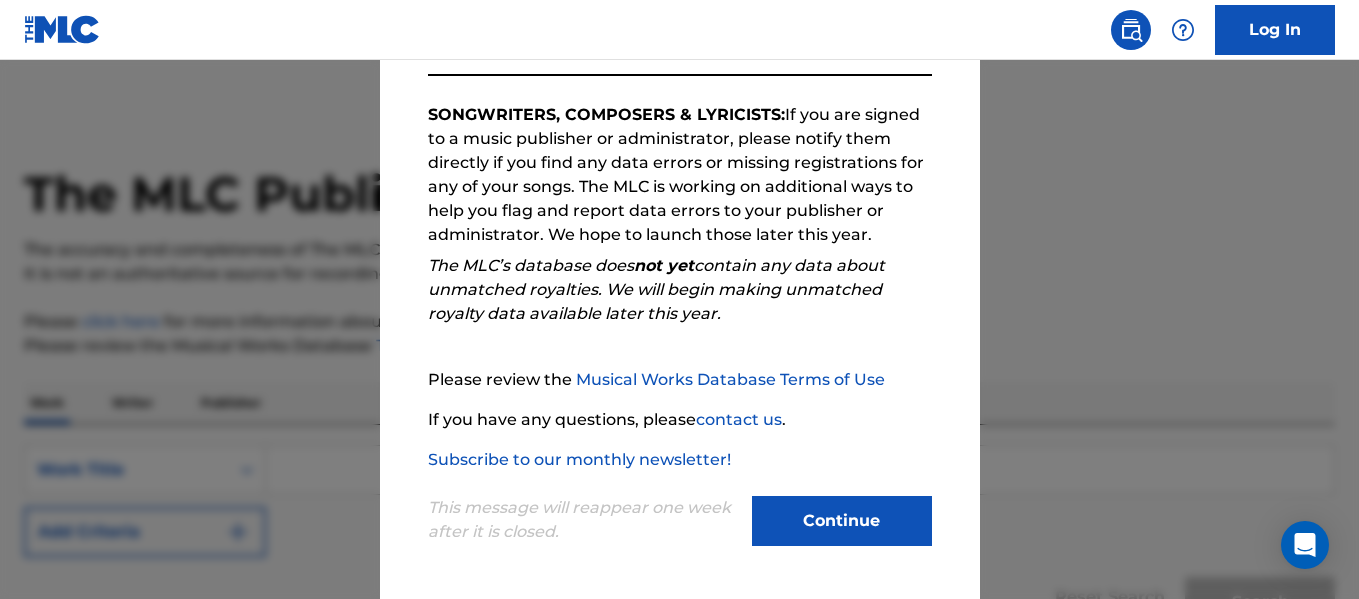 click on "Continue" at bounding box center [842, 521] 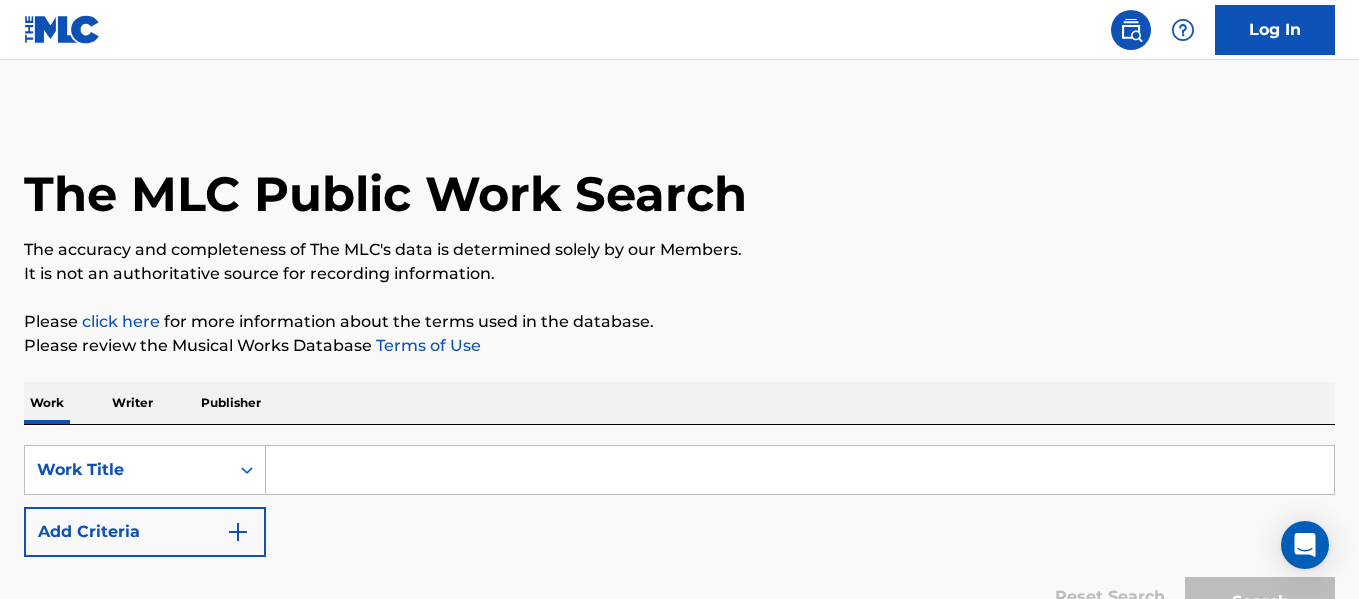 click at bounding box center (800, 470) 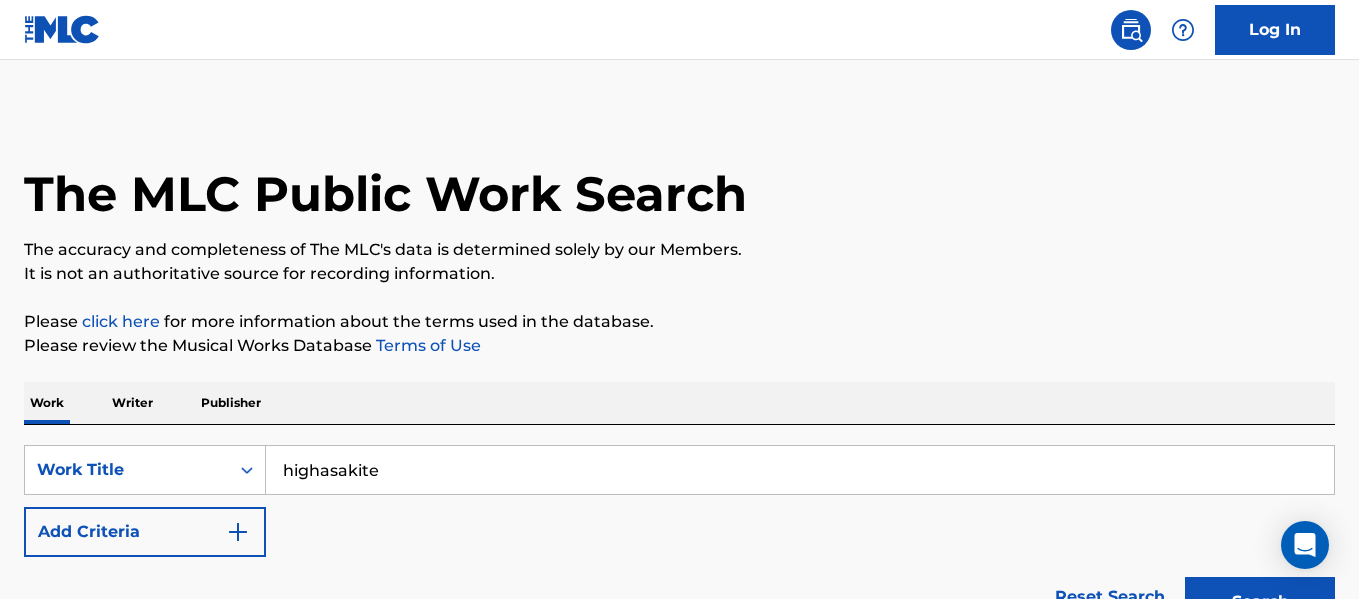 click on "Add Criteria" at bounding box center [145, 532] 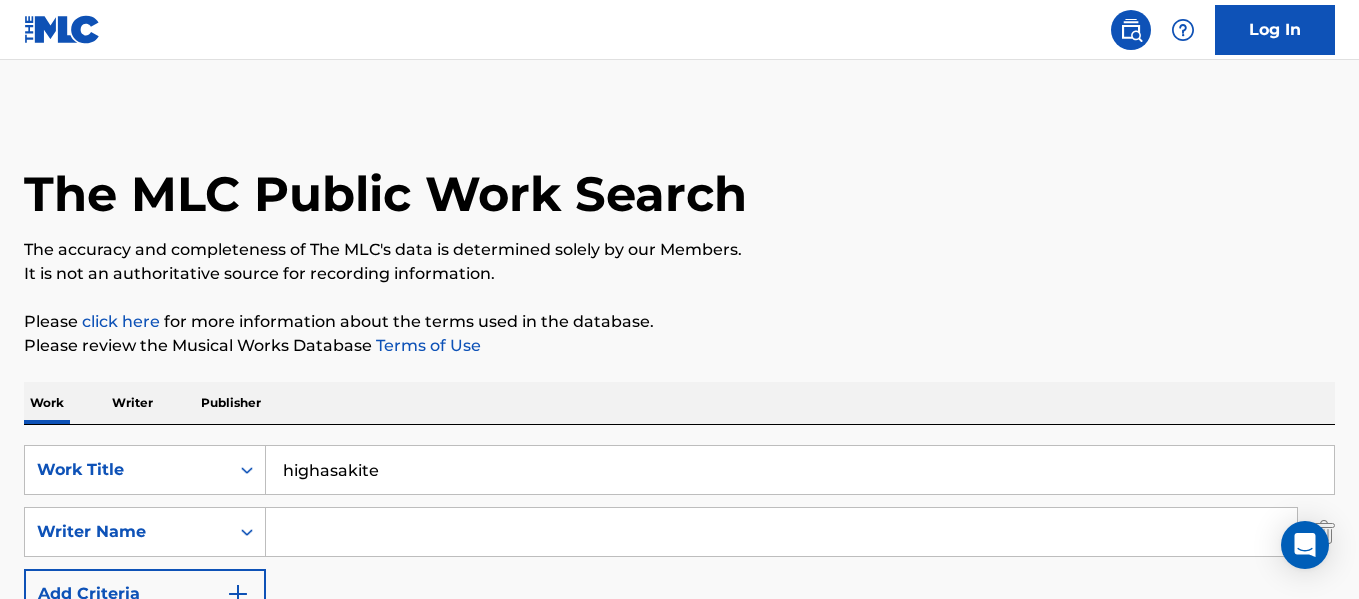 click at bounding box center [781, 532] 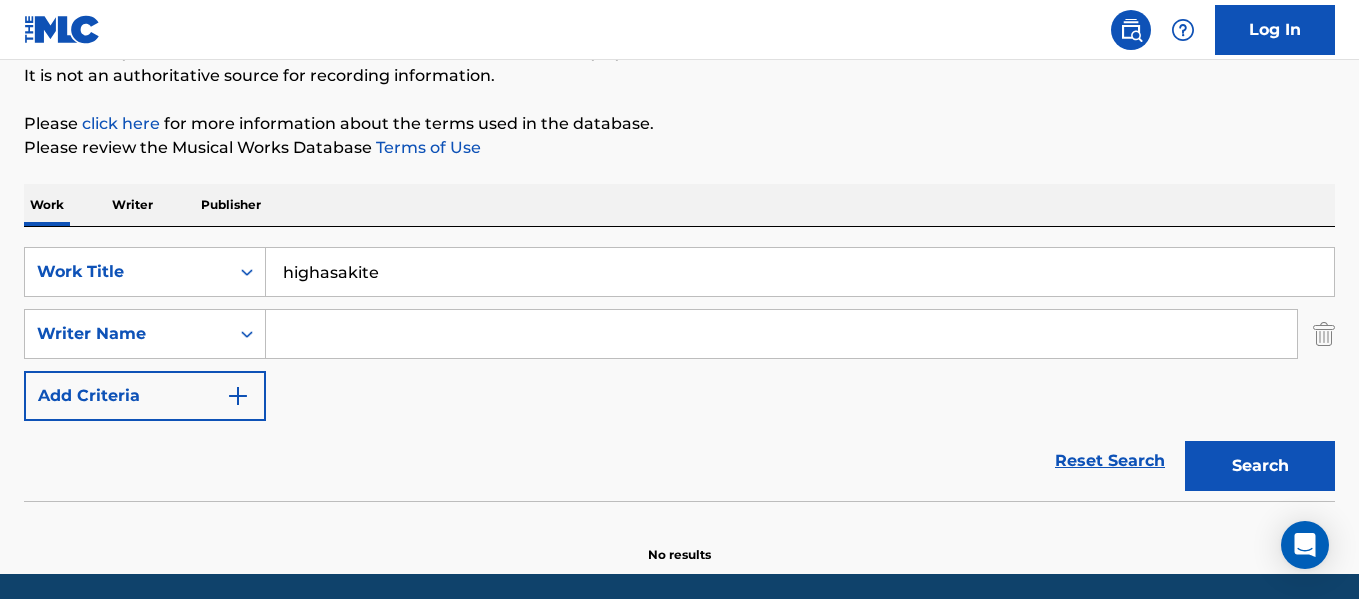 scroll, scrollTop: 200, scrollLeft: 0, axis: vertical 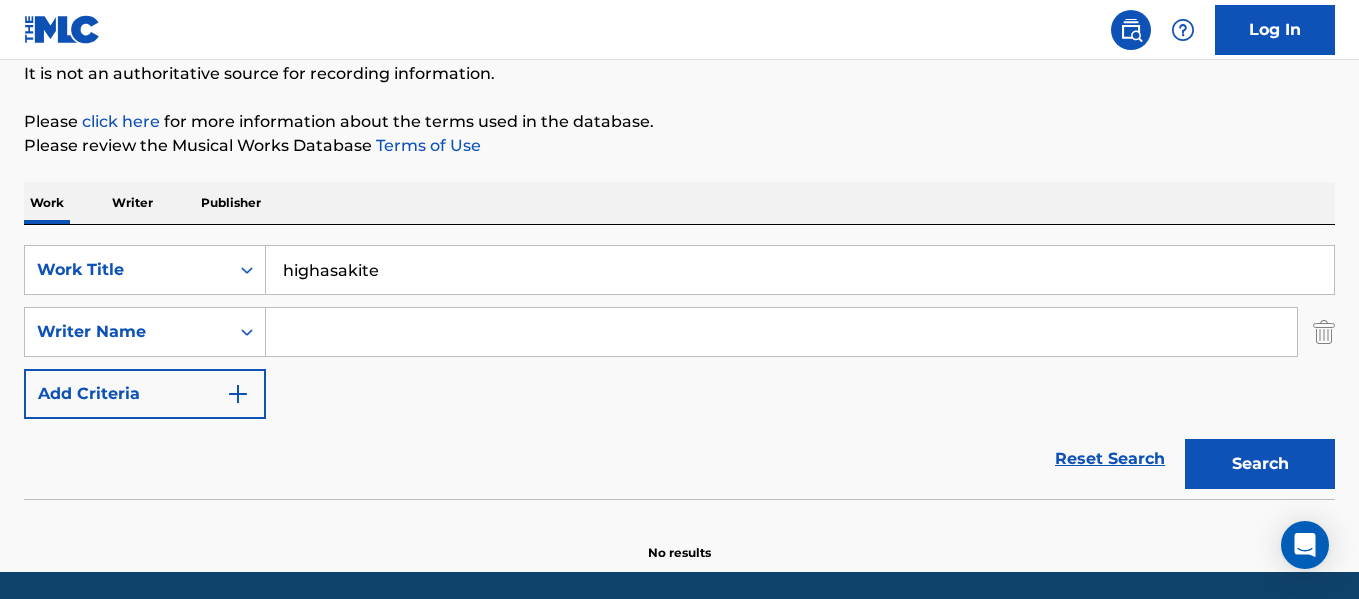 click on "highasakite" at bounding box center (800, 270) 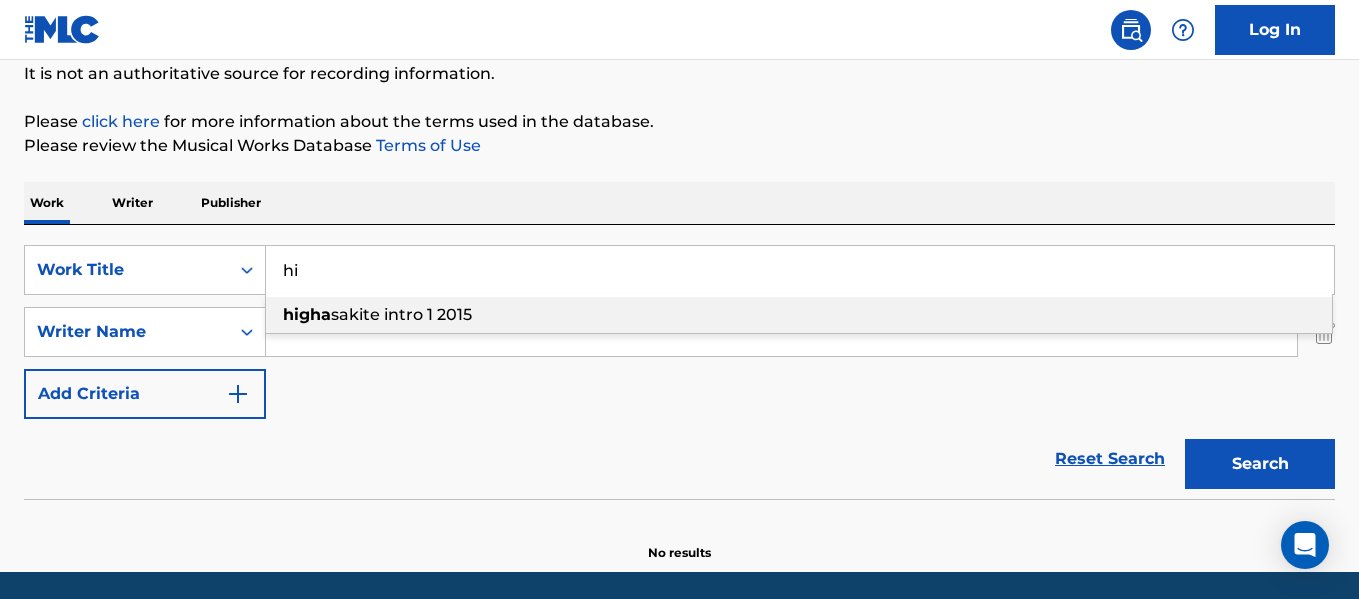type on "h" 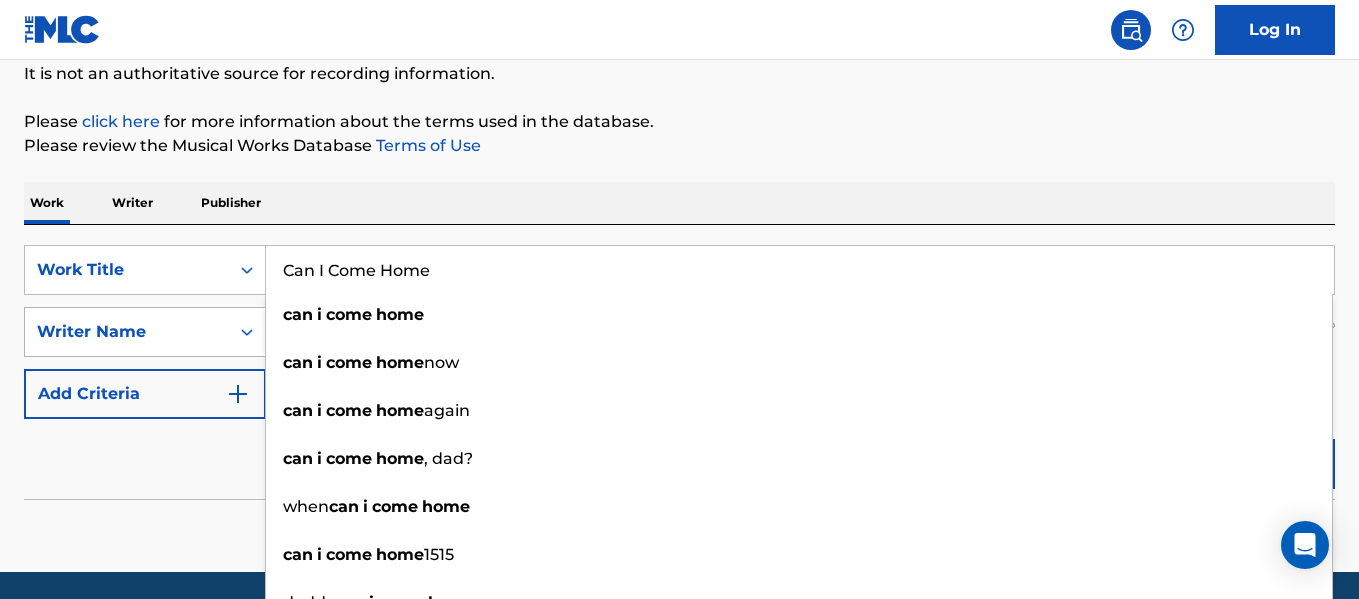 type on "Can I Come Home" 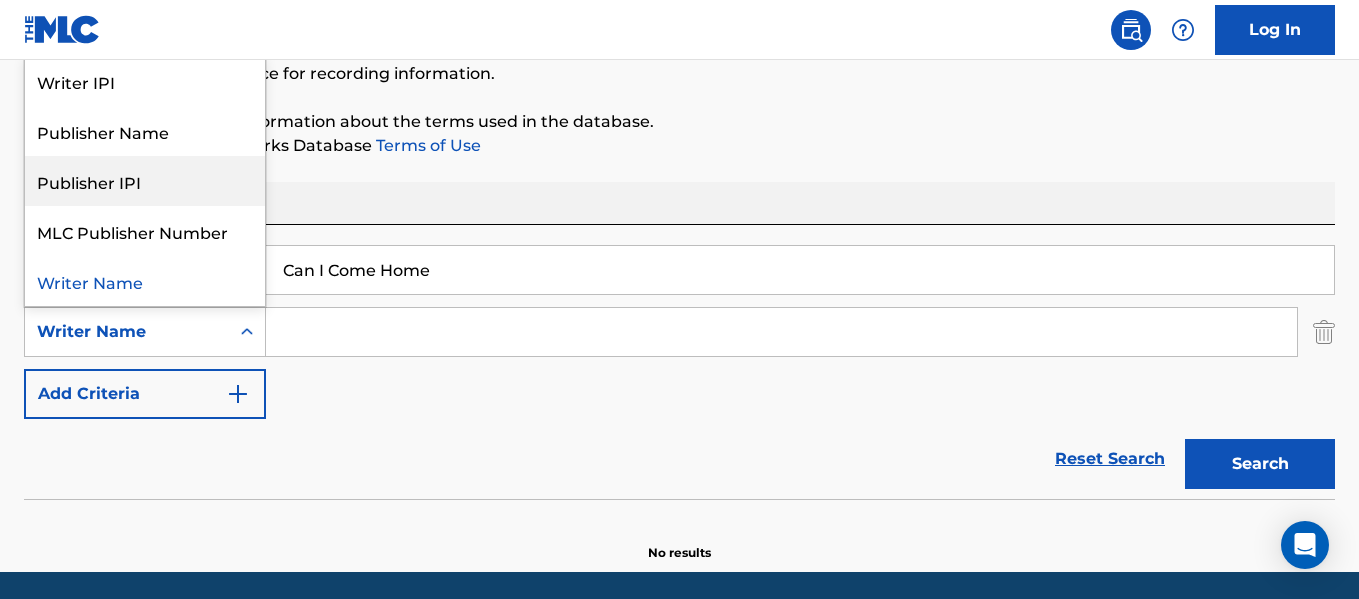 click at bounding box center [781, 332] 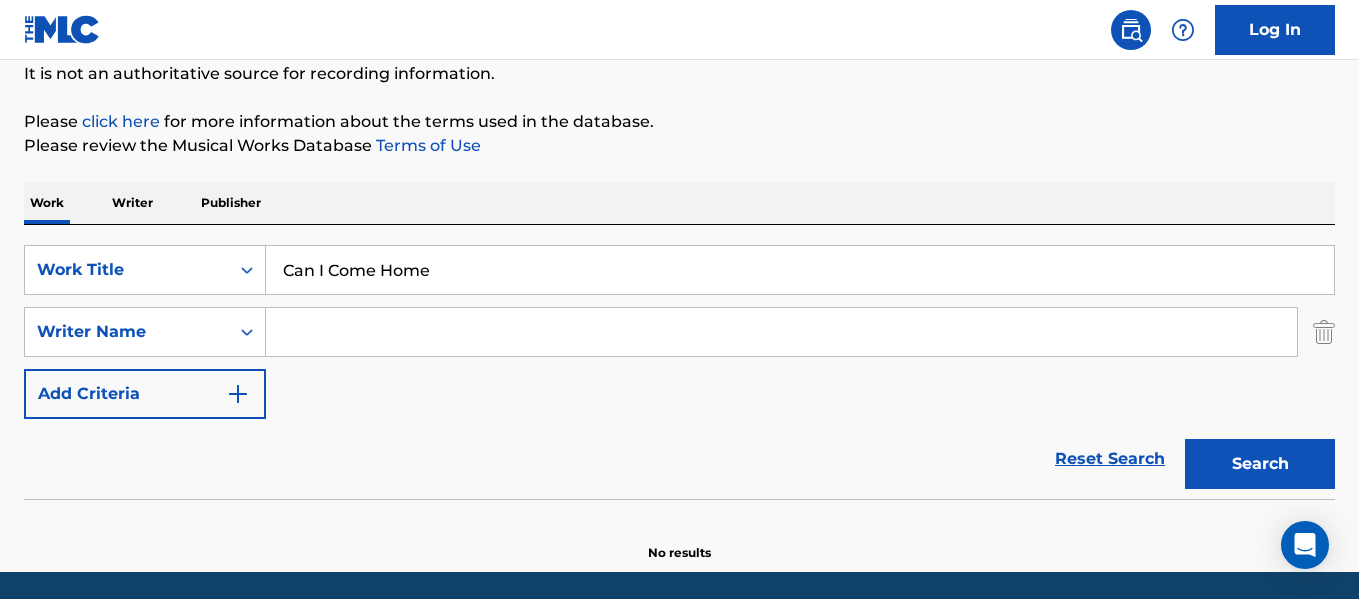 paste on "Highasakite" 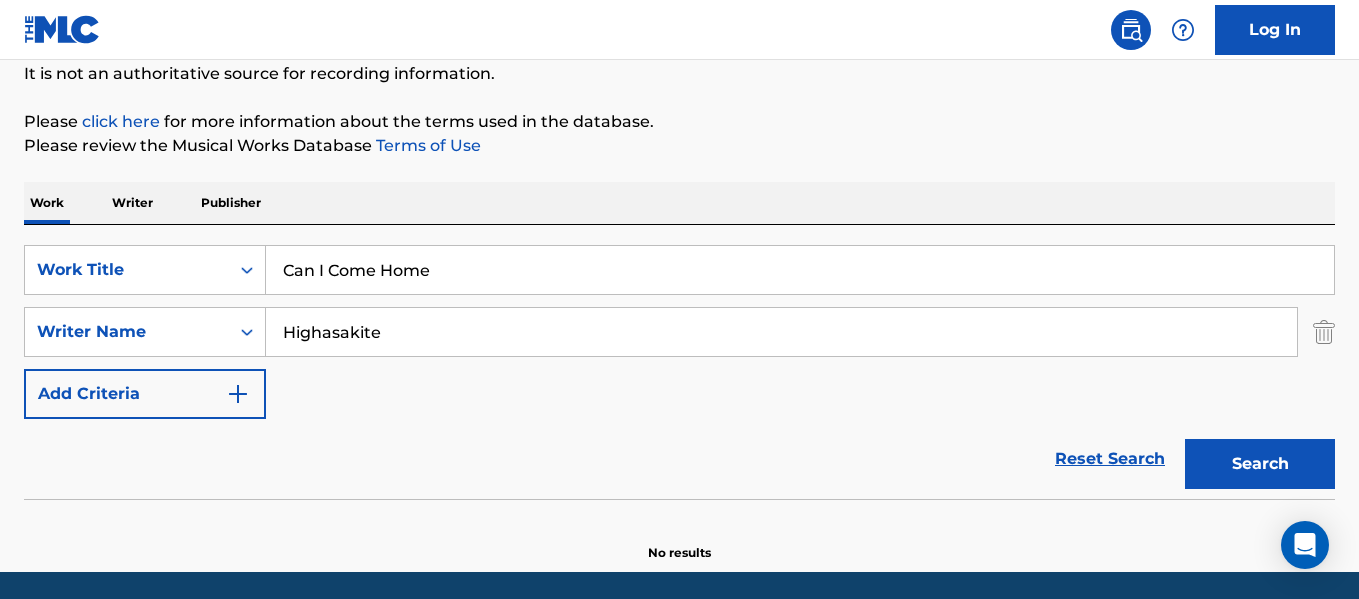 click on "Search" at bounding box center [1260, 464] 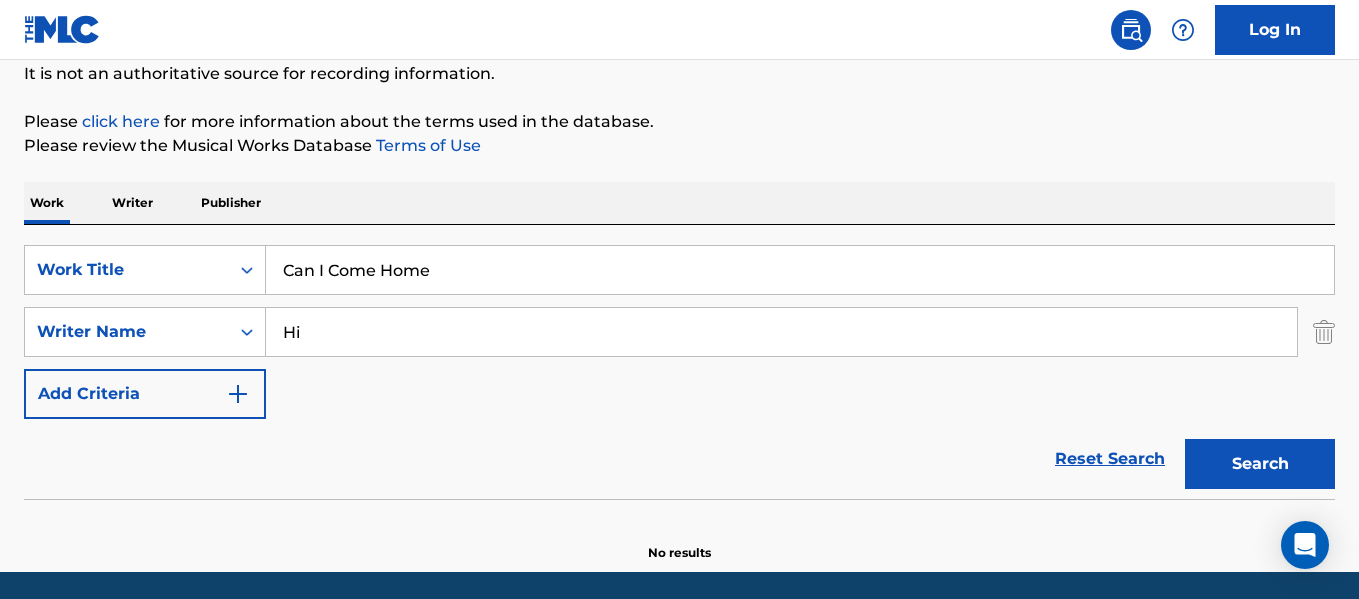 type on "H" 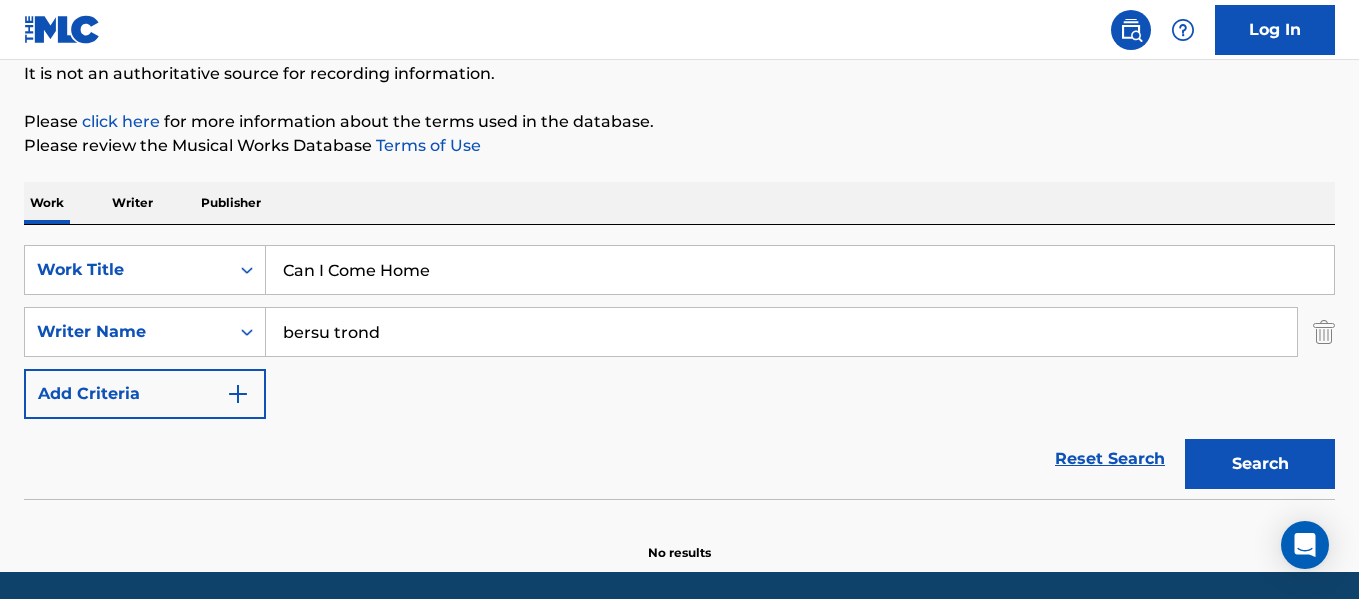 type on "bersu trond" 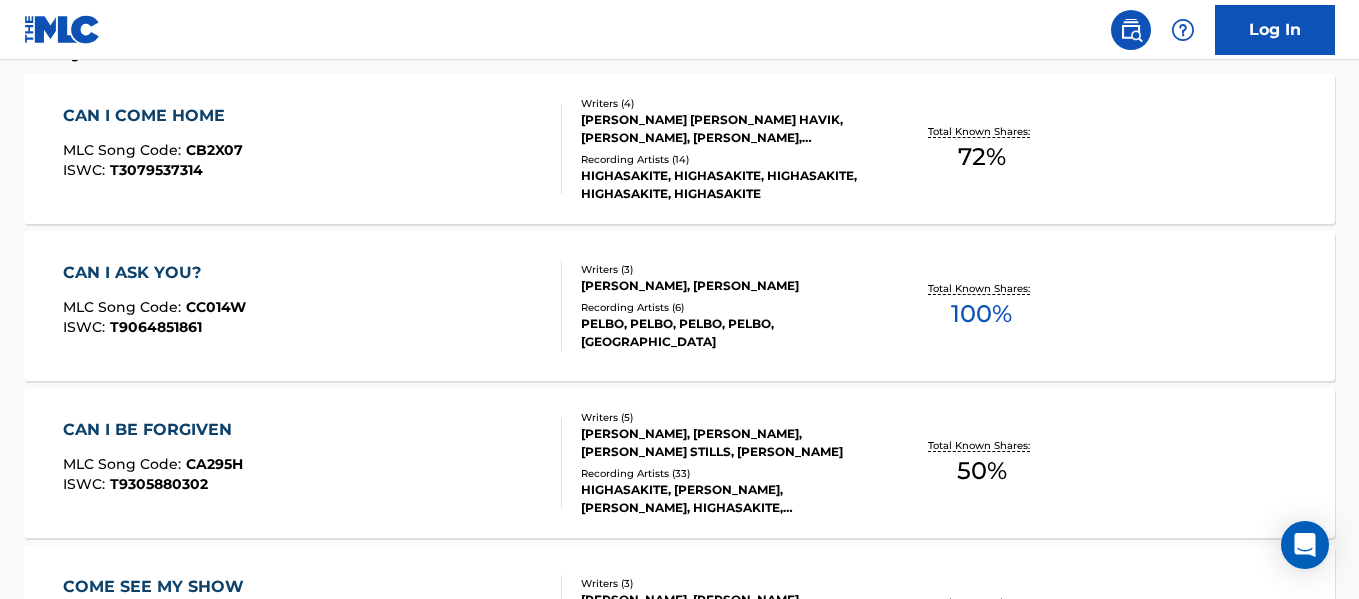 scroll, scrollTop: 663, scrollLeft: 0, axis: vertical 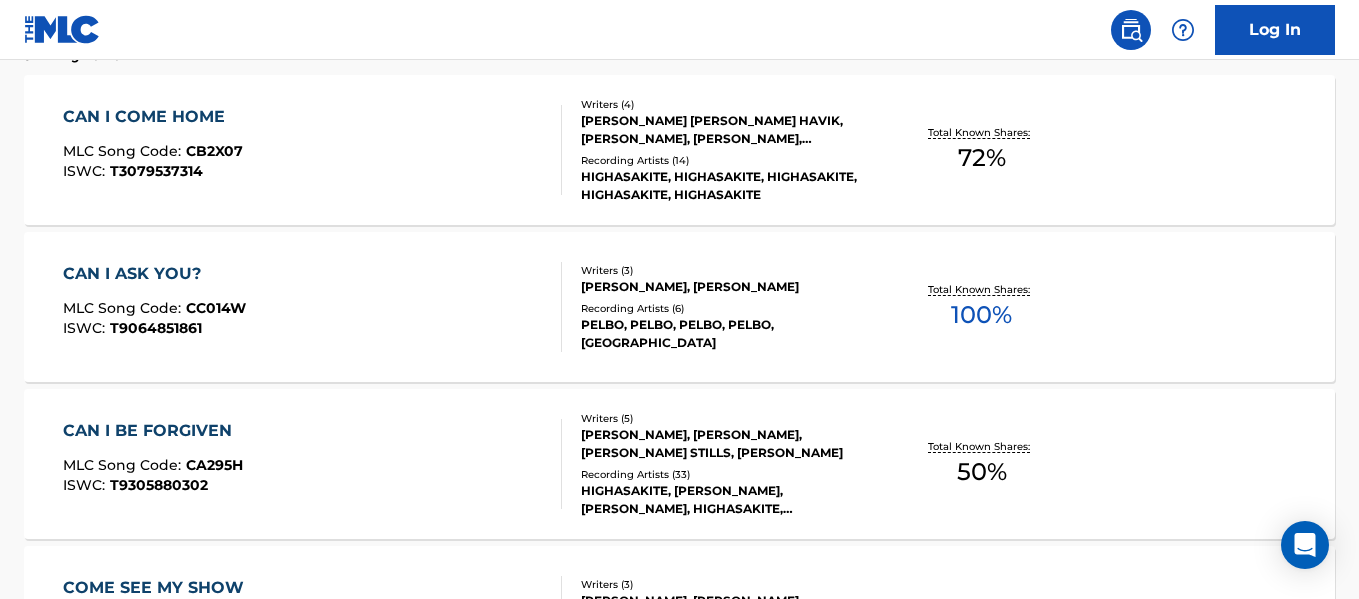 click on "CAN I COME HOME" at bounding box center [153, 117] 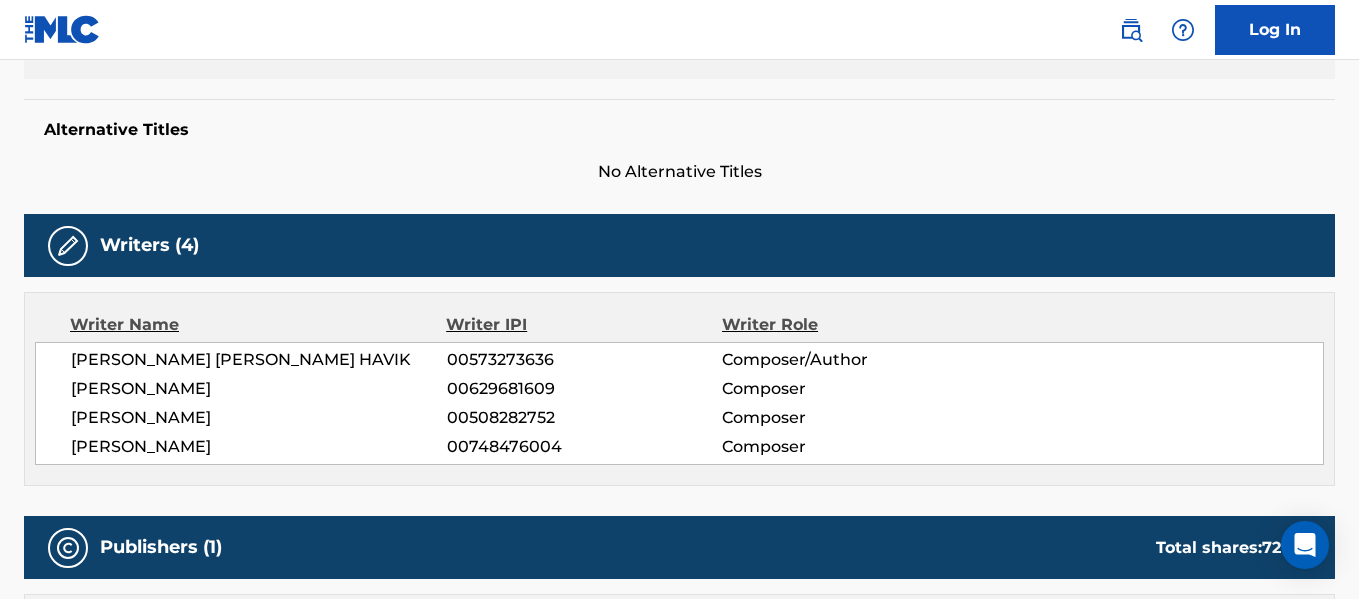 scroll, scrollTop: 546, scrollLeft: 0, axis: vertical 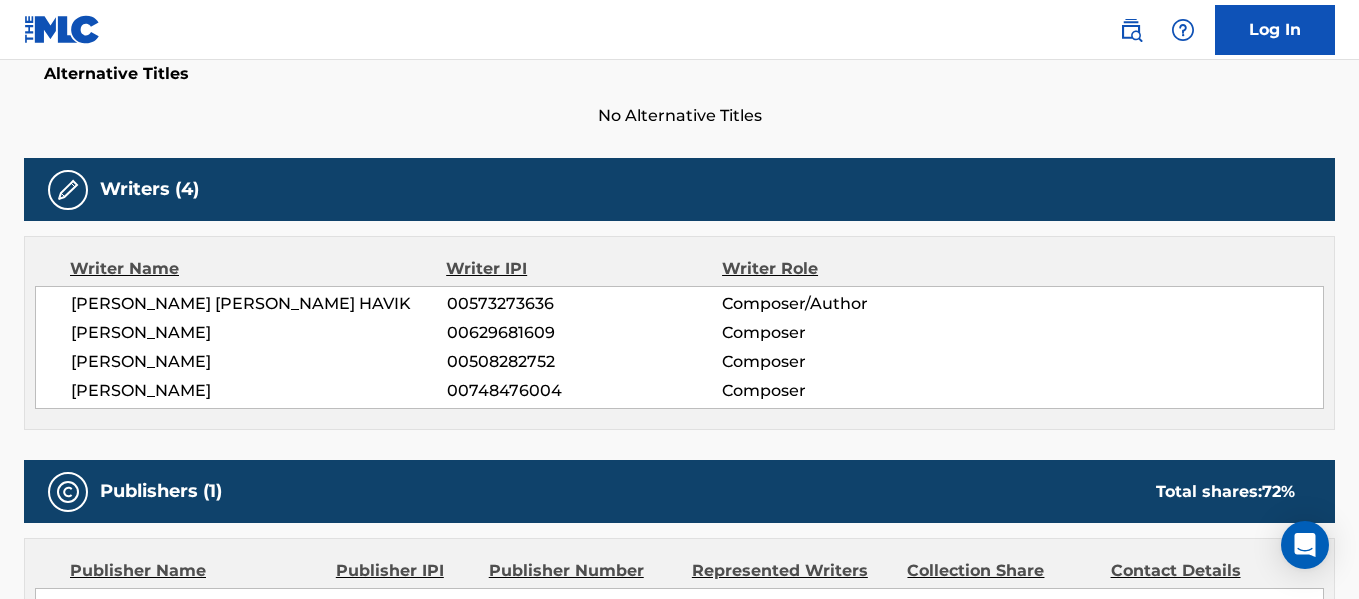 drag, startPoint x: 65, startPoint y: 306, endPoint x: 300, endPoint y: 397, distance: 252.00397 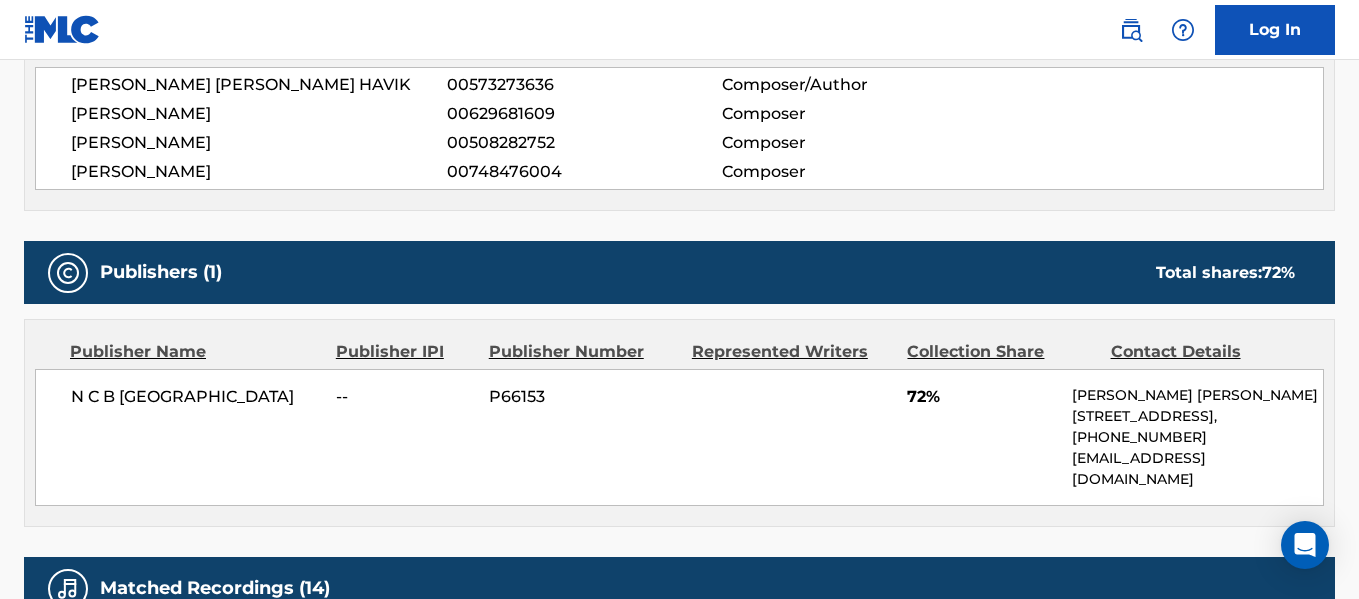 scroll, scrollTop: 787, scrollLeft: 0, axis: vertical 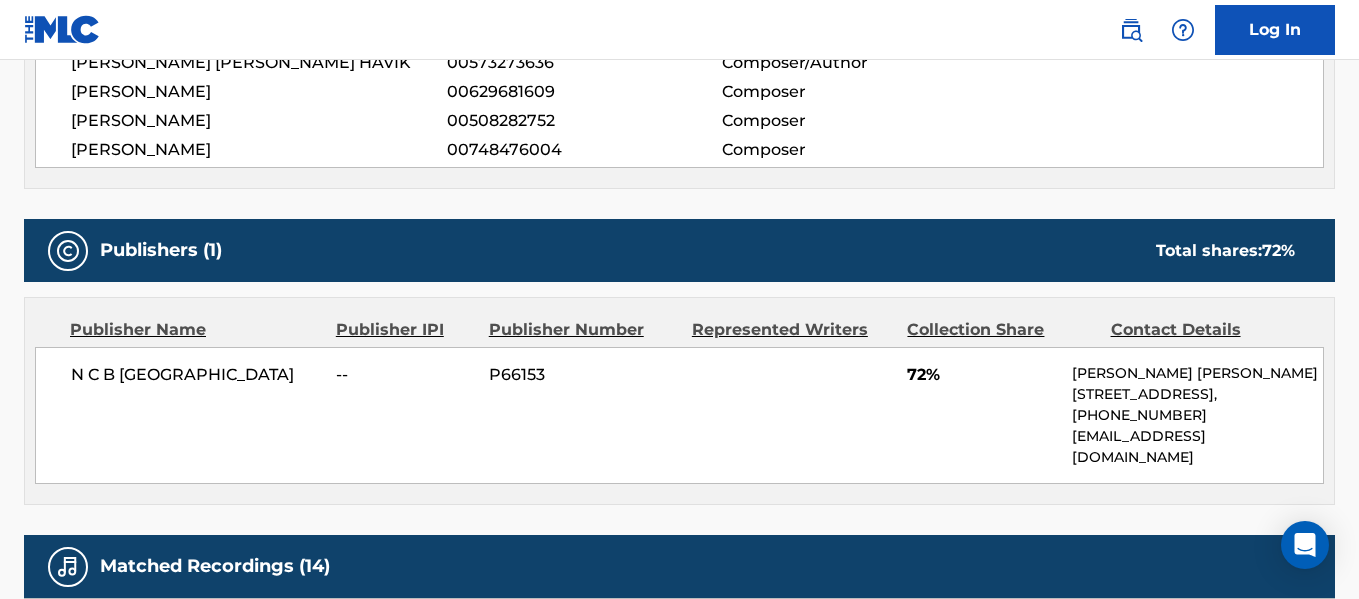 click on "N C B SCANDINAVIA -- P66153 72% [PERSON_NAME] [PERSON_NAME] [STREET_ADDRESS],  [PHONE_NUMBER] [EMAIL_ADDRESS][DOMAIN_NAME]" at bounding box center (679, 415) 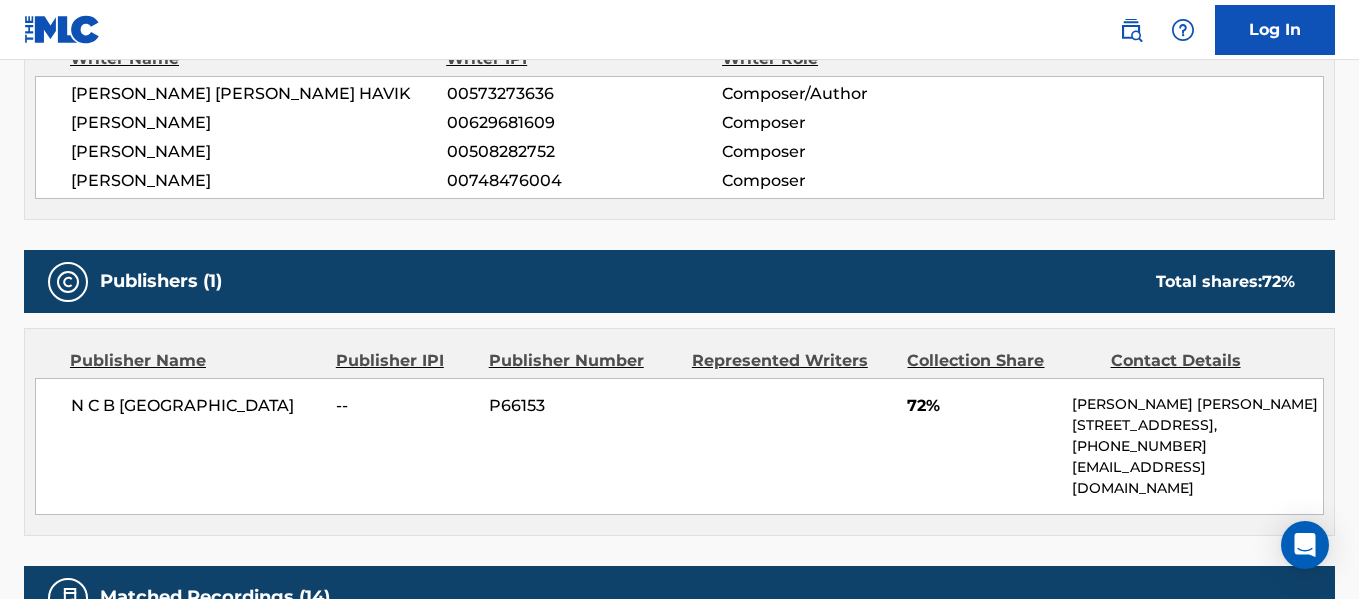 scroll, scrollTop: 759, scrollLeft: 0, axis: vertical 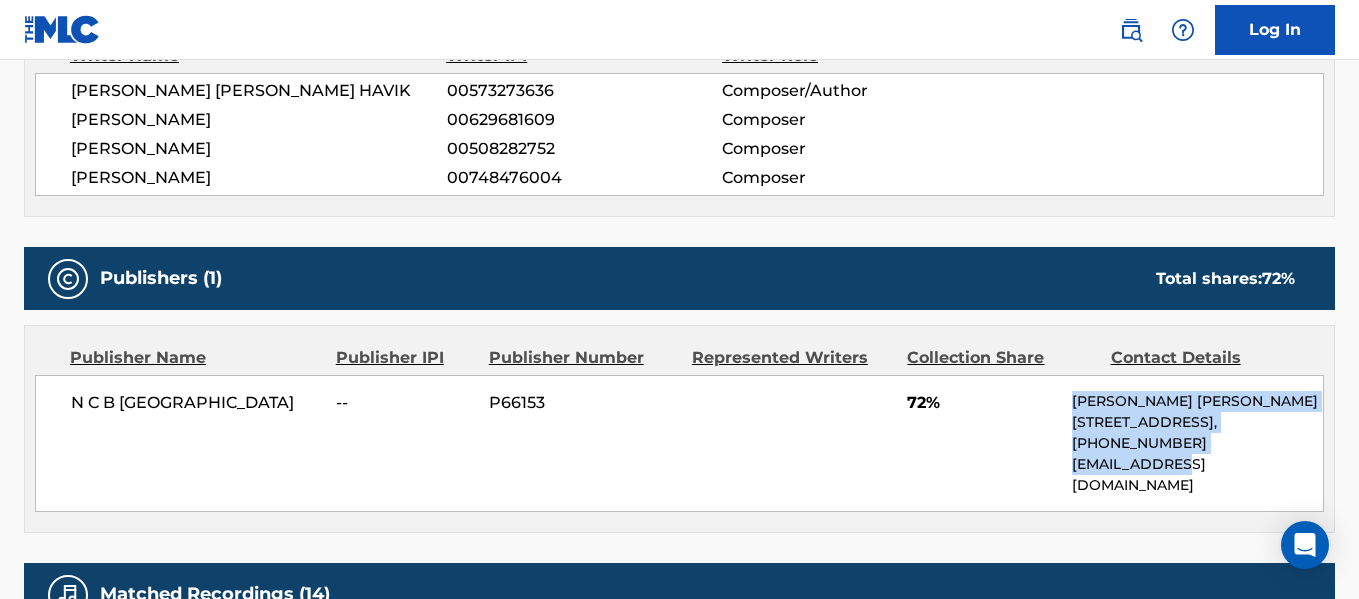 drag, startPoint x: 1063, startPoint y: 402, endPoint x: 1203, endPoint y: 471, distance: 156.08011 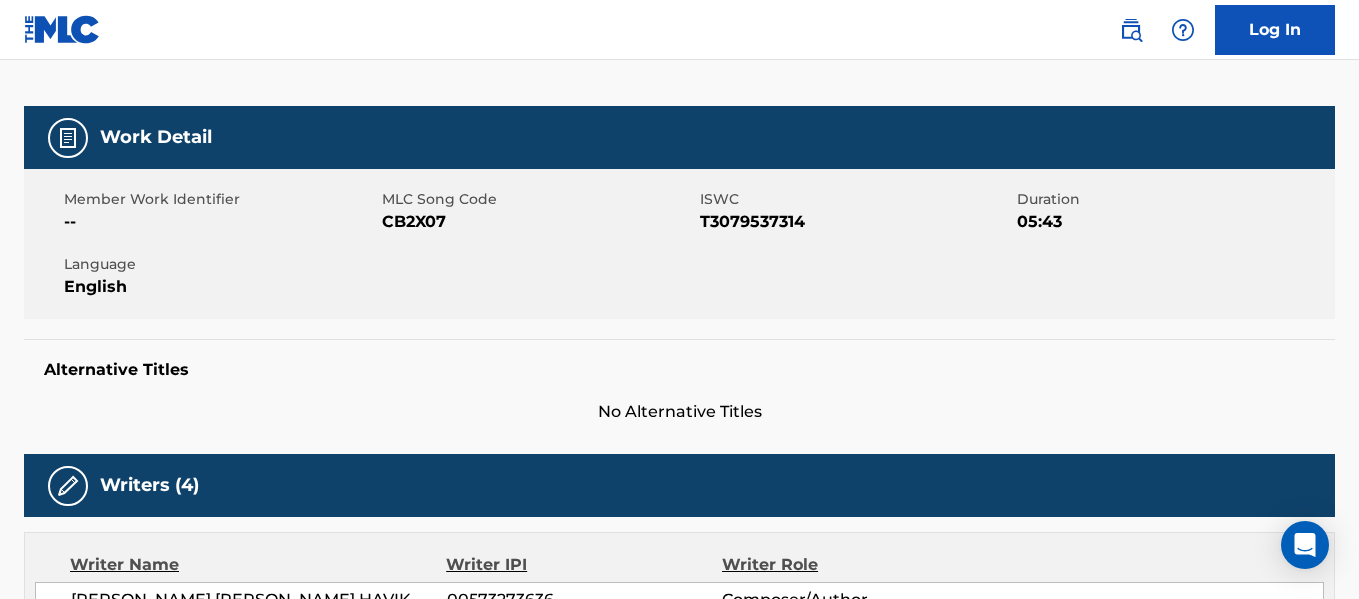 scroll, scrollTop: 0, scrollLeft: 0, axis: both 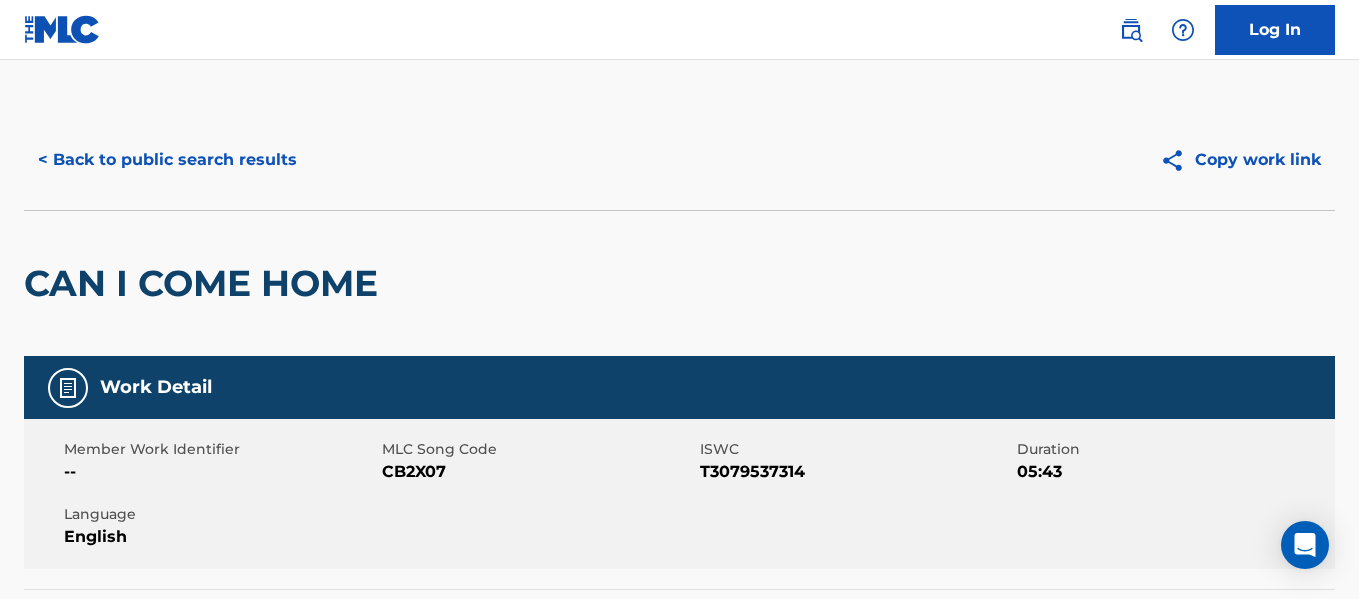 click on "< Back to public search results" at bounding box center [167, 160] 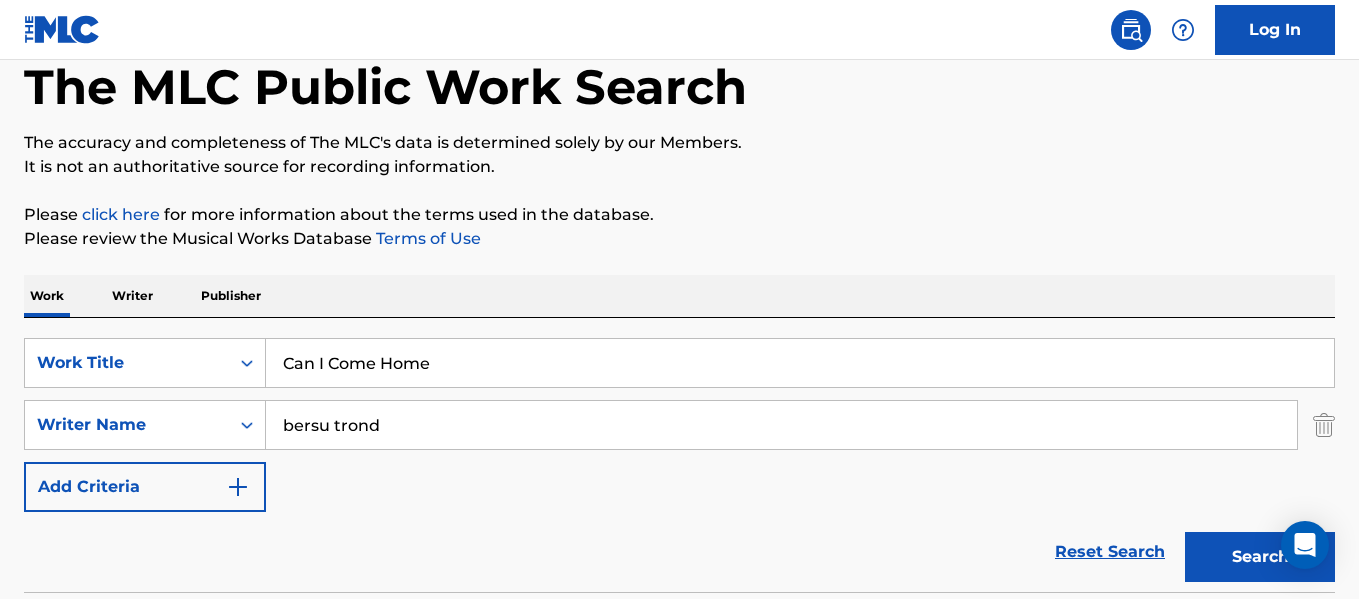 scroll, scrollTop: 0, scrollLeft: 0, axis: both 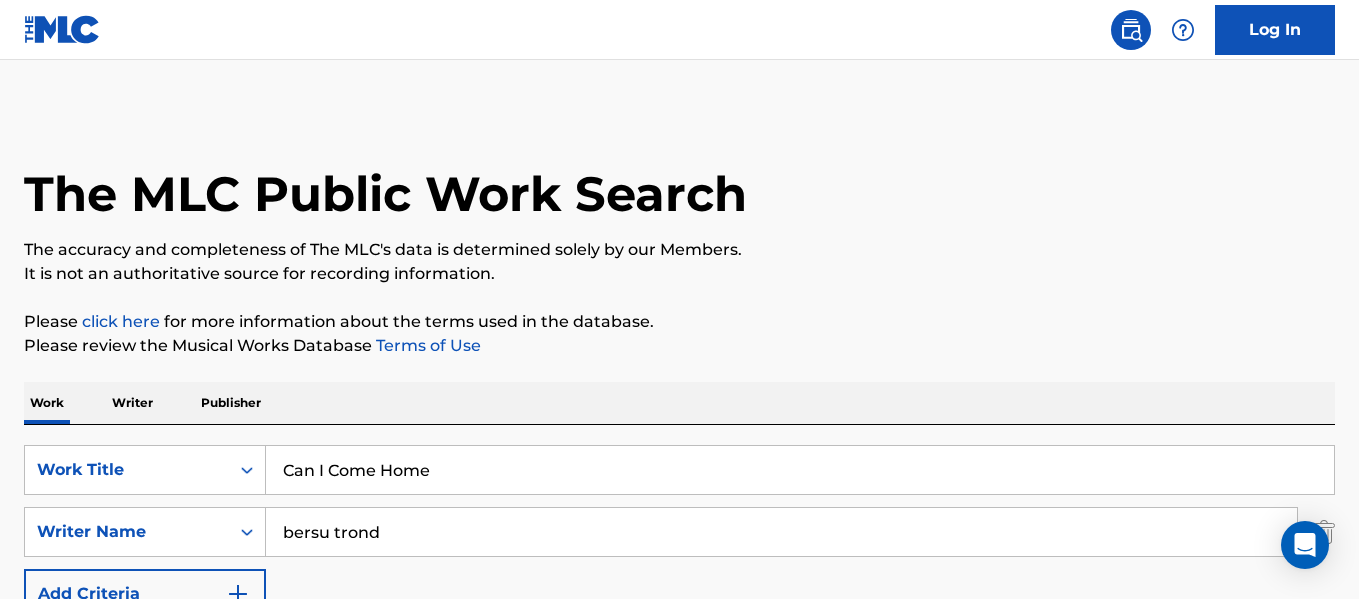 click on "Can I Come Home" at bounding box center (800, 470) 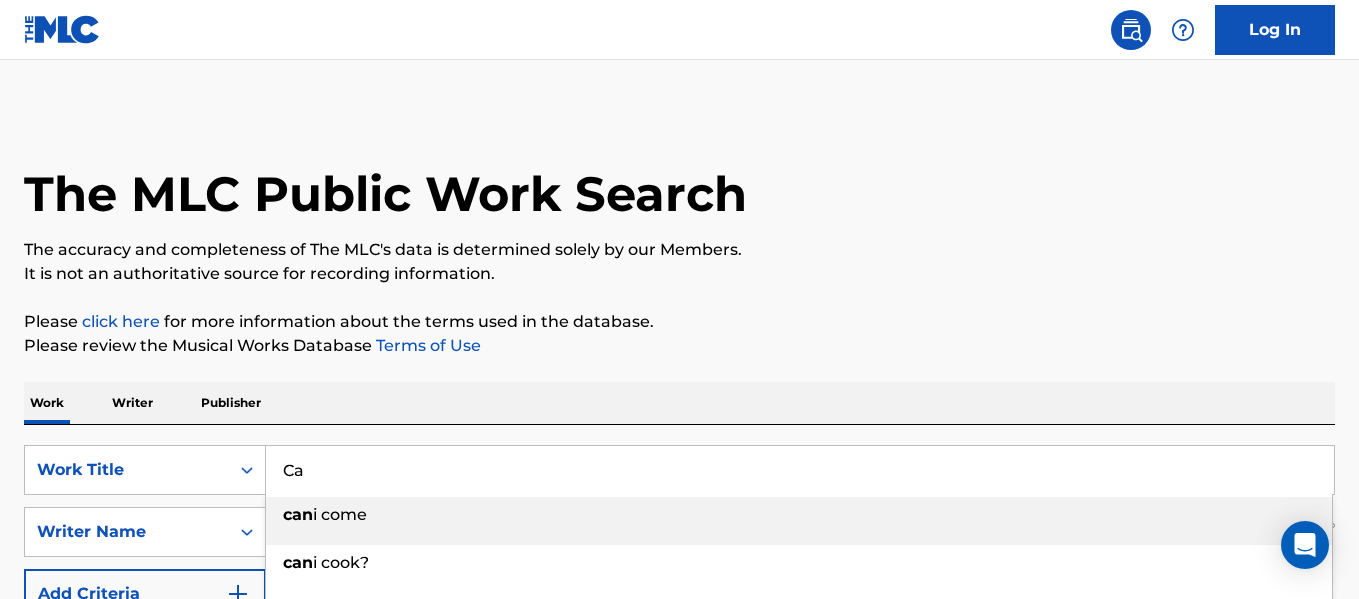 type on "C" 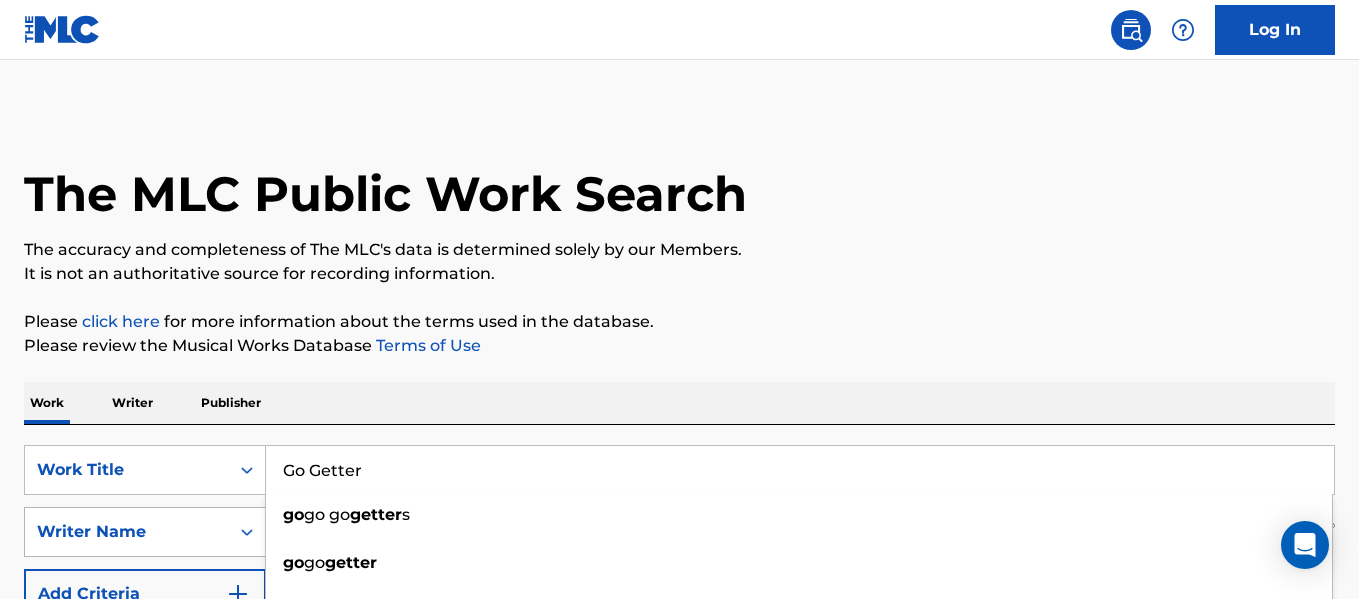 type on "Go Getter" 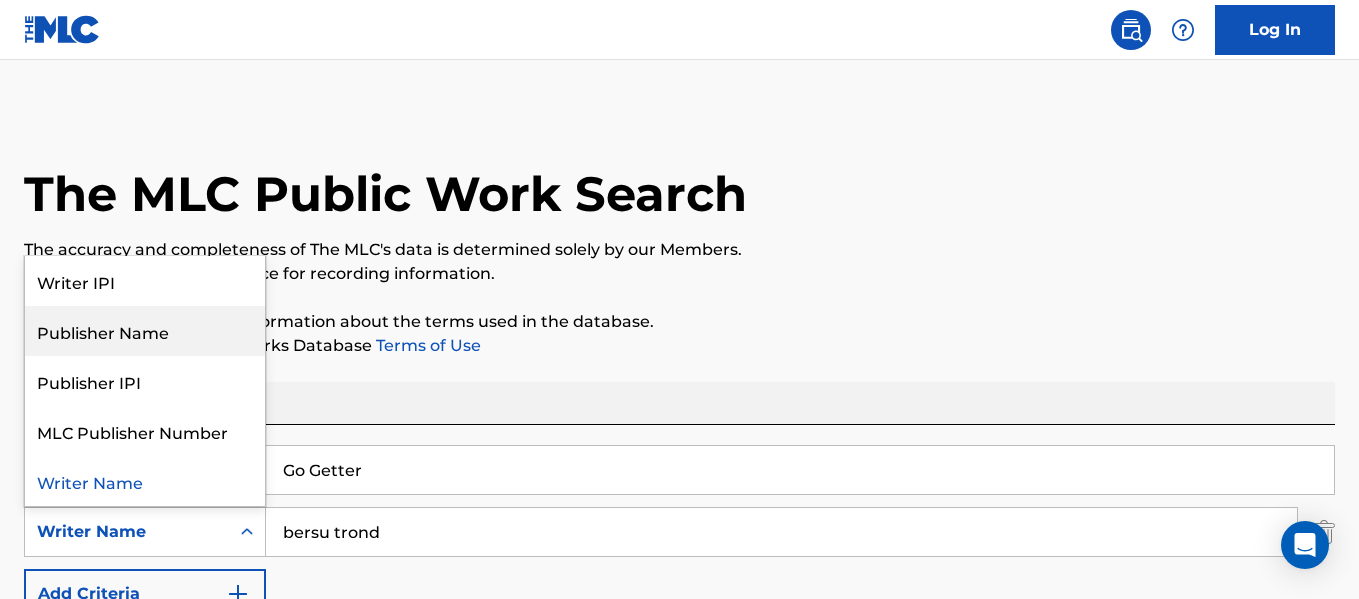 click on "Publisher Name" at bounding box center (145, 331) 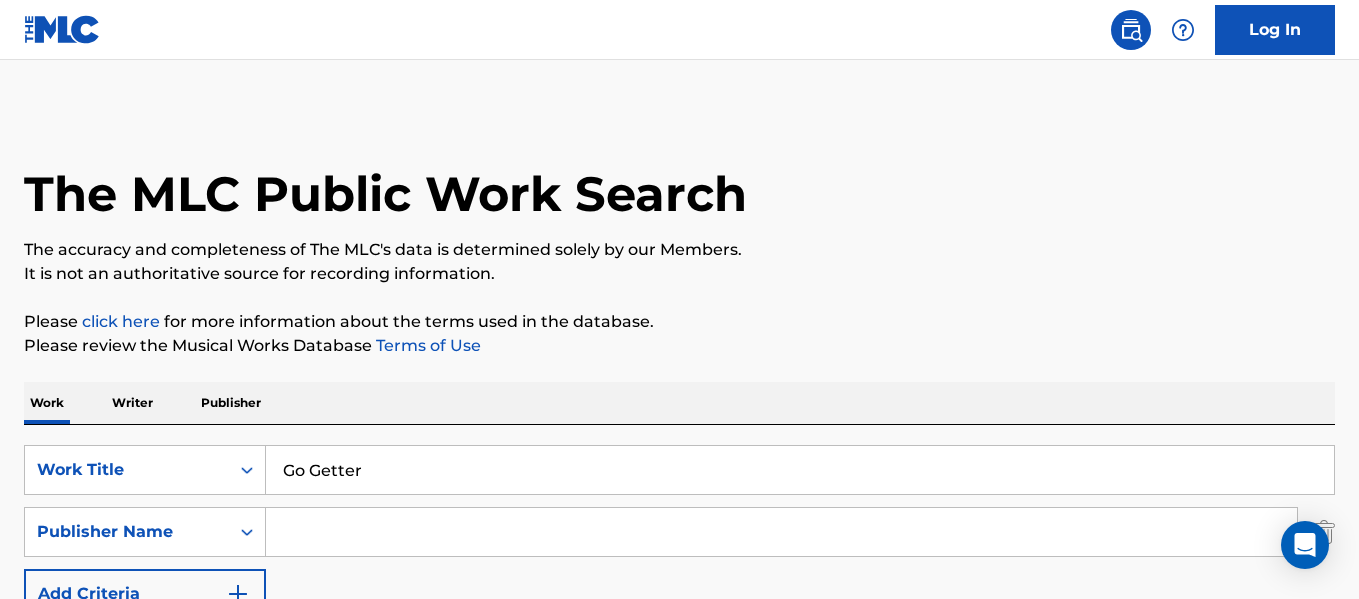 click at bounding box center (781, 532) 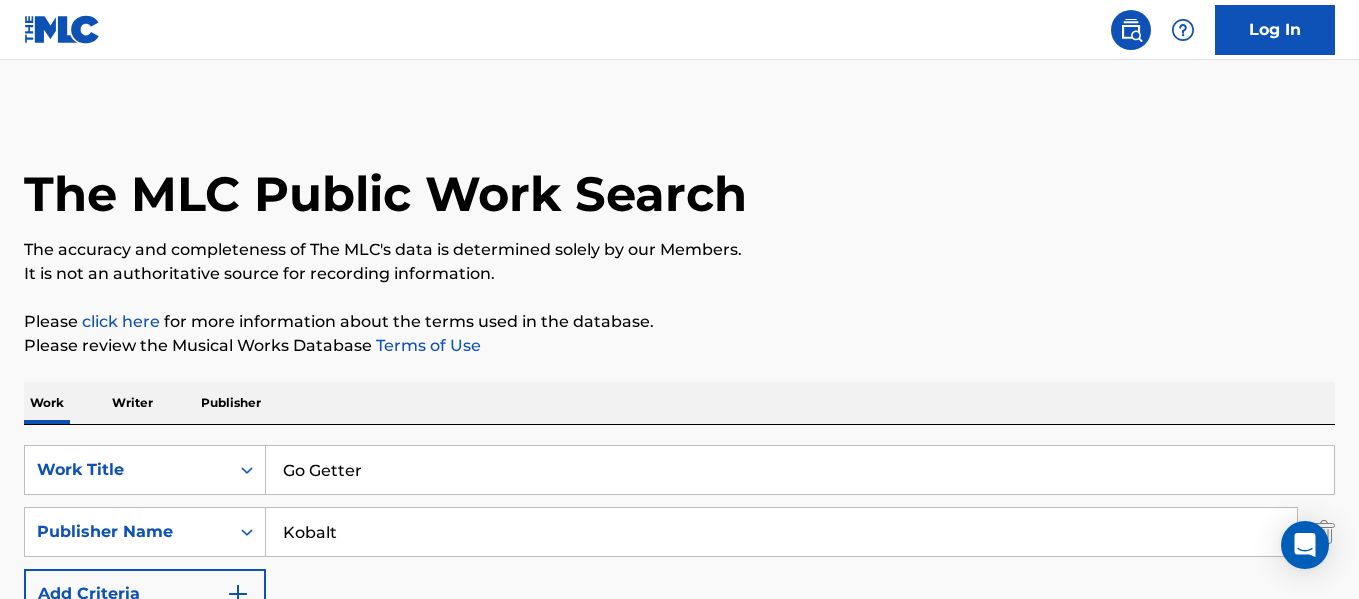 click on "Search" at bounding box center [1260, 664] 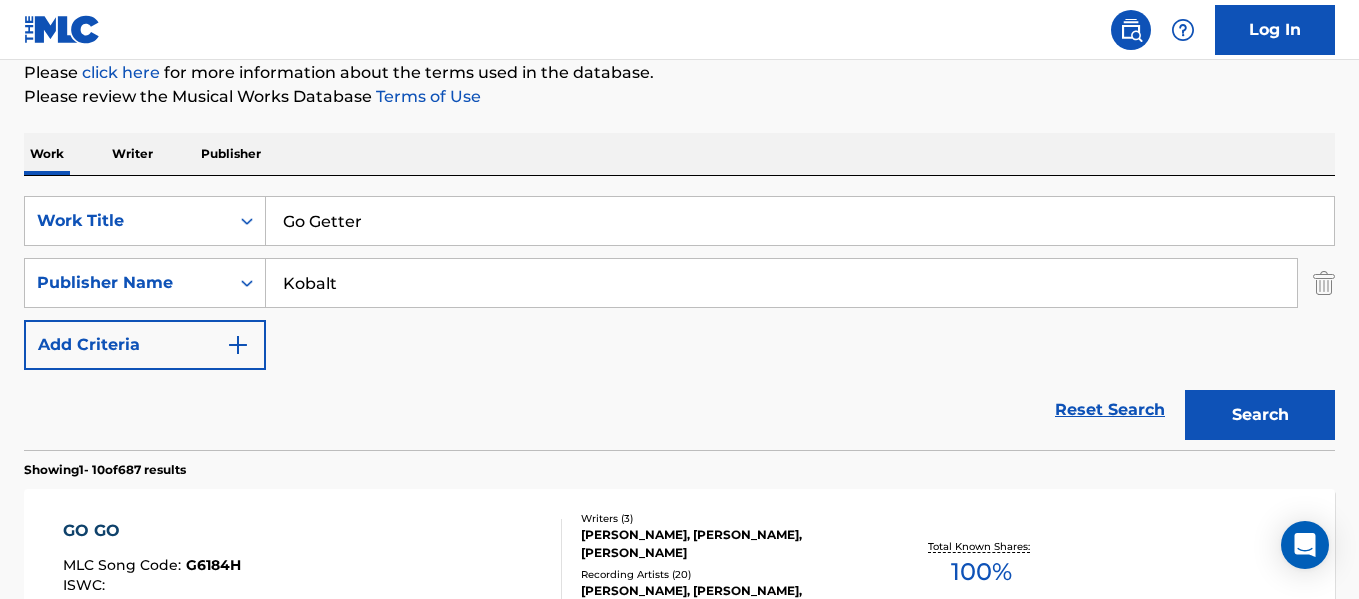scroll, scrollTop: 162, scrollLeft: 0, axis: vertical 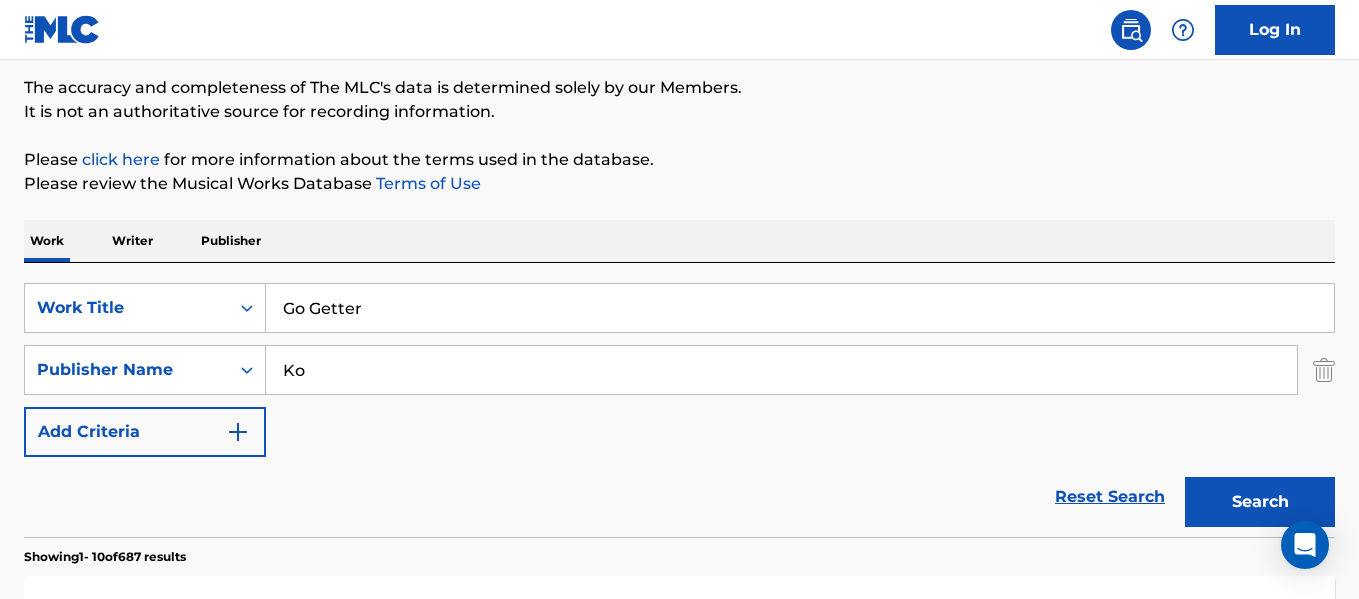 type on "K" 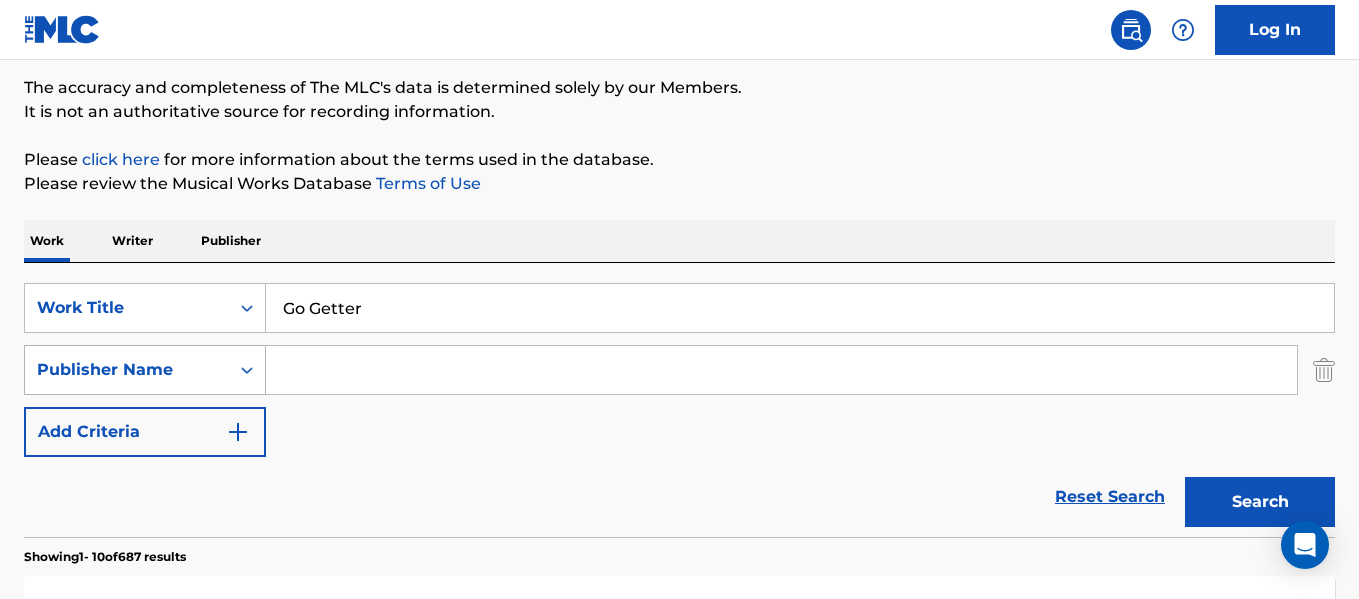 type 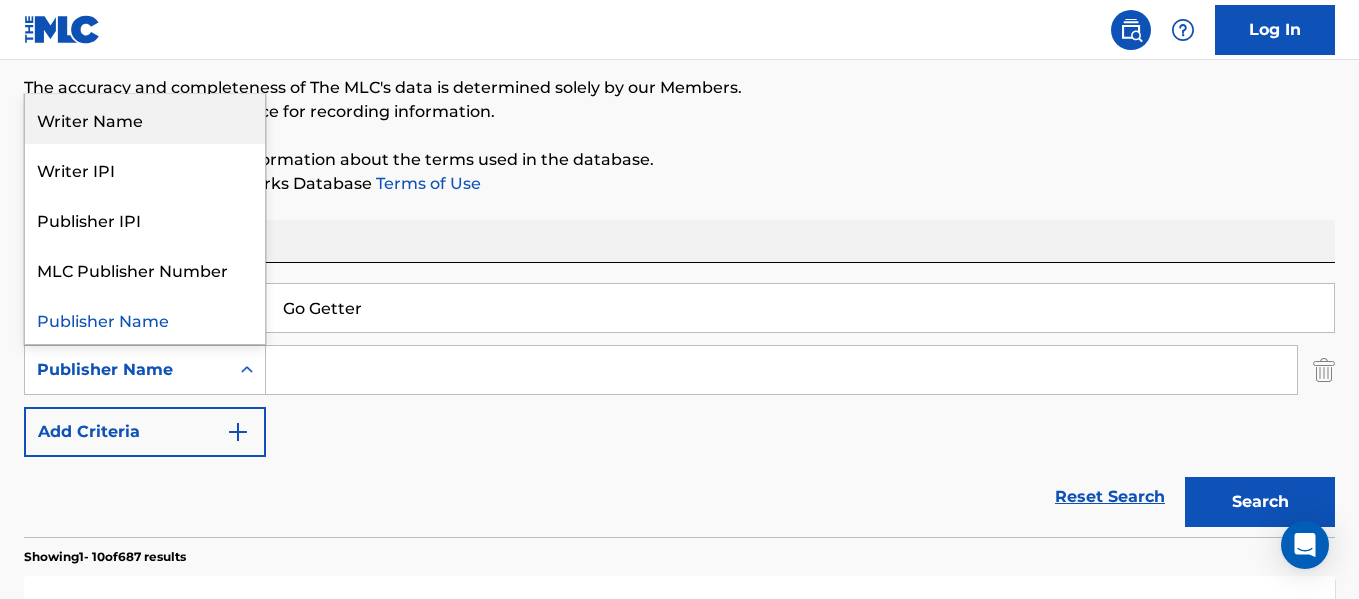 click on "Writer Name" at bounding box center (145, 119) 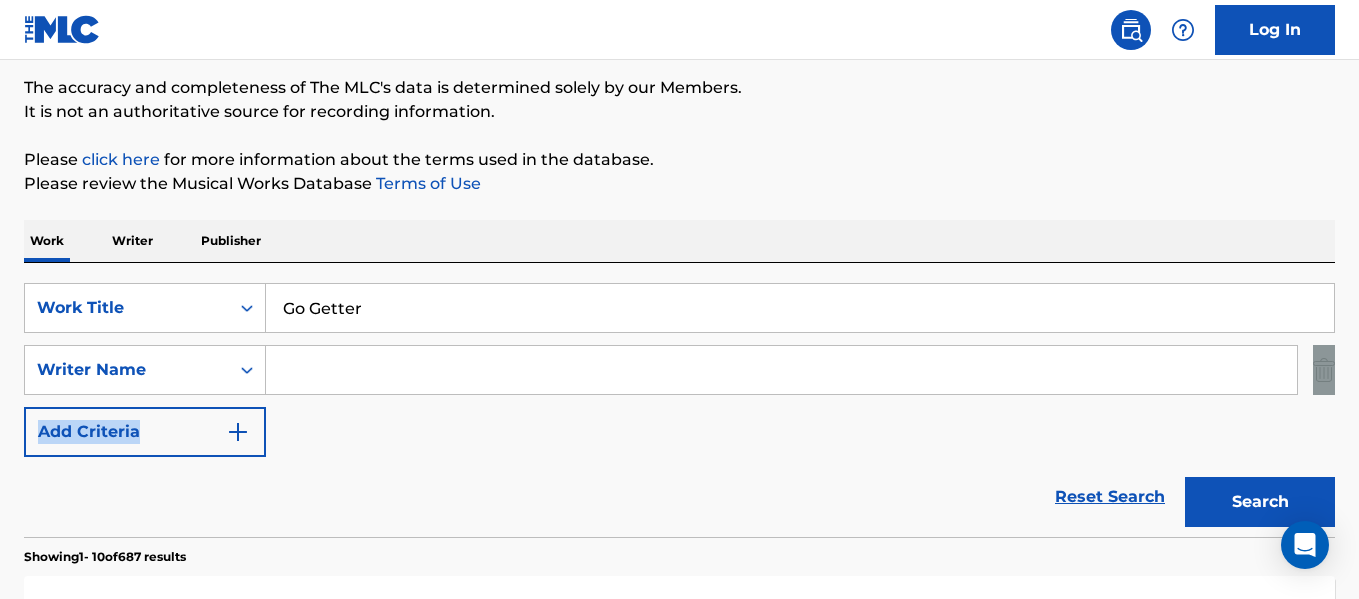 drag, startPoint x: 356, startPoint y: 397, endPoint x: 336, endPoint y: 385, distance: 23.323807 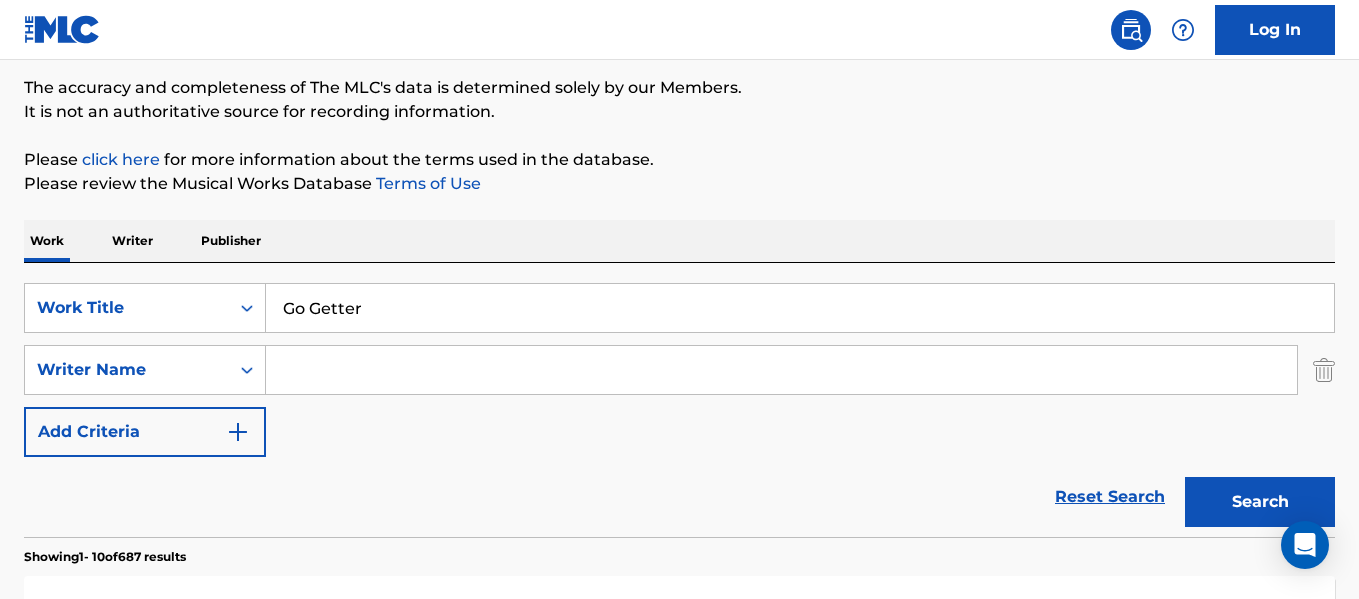 paste on "[PERSON_NAME] [PERSON_NAME] [PERSON_NAME]" 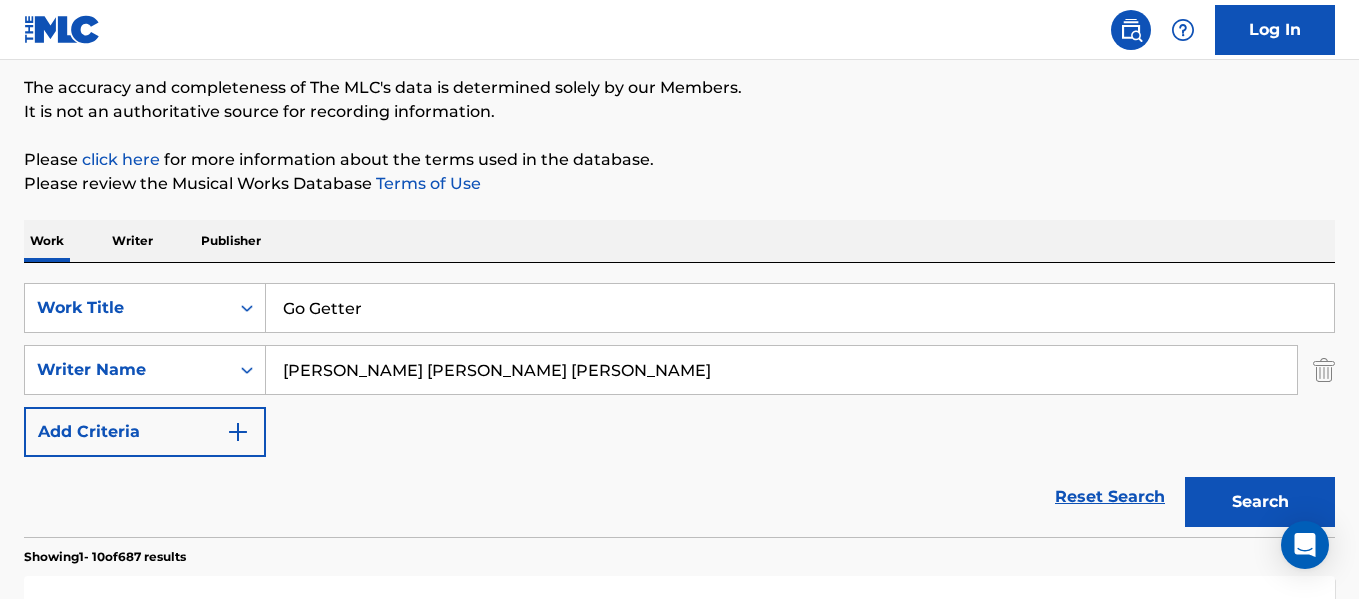 type on "[PERSON_NAME] [PERSON_NAME] [PERSON_NAME]" 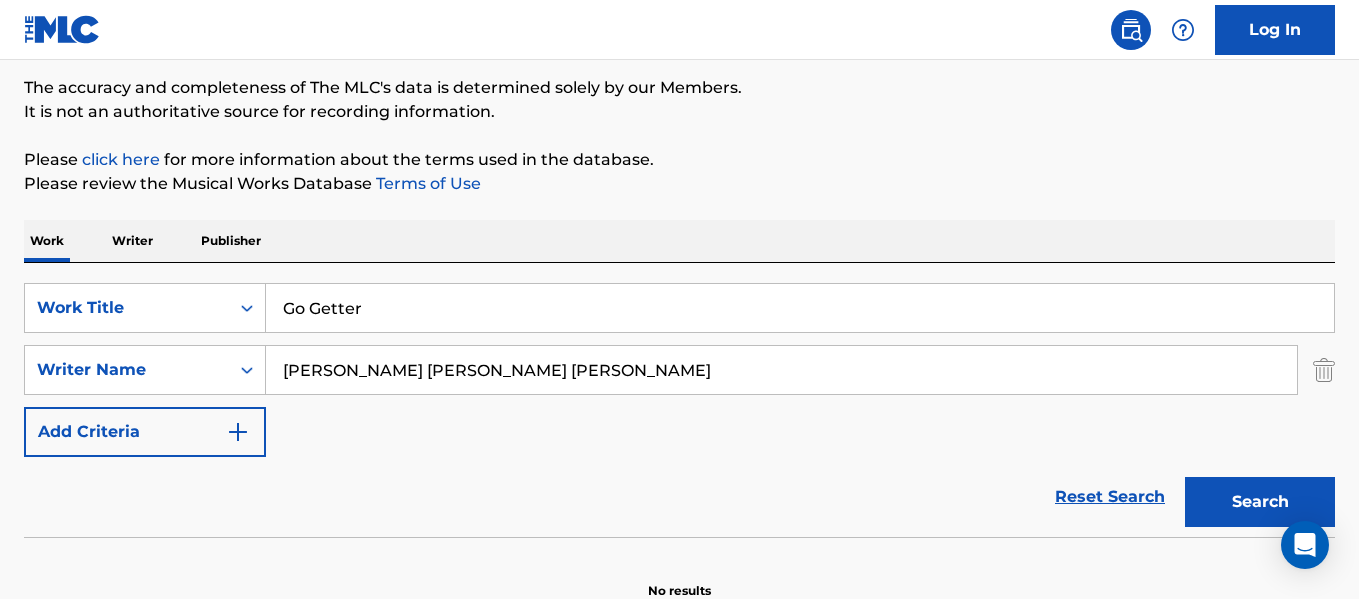 drag, startPoint x: 571, startPoint y: 374, endPoint x: 277, endPoint y: 357, distance: 294.4911 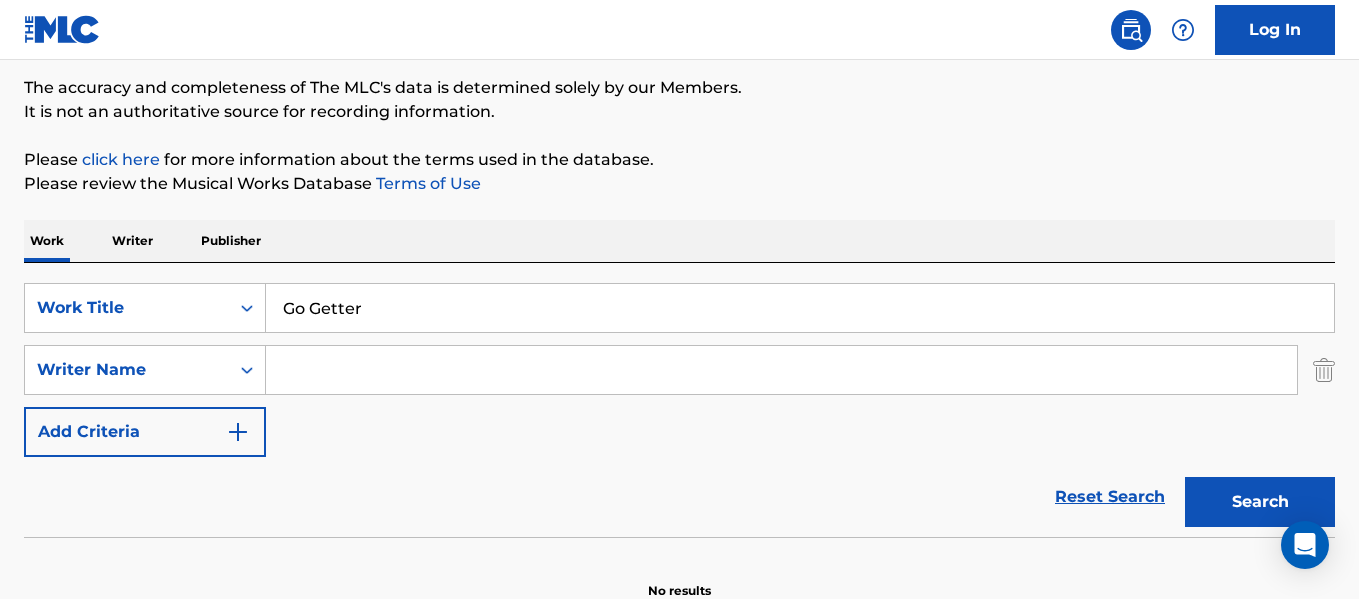 paste on "J.Y.PARKTHEASIANSOUL" 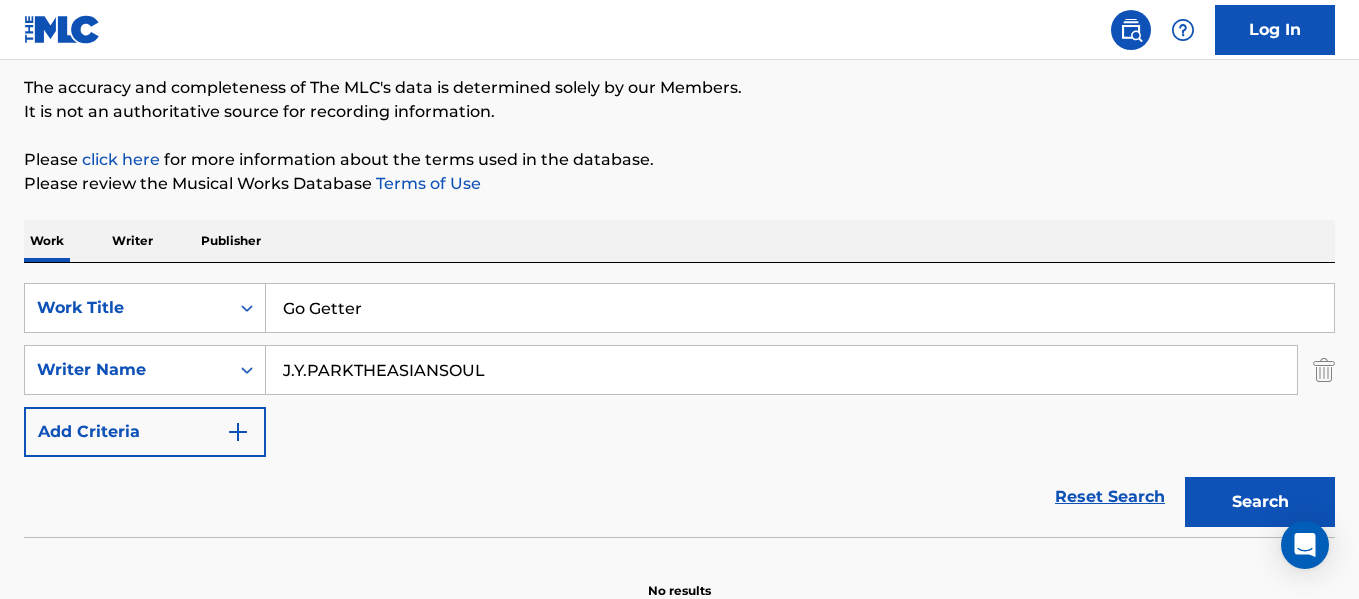 type on "J.Y.PARKTHEASIANSOUL" 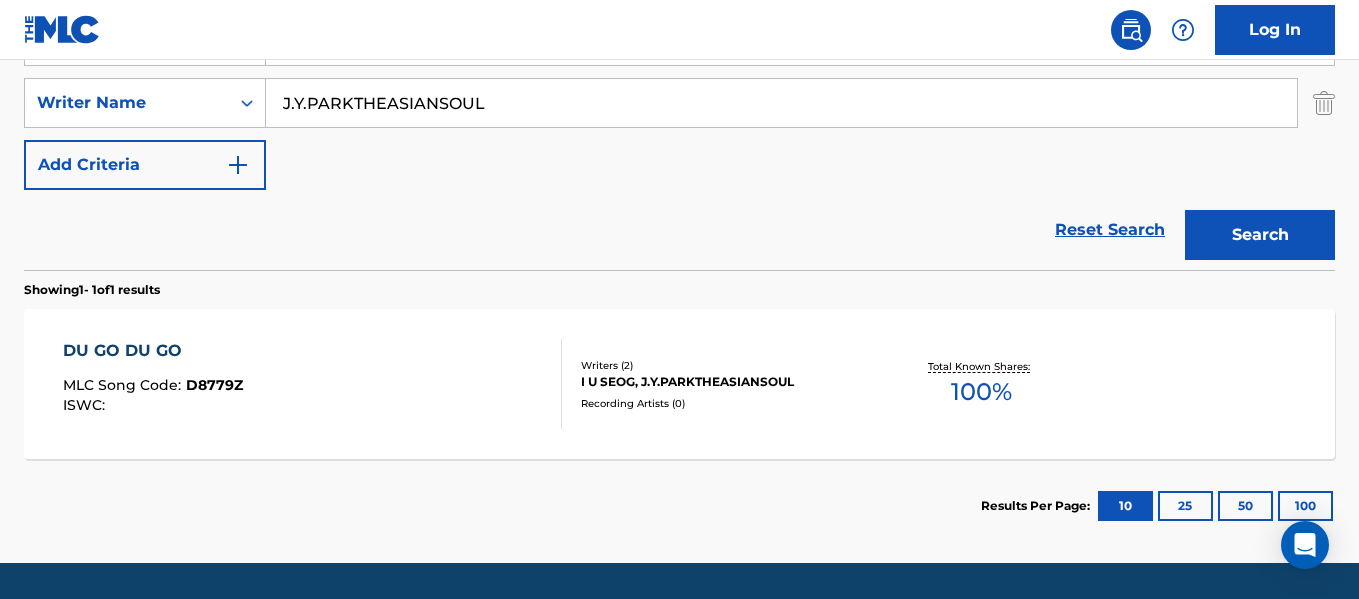 scroll, scrollTop: 428, scrollLeft: 0, axis: vertical 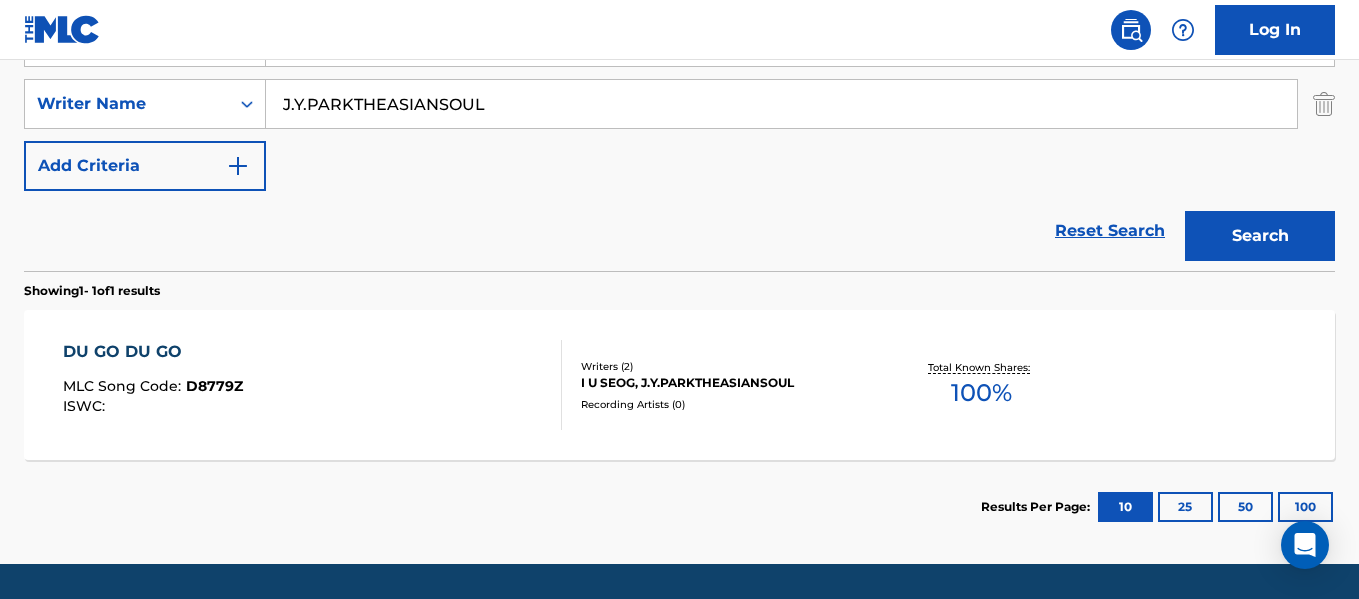 click on "DU GO DU GO" at bounding box center (153, 352) 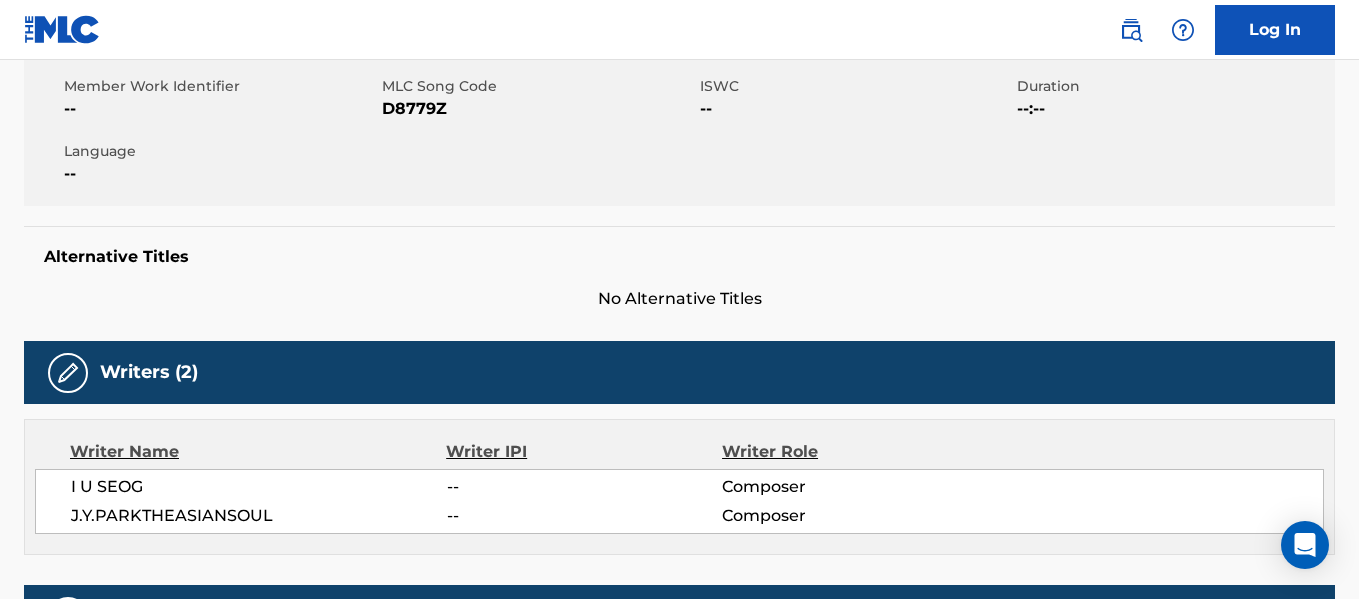 scroll, scrollTop: 204, scrollLeft: 0, axis: vertical 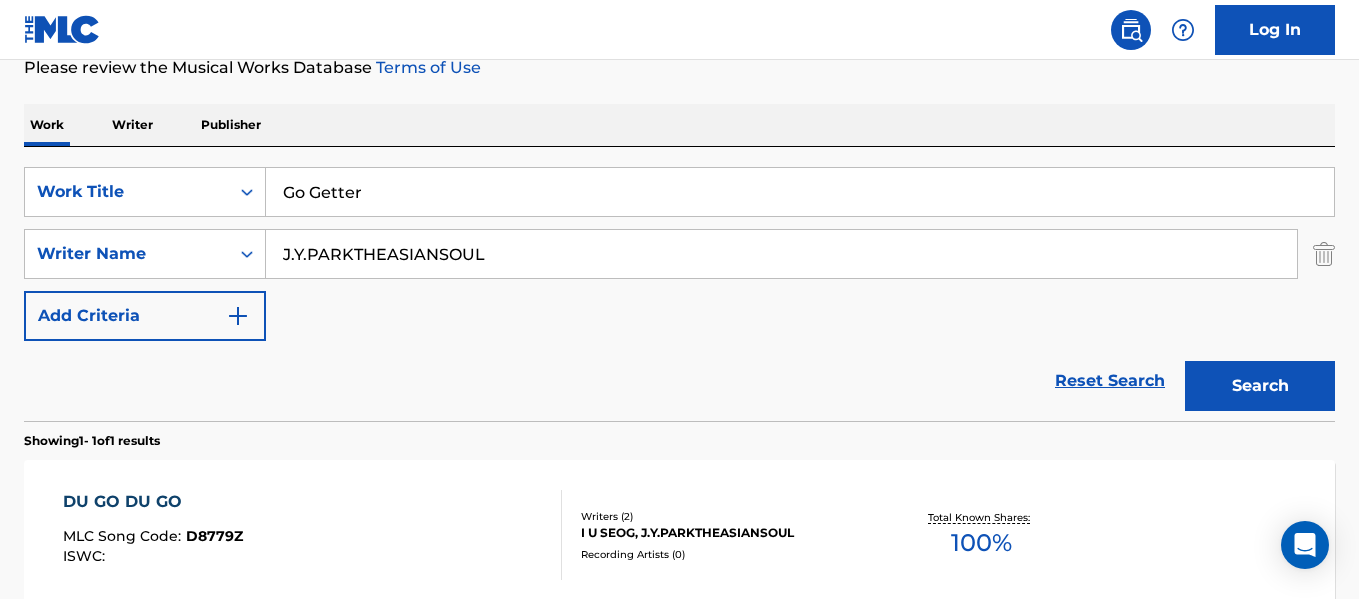 click on "SearchWithCriteriad6b62c35-f205-4753-967a-9f7de89790c2 Work Title Go Getter SearchWithCriteria16ca485e-3028-4426-8af5-320efa14d44f Writer Name J.Y.PARKTHEASIANSOUL Add Criteria" at bounding box center (679, 254) 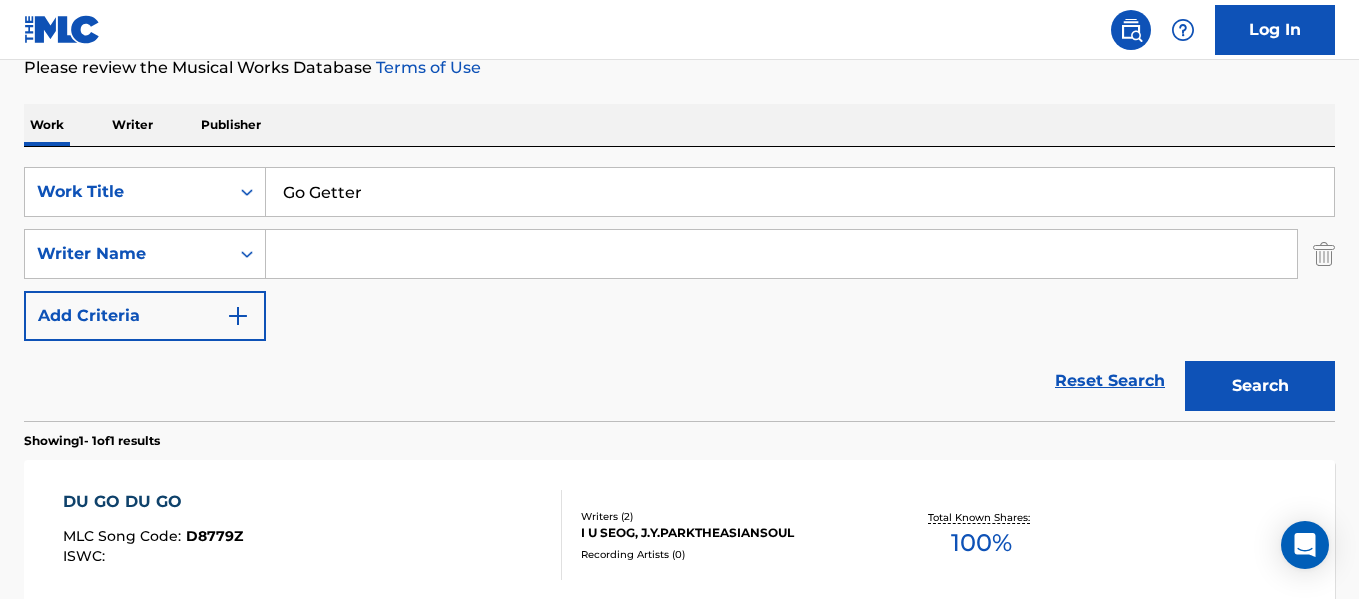 paste on "[PERSON_NAME] [PERSON_NAME]" 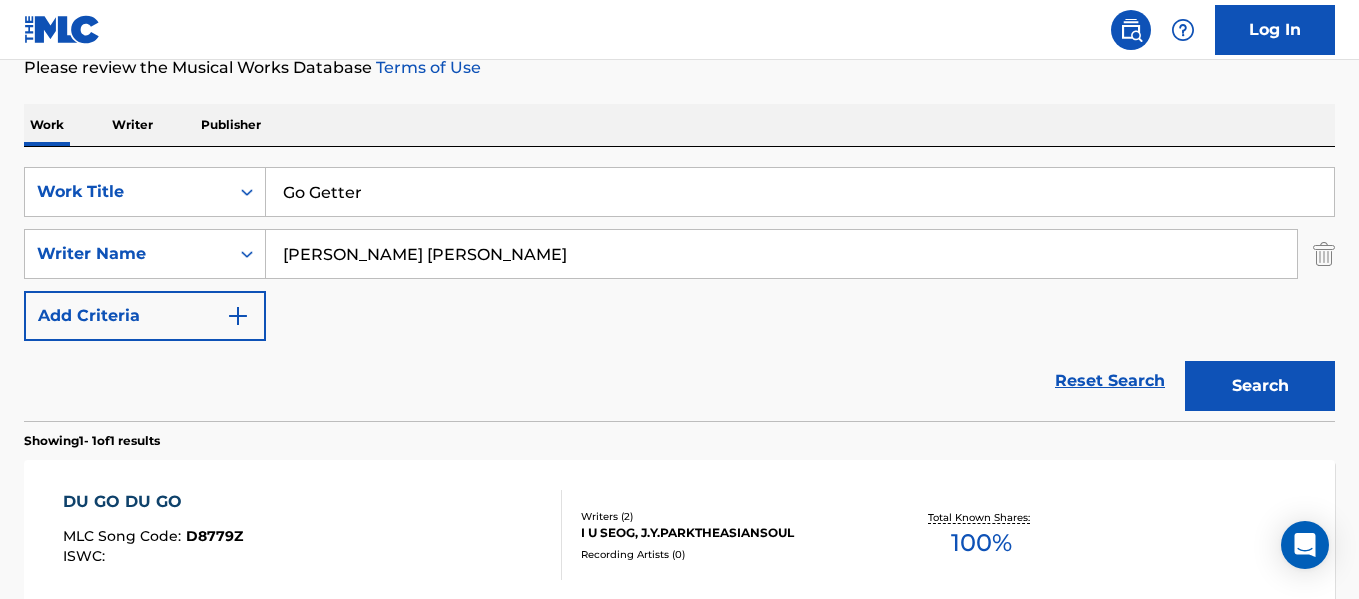 type on "[PERSON_NAME] [PERSON_NAME]" 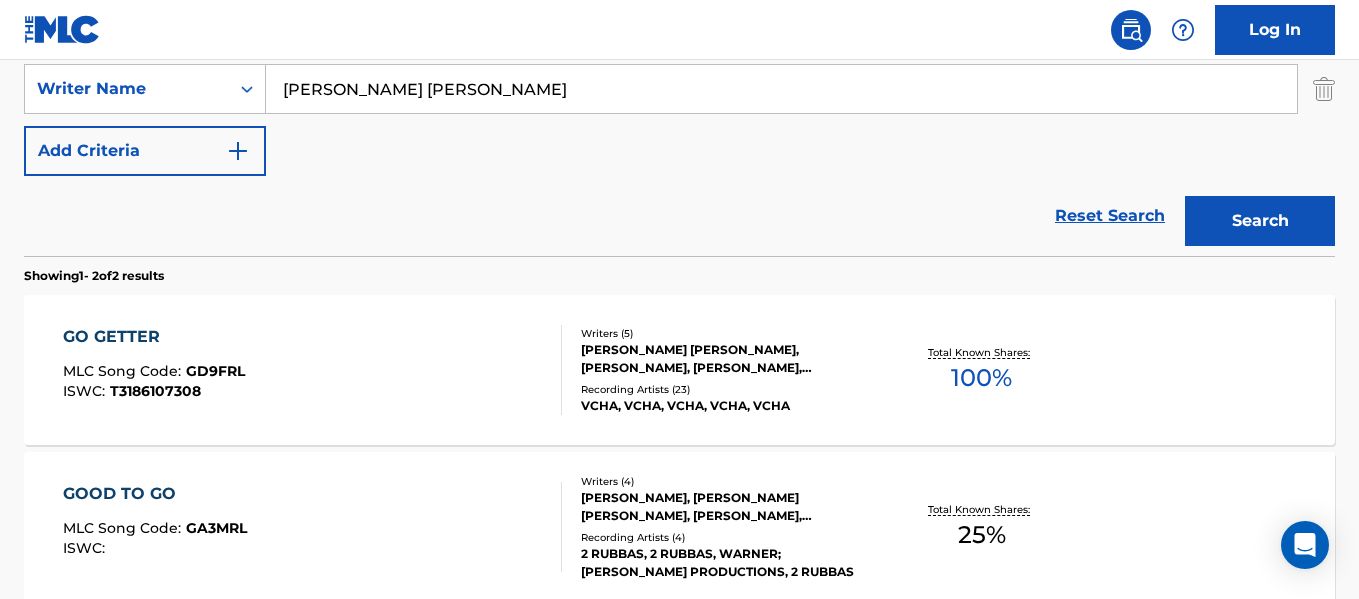 scroll, scrollTop: 454, scrollLeft: 0, axis: vertical 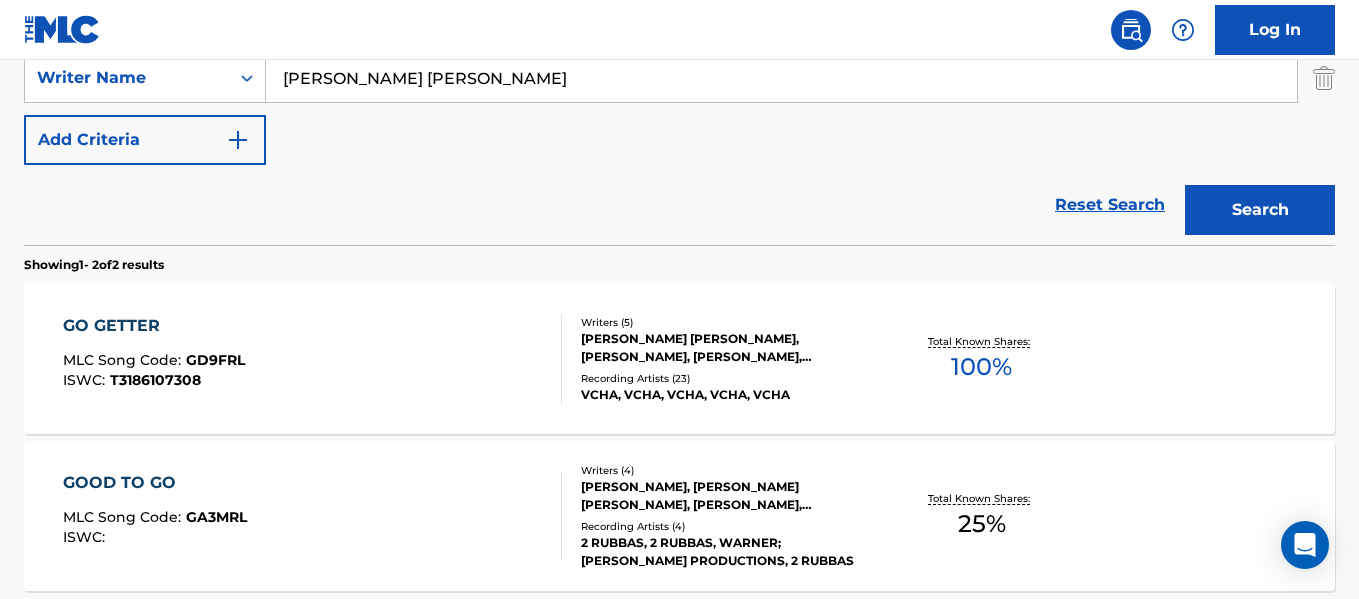 click on "GO GETTER" at bounding box center (154, 326) 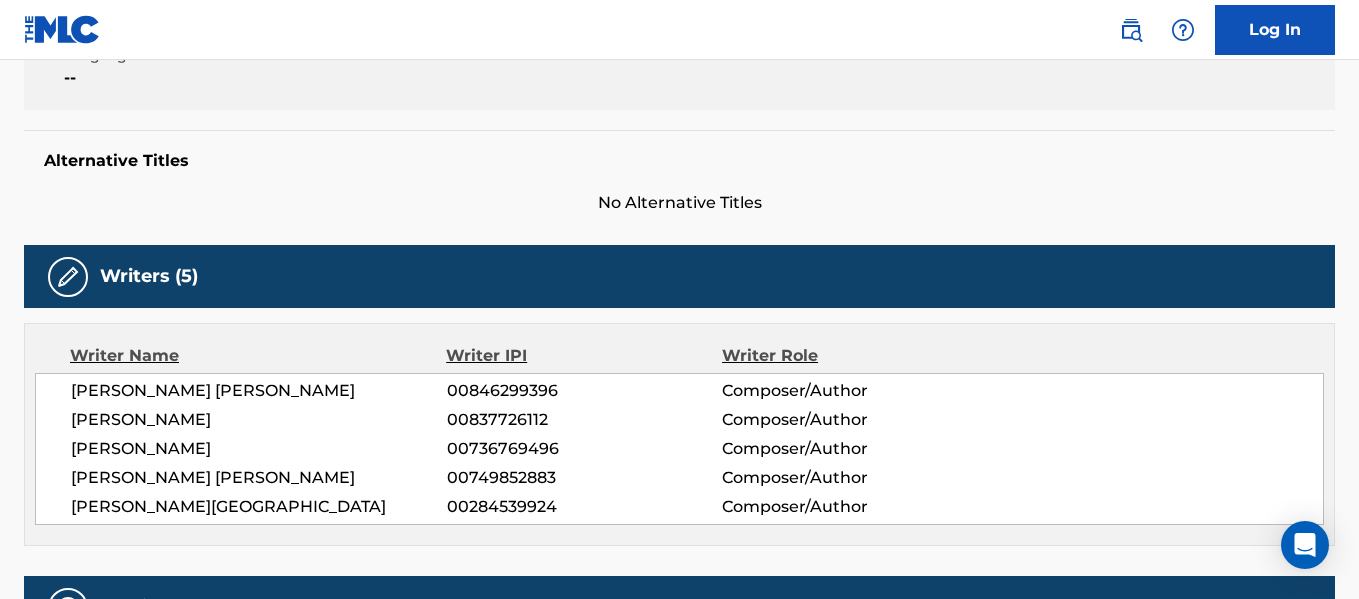 scroll, scrollTop: 566, scrollLeft: 0, axis: vertical 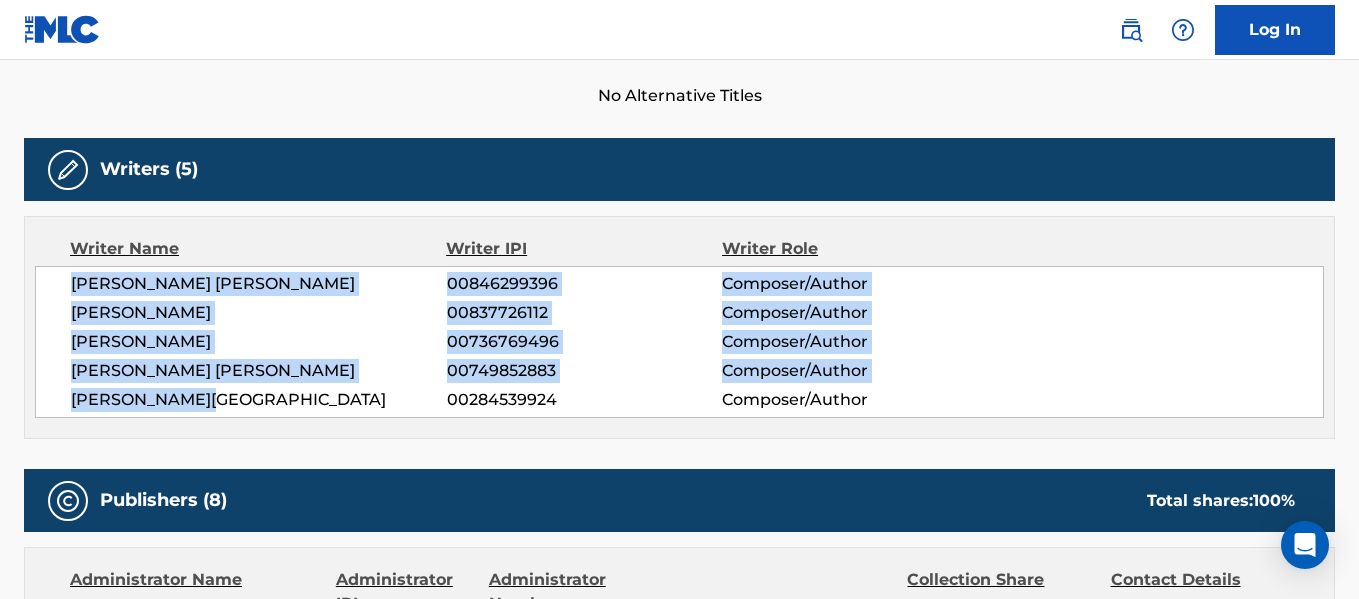 drag, startPoint x: 69, startPoint y: 281, endPoint x: 260, endPoint y: 420, distance: 236.22447 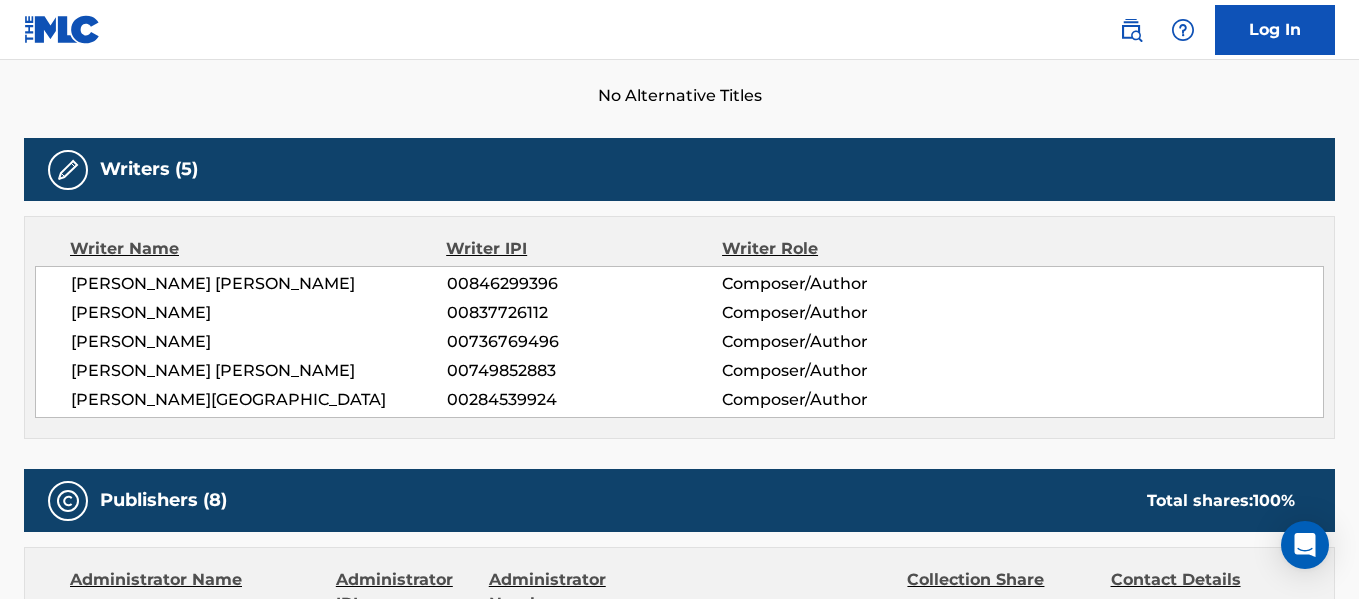 click on "Work Detail   Member Work Identifier -- MLC Song Code GD9FRL ISWC T3186107308 Duration --:-- Language -- Alternative Titles No Alternative Titles Writers   (5) Writer Name Writer IPI Writer Role [PERSON_NAME] [PERSON_NAME] 00846299396 Composer/Author [PERSON_NAME] 00837726112 Composer/Author [PERSON_NAME] 00736769496 Composer/Author [PERSON_NAME] [PERSON_NAME] 00749852883 Composer/Author [PERSON_NAME] PARK 00284539924 Composer/Author Publishers   (8) Total shares:  100 % Administrator Name Administrator IPI Administrator Number Collection Share Contact Details SONY/ATV TUNES LLC 00338164558 P8301C 20% MLC Inquiries at Sony Music Publishing [STREET_ADDRESS] [GEOGRAPHIC_DATA][US_STATE] [PHONE_NUMBER] [EMAIL_ADDRESS][DOMAIN_NAME] Admin Original Publisher Connecting Line Publisher Name Publisher IPI Publisher Number Represented Writers JYP PUBLISHING 00768515110 P7833B [PERSON_NAME] PARK Administrator Name Administrator IPI Administrator Number Collection Share Contact Details 00503659557 8% 6%" at bounding box center (679, 1836) 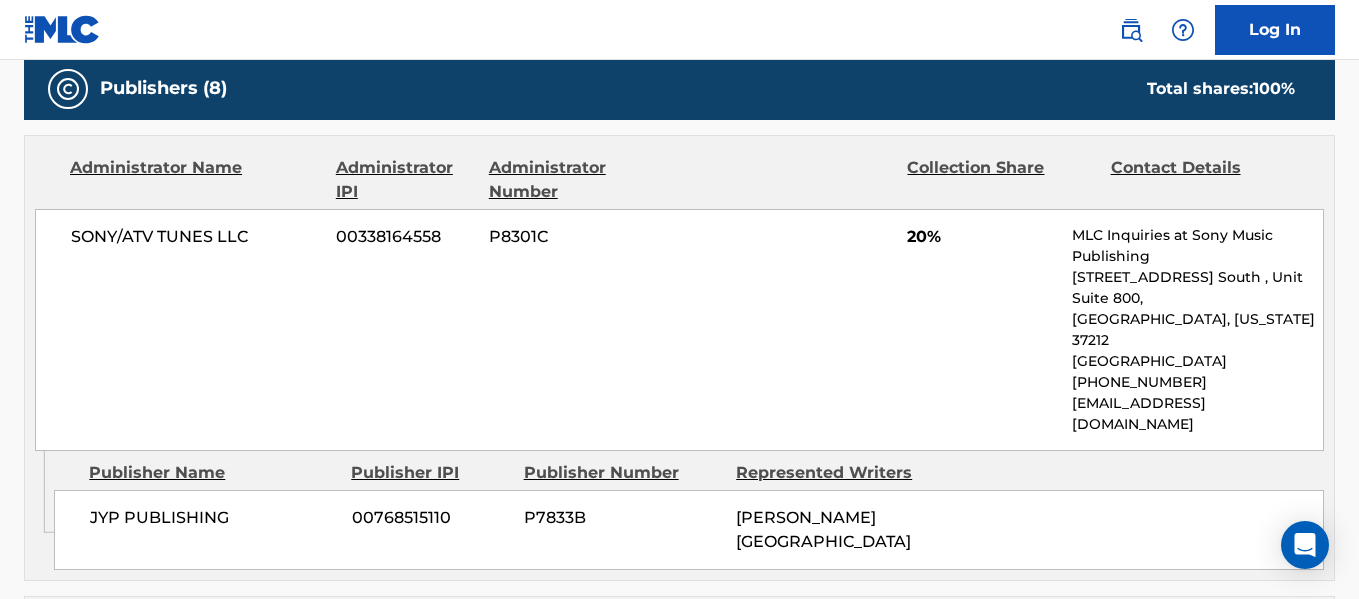 scroll, scrollTop: 980, scrollLeft: 0, axis: vertical 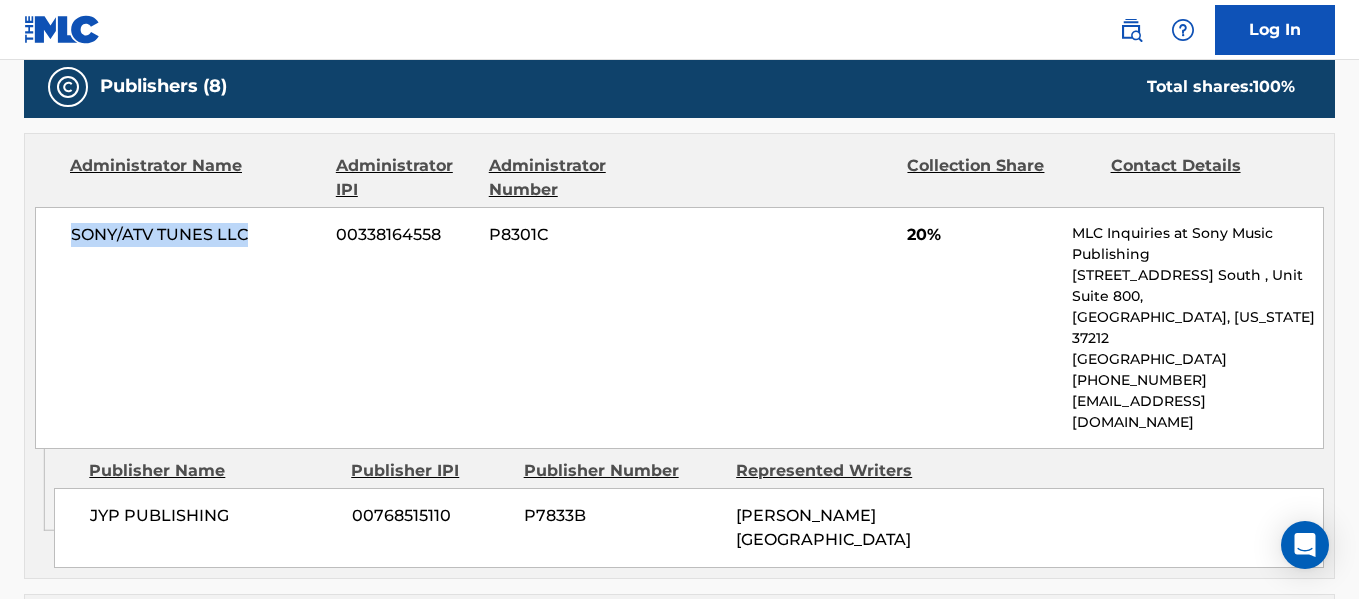 drag, startPoint x: 269, startPoint y: 229, endPoint x: 63, endPoint y: 238, distance: 206.1965 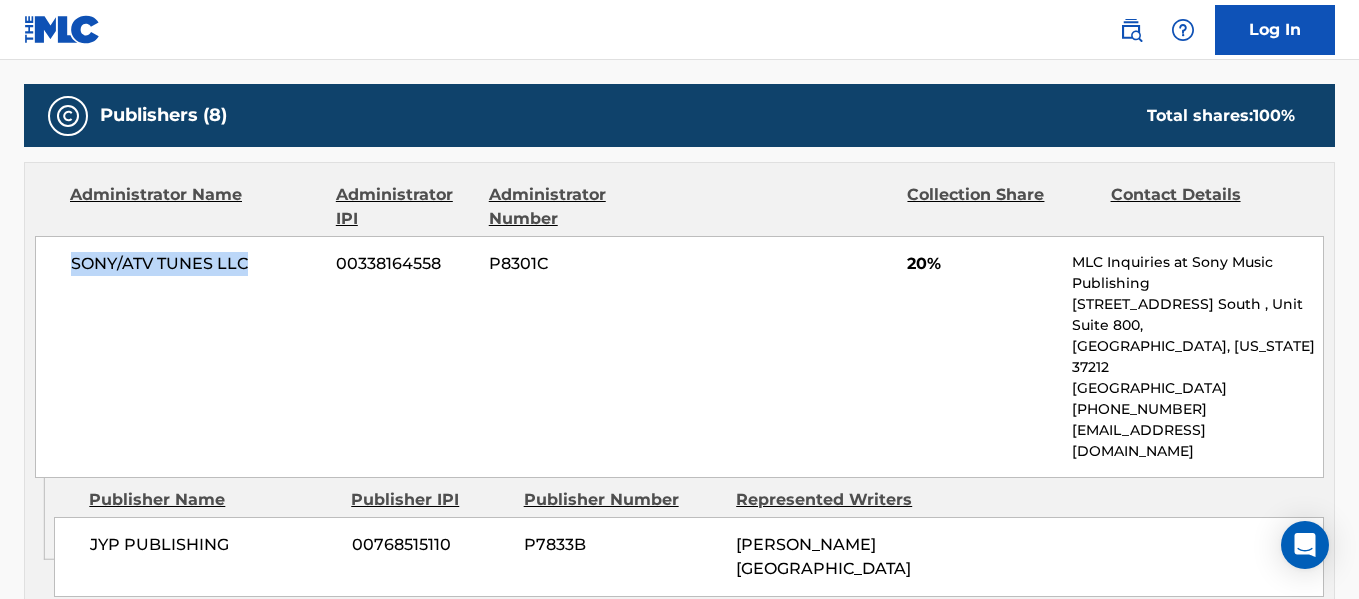 scroll, scrollTop: 985, scrollLeft: 0, axis: vertical 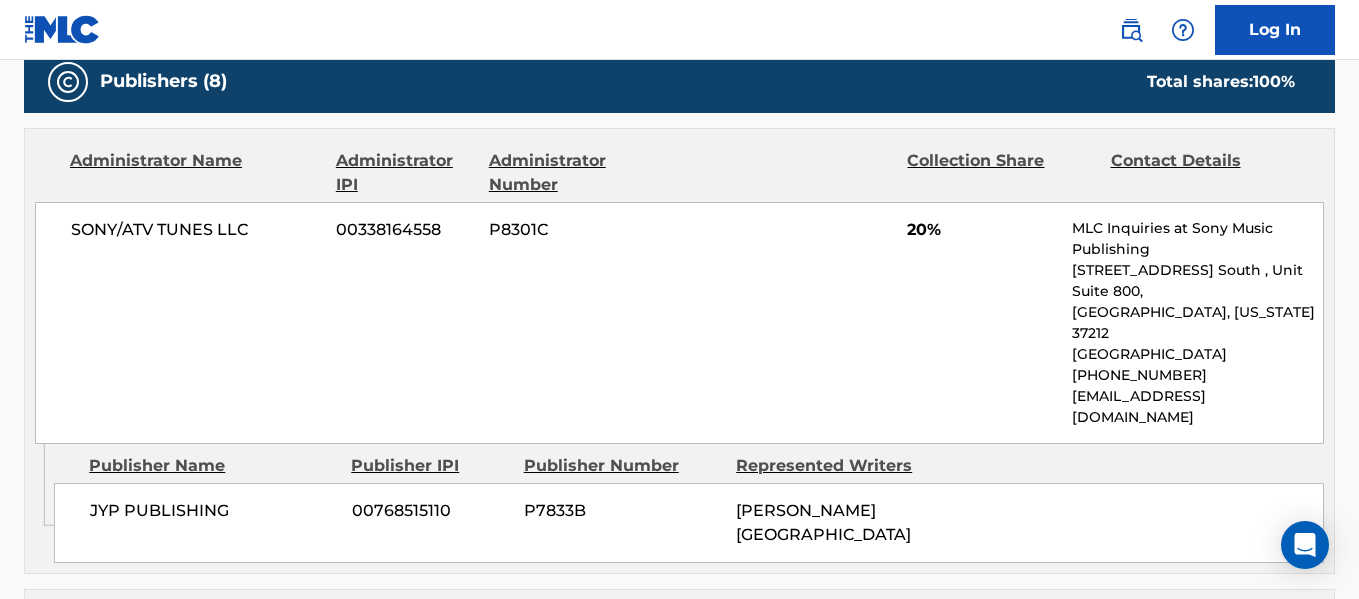 click on "SONY/ATV TUNES LLC 00338164558 P8301C 20% MLC Inquiries at Sony Music Publishing [STREET_ADDRESS] [GEOGRAPHIC_DATA][US_STATE] [PHONE_NUMBER] [EMAIL_ADDRESS][DOMAIN_NAME]" at bounding box center (679, 323) 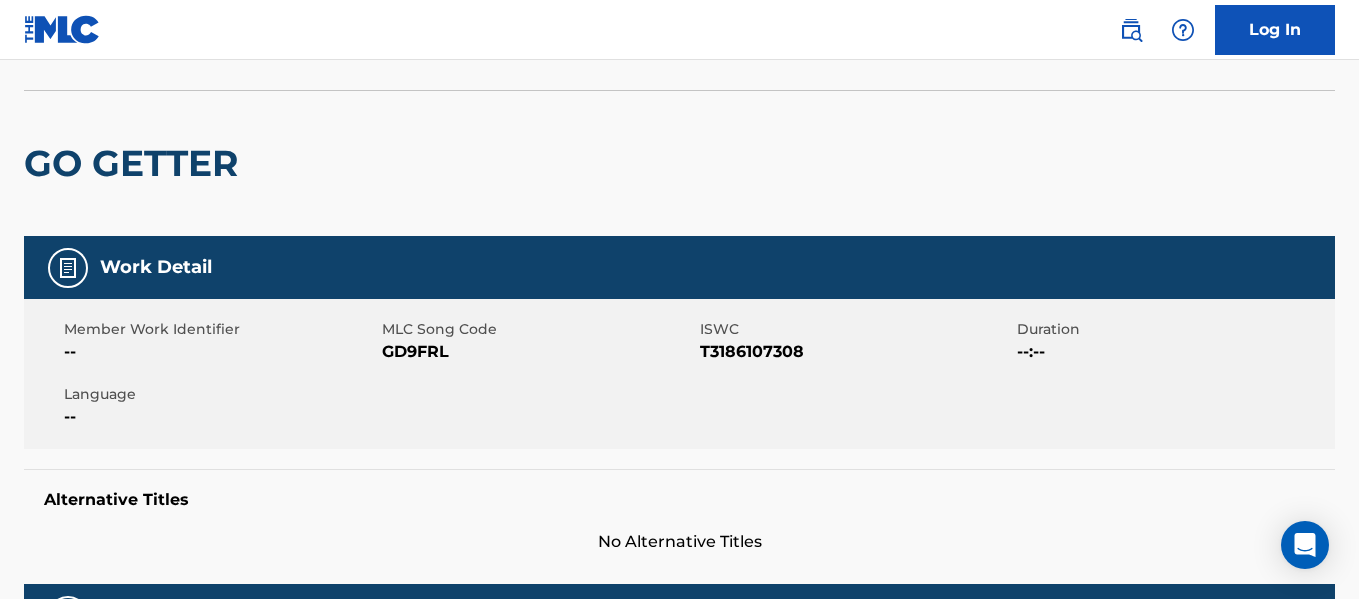 scroll, scrollTop: 0, scrollLeft: 0, axis: both 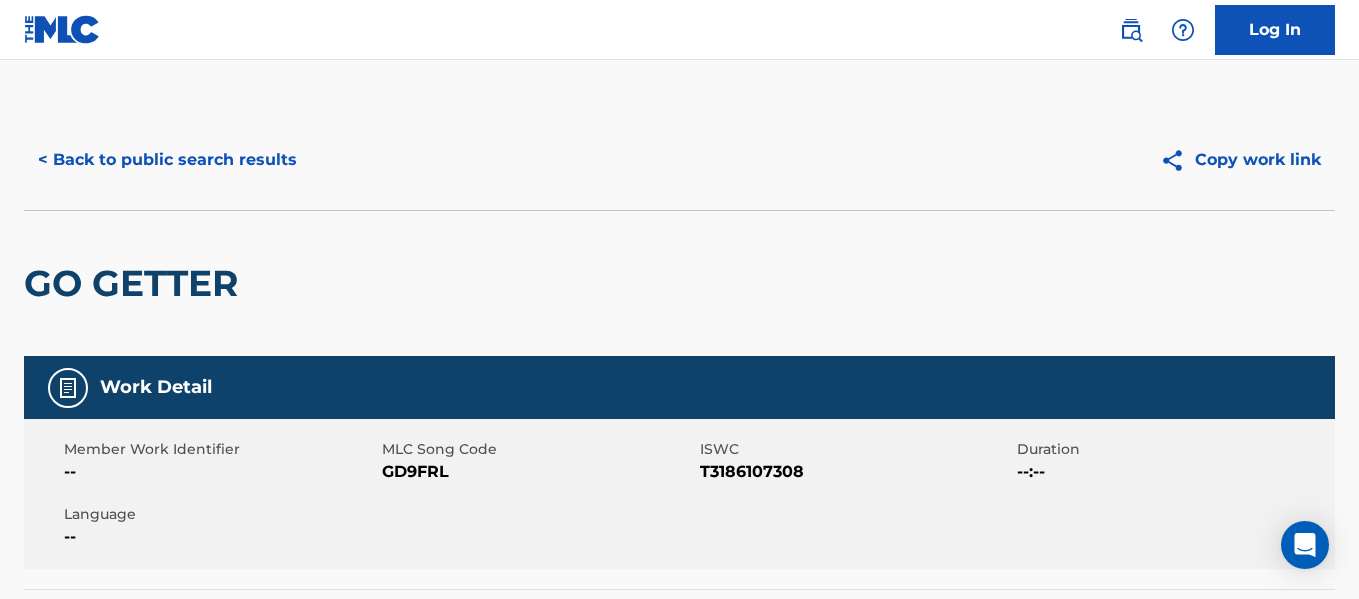 click on "< Back to public search results" at bounding box center [167, 160] 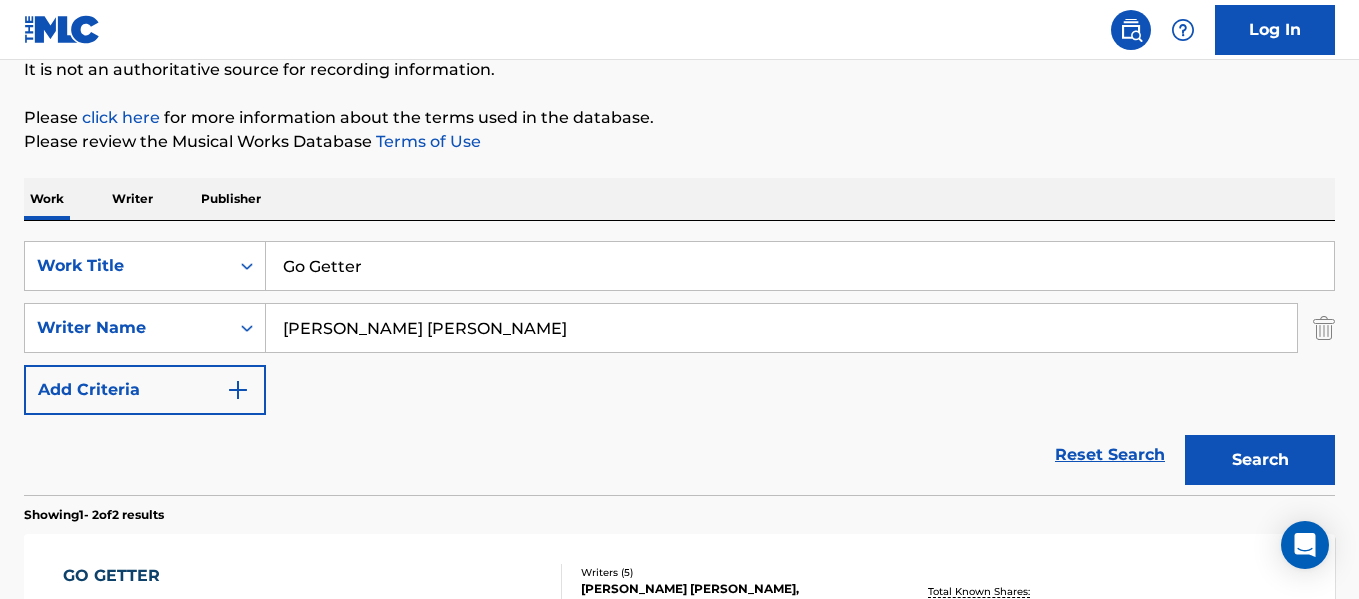 scroll, scrollTop: 202, scrollLeft: 0, axis: vertical 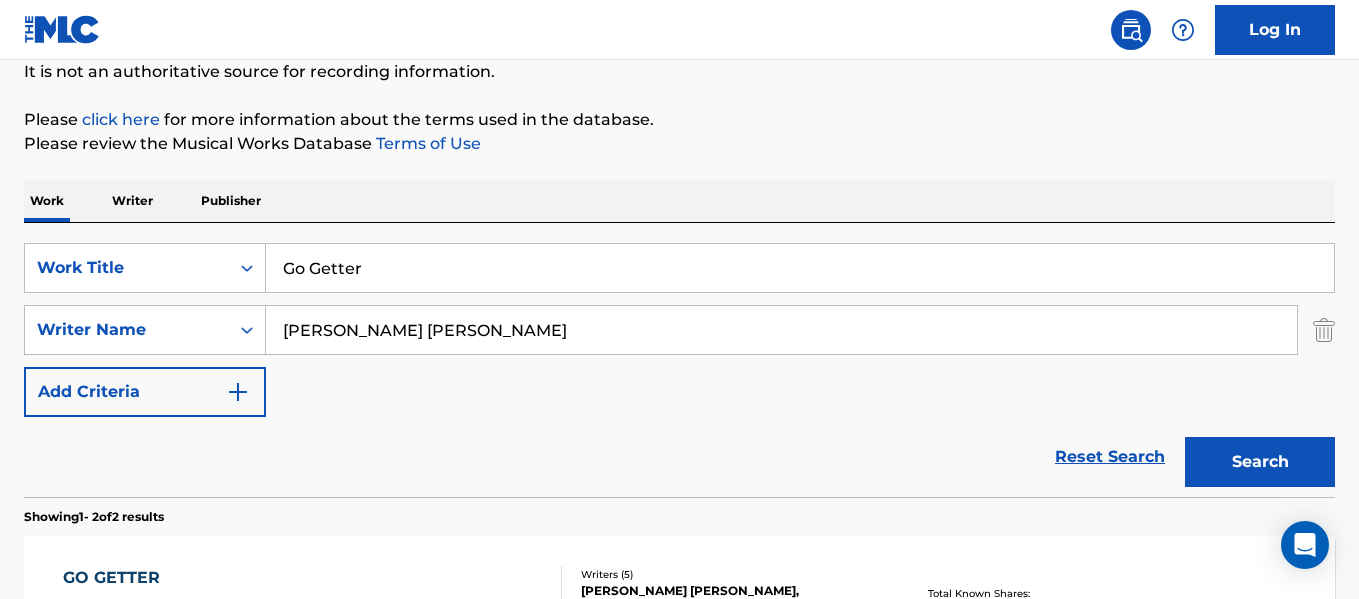 click on "Go Getter" at bounding box center (800, 268) 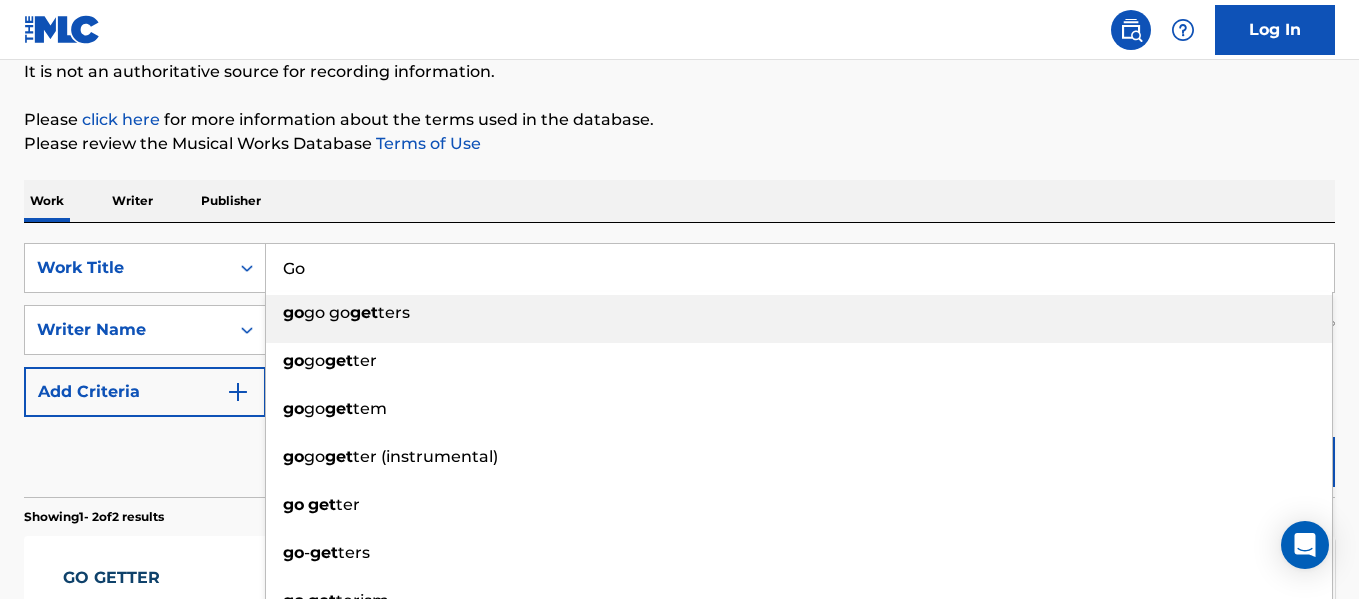 type on "G" 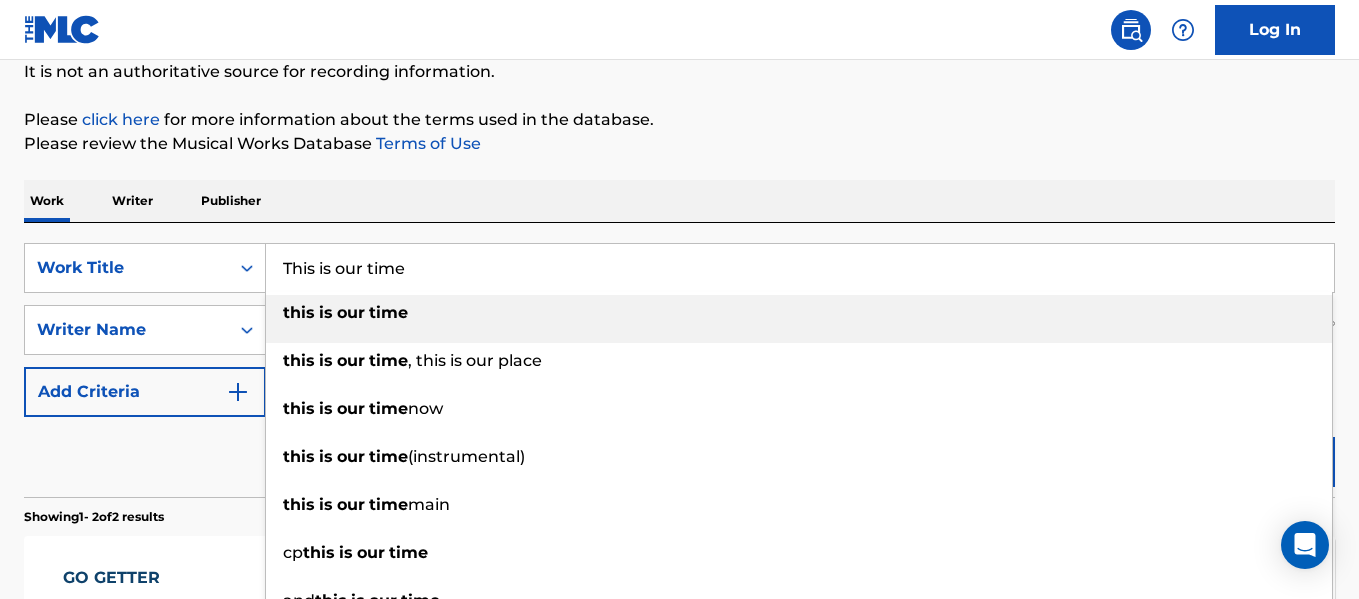 click on "time" at bounding box center [388, 312] 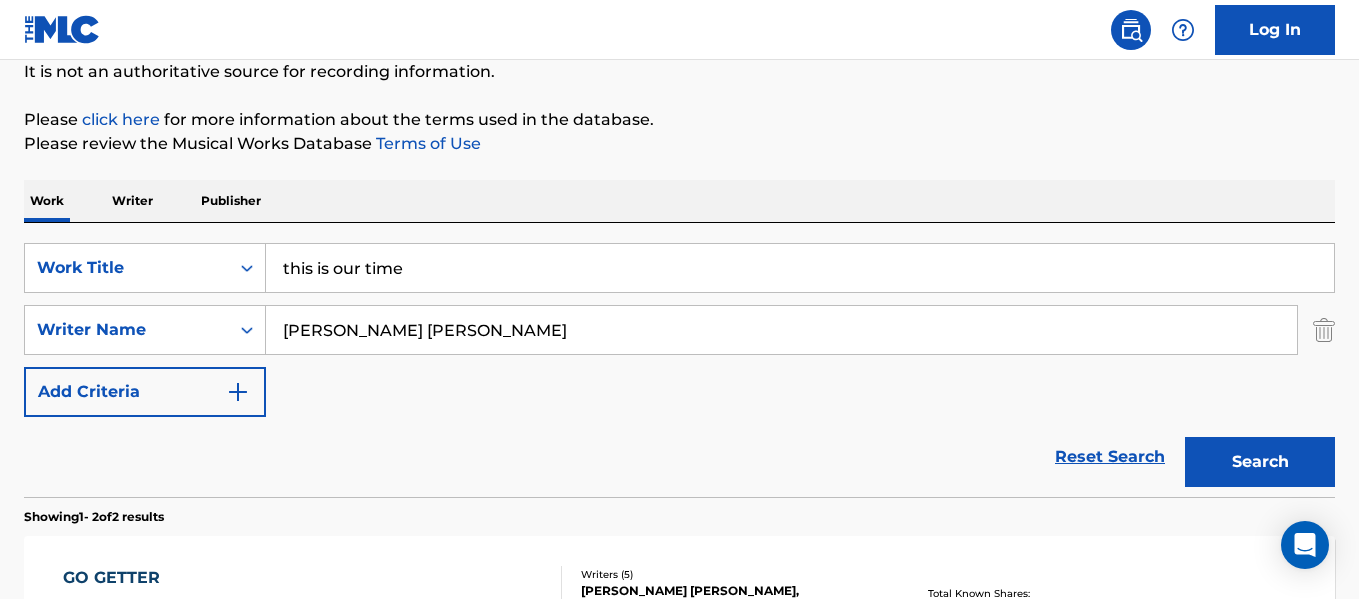 drag, startPoint x: 526, startPoint y: 336, endPoint x: 293, endPoint y: 344, distance: 233.1373 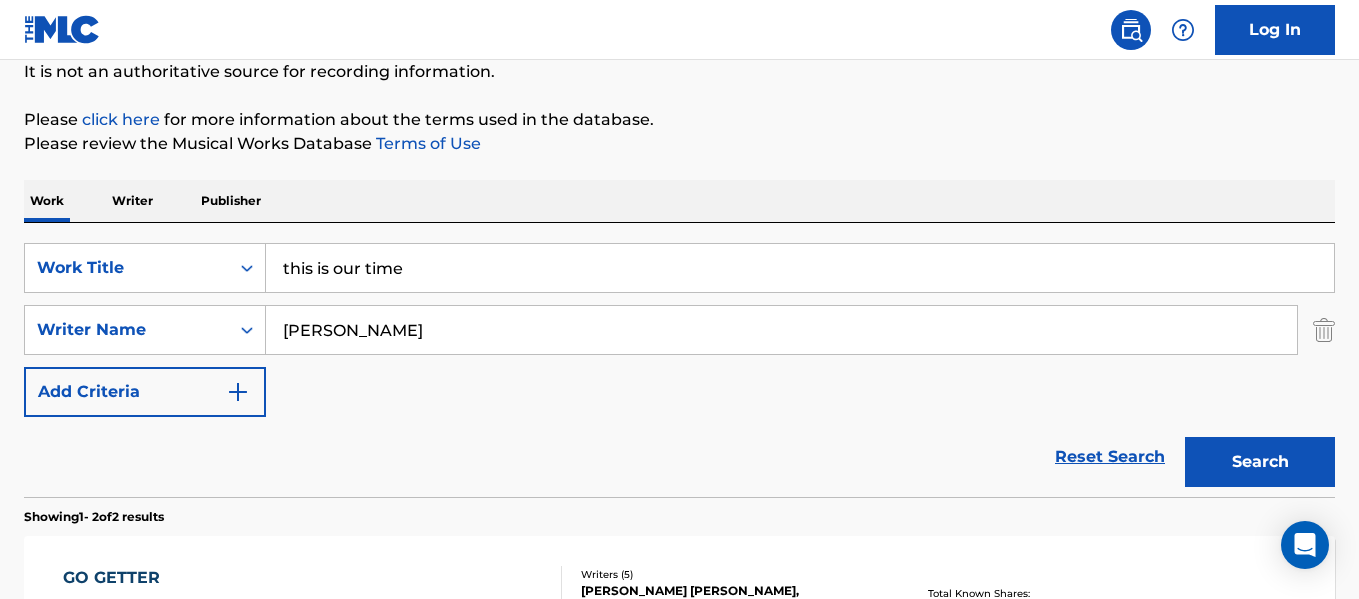 click on "Search" at bounding box center [1260, 462] 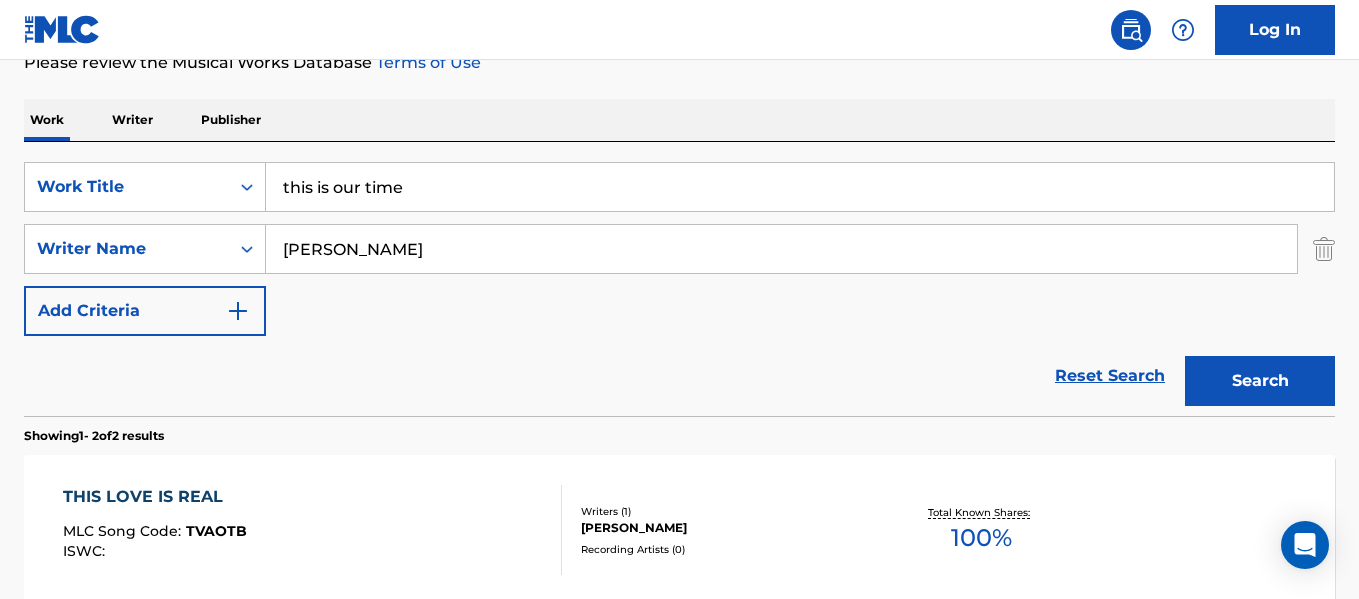 scroll, scrollTop: 282, scrollLeft: 0, axis: vertical 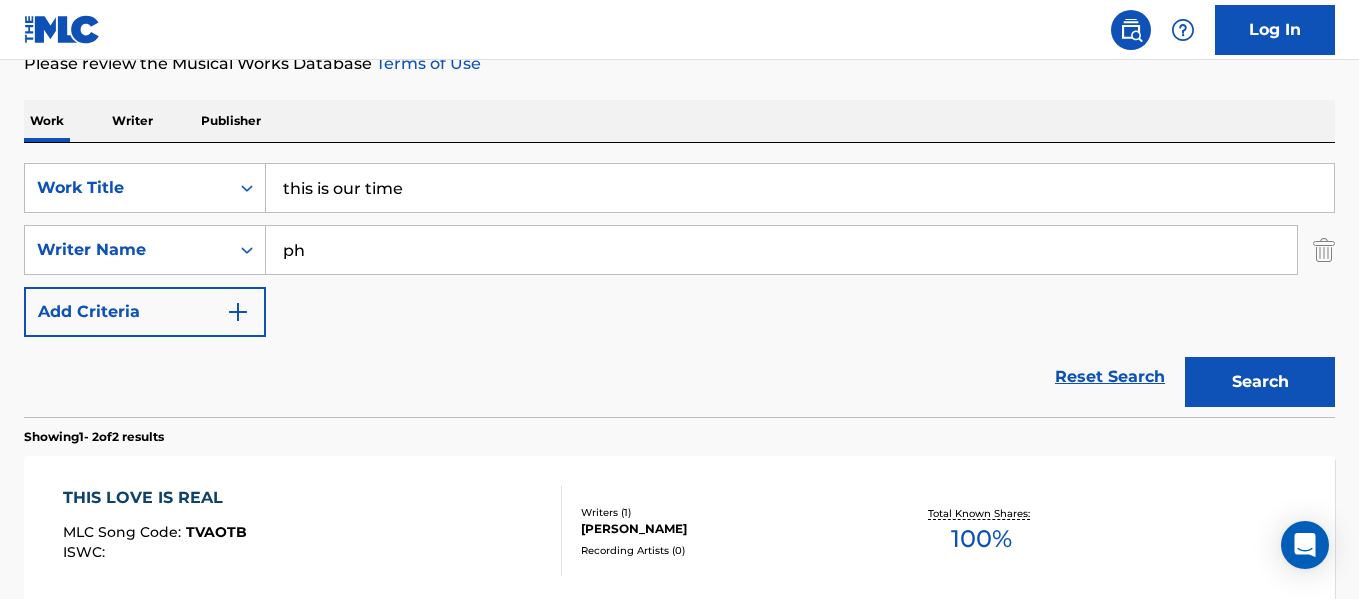 type on "p" 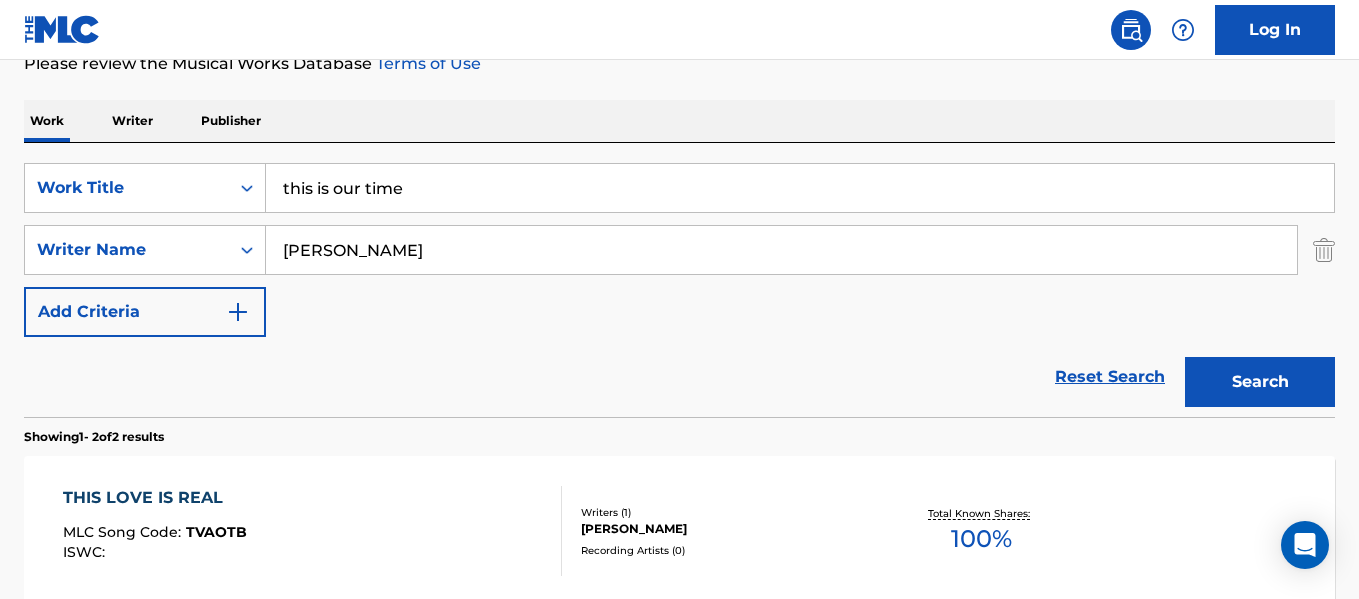 click on "Search" at bounding box center (1260, 382) 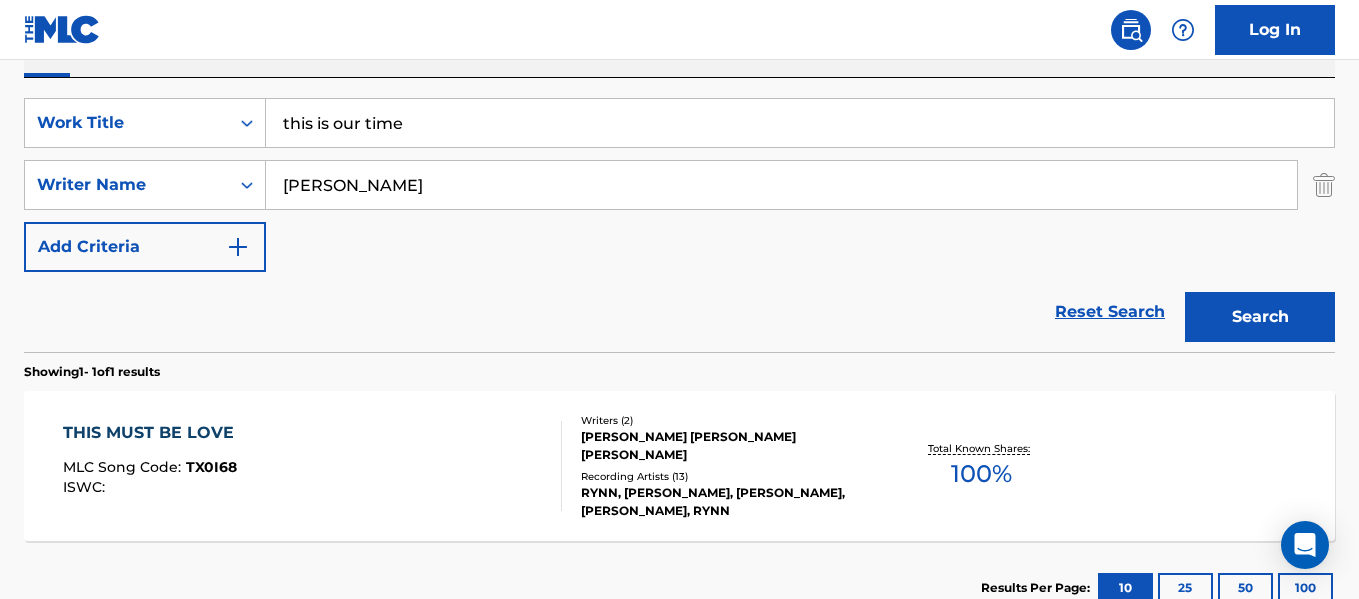 scroll, scrollTop: 341, scrollLeft: 0, axis: vertical 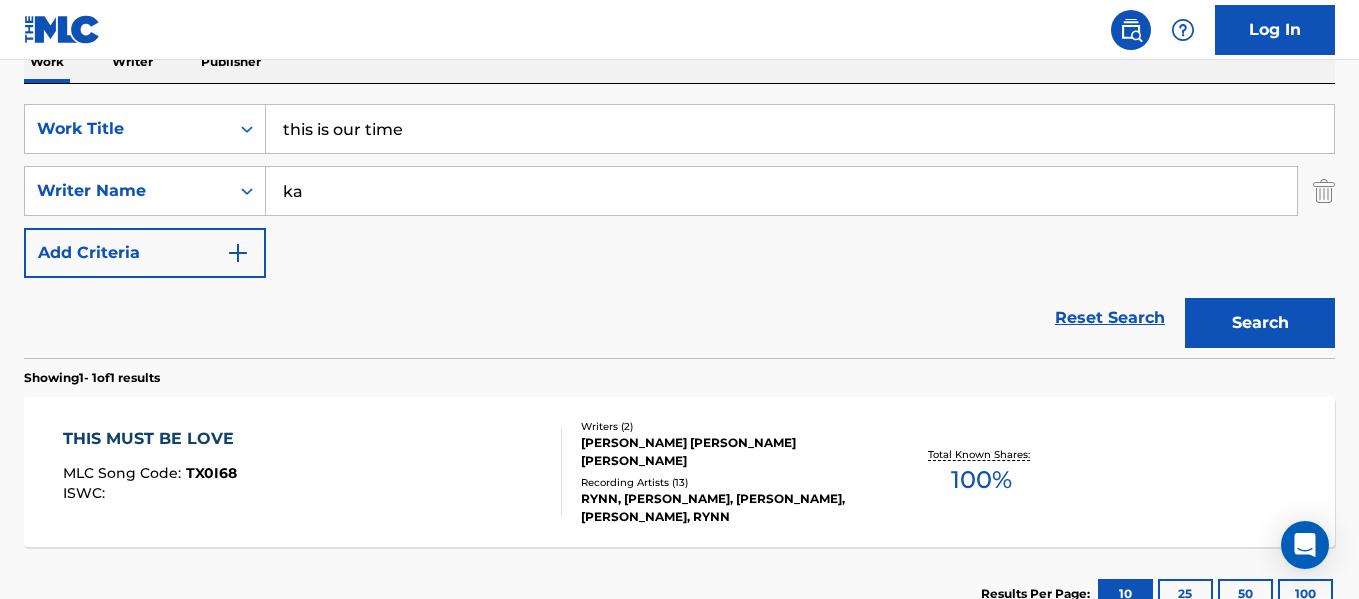 type on "k" 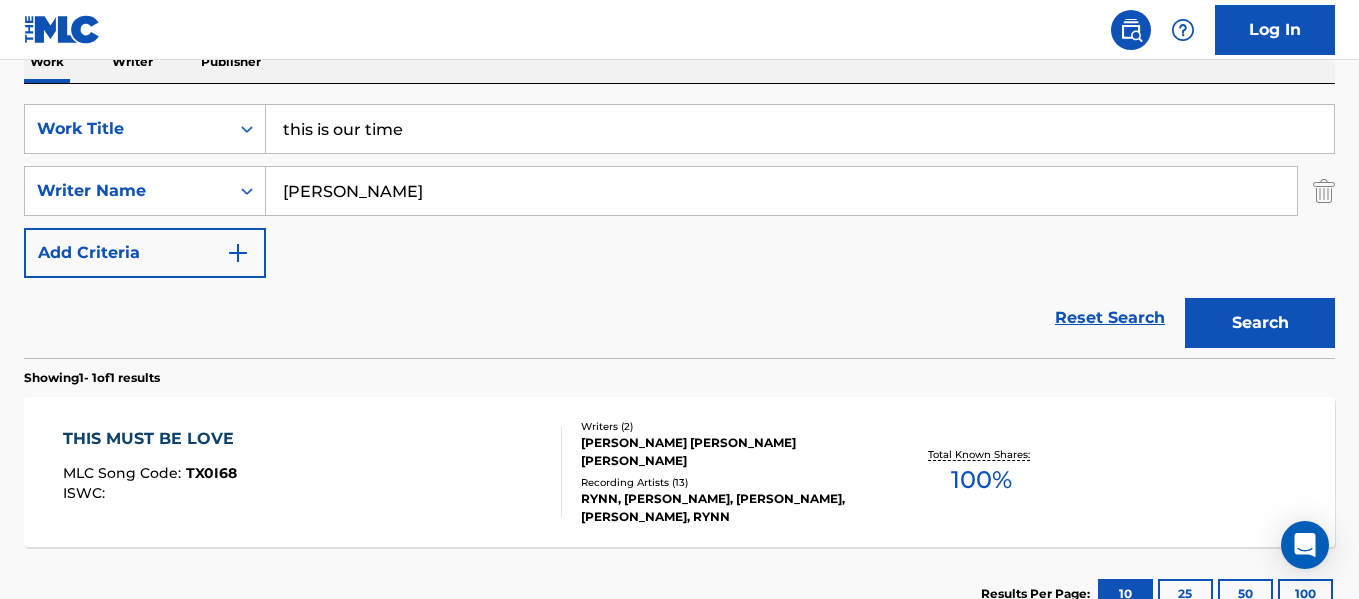 type on "[PERSON_NAME]" 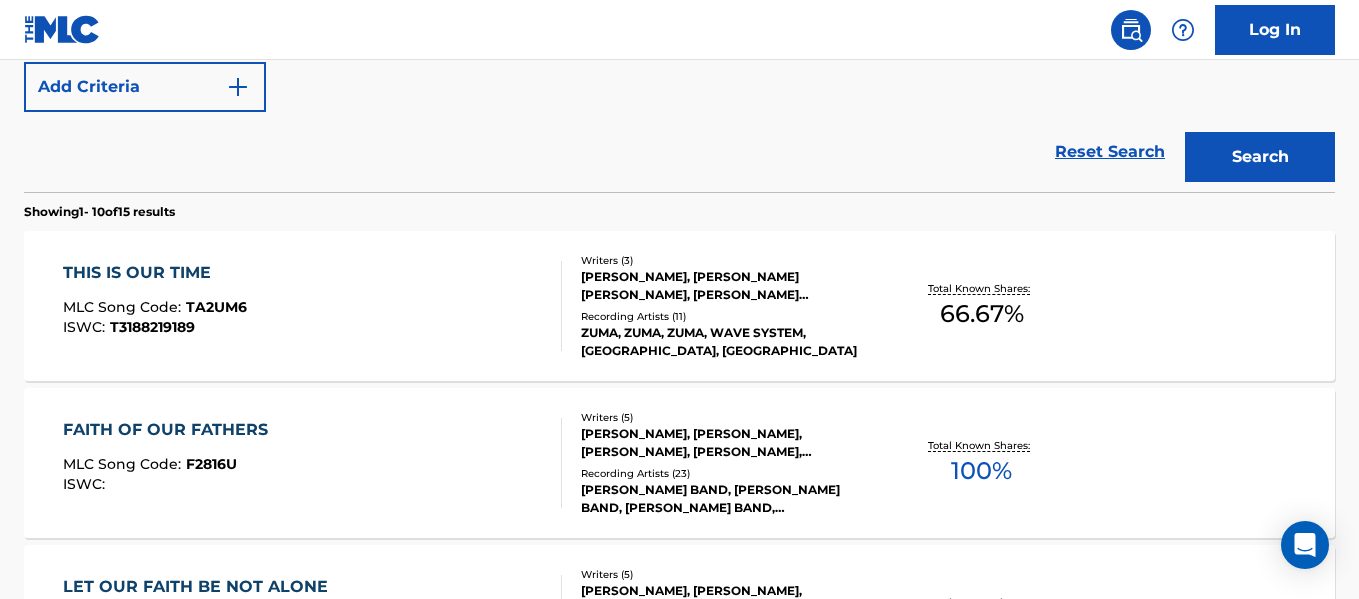 scroll, scrollTop: 506, scrollLeft: 0, axis: vertical 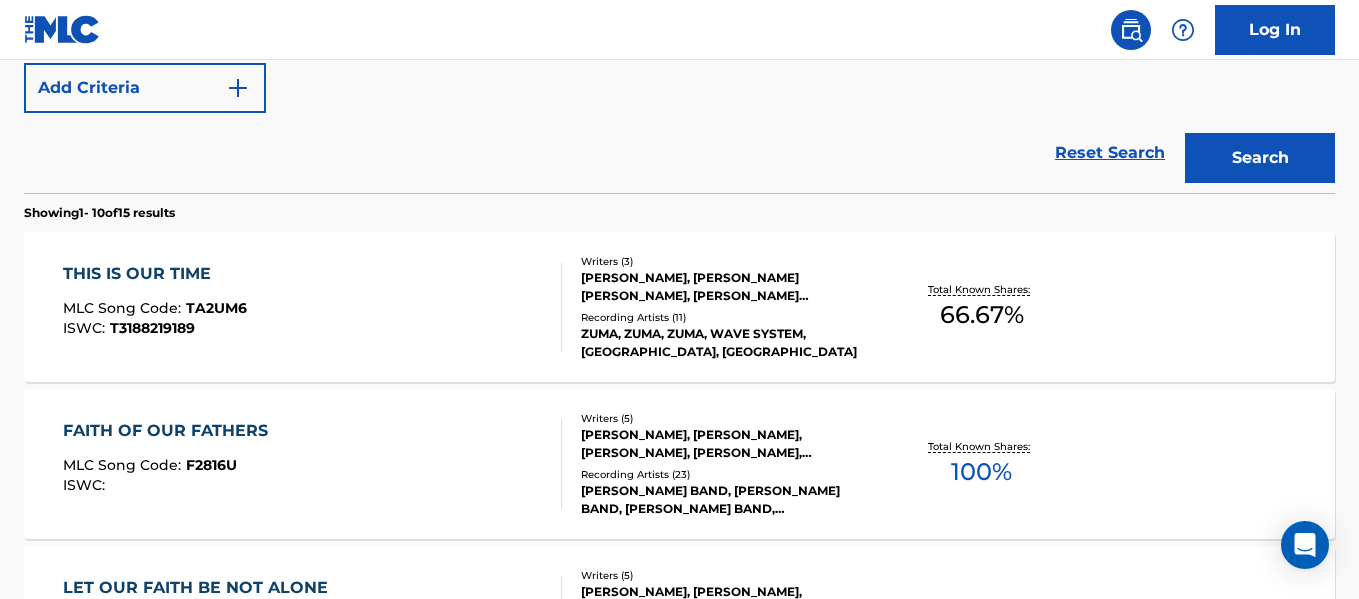 click on "THIS IS OUR TIME" at bounding box center [155, 274] 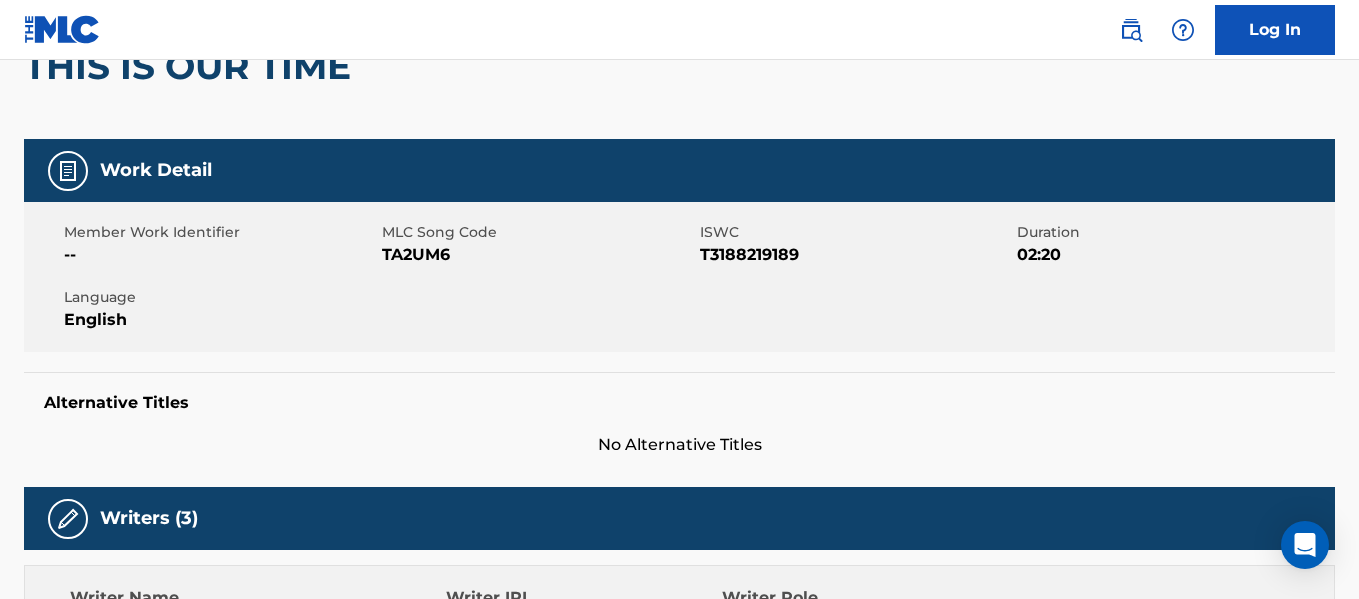 scroll, scrollTop: 0, scrollLeft: 0, axis: both 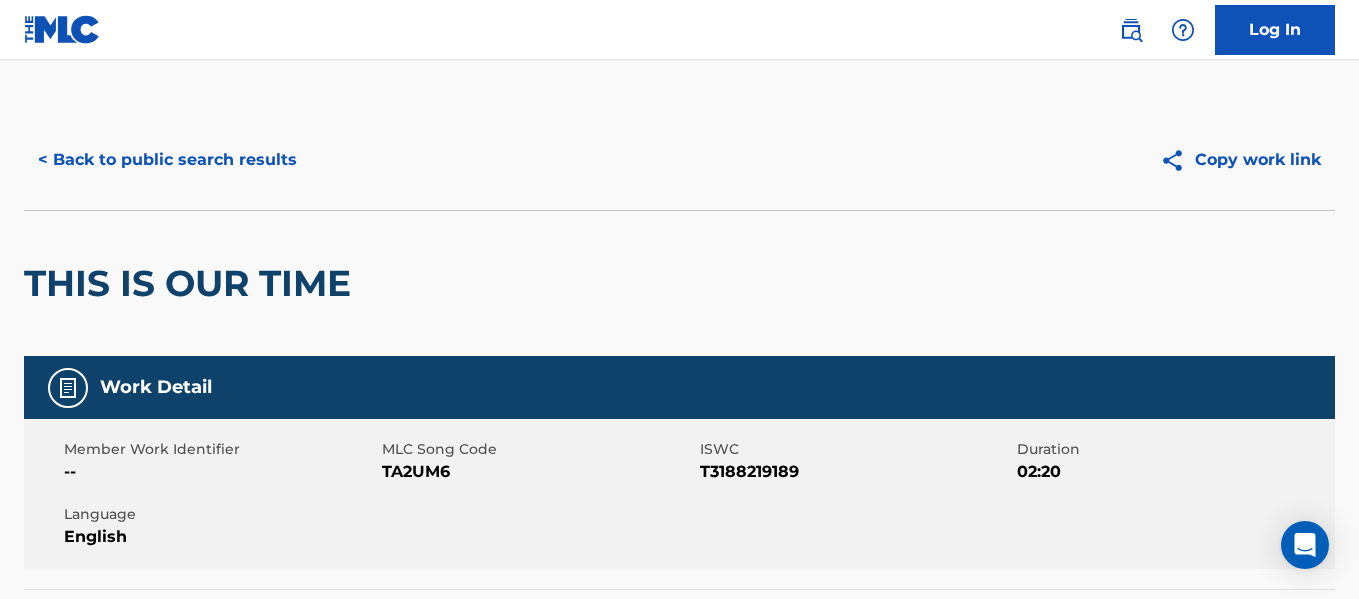 click on "< Back to public search results" at bounding box center [167, 160] 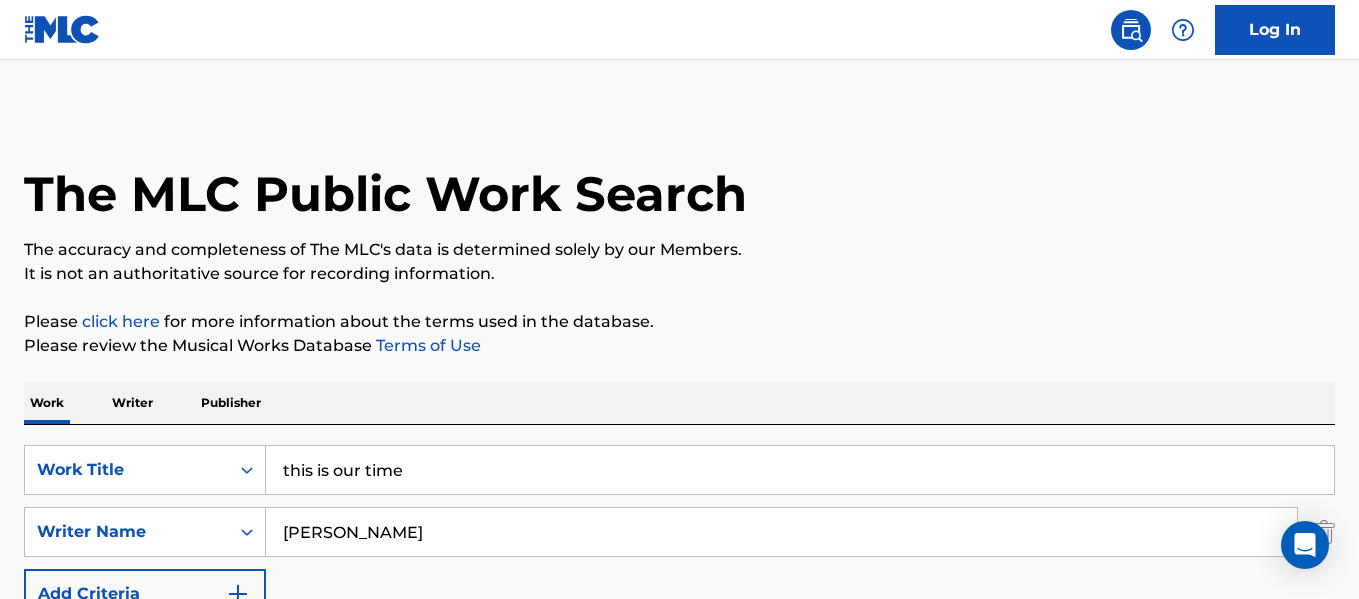 scroll, scrollTop: 134, scrollLeft: 0, axis: vertical 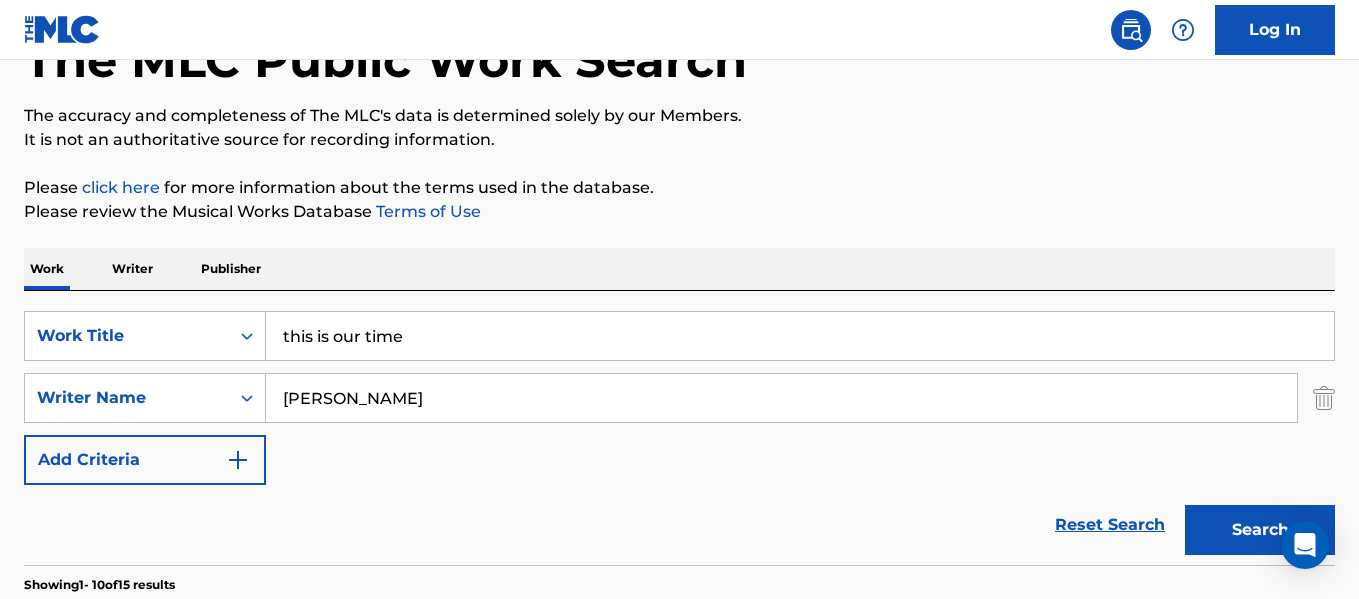click on "[PERSON_NAME]" at bounding box center [781, 398] 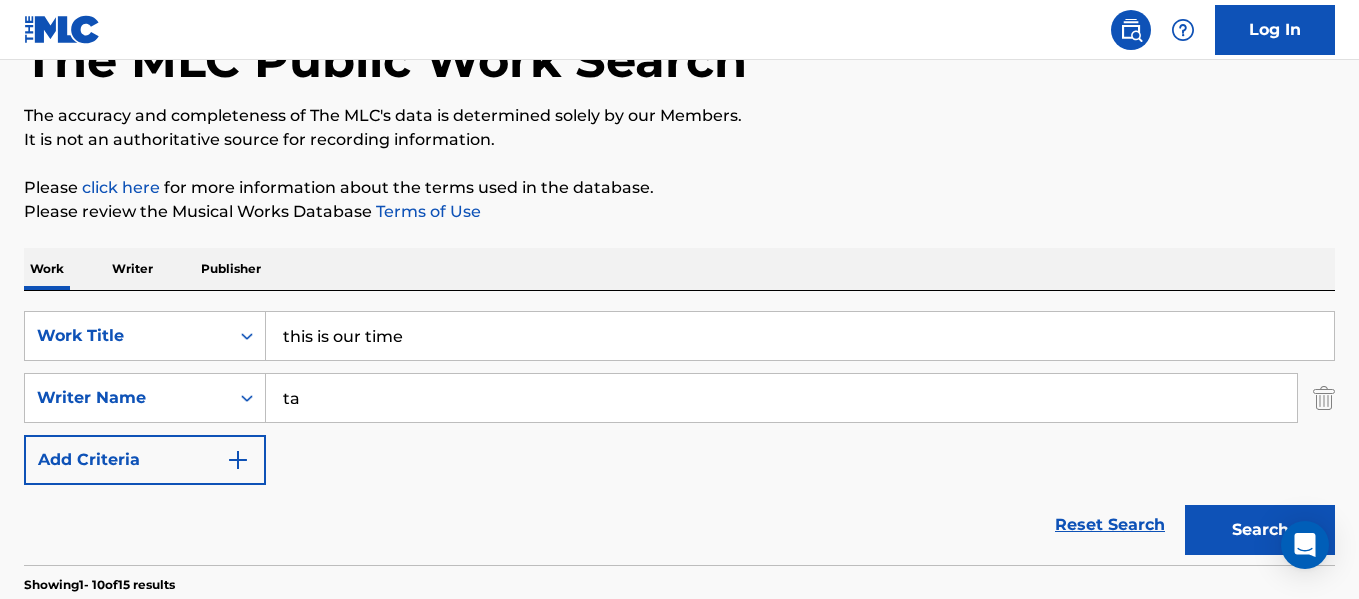 type on "t" 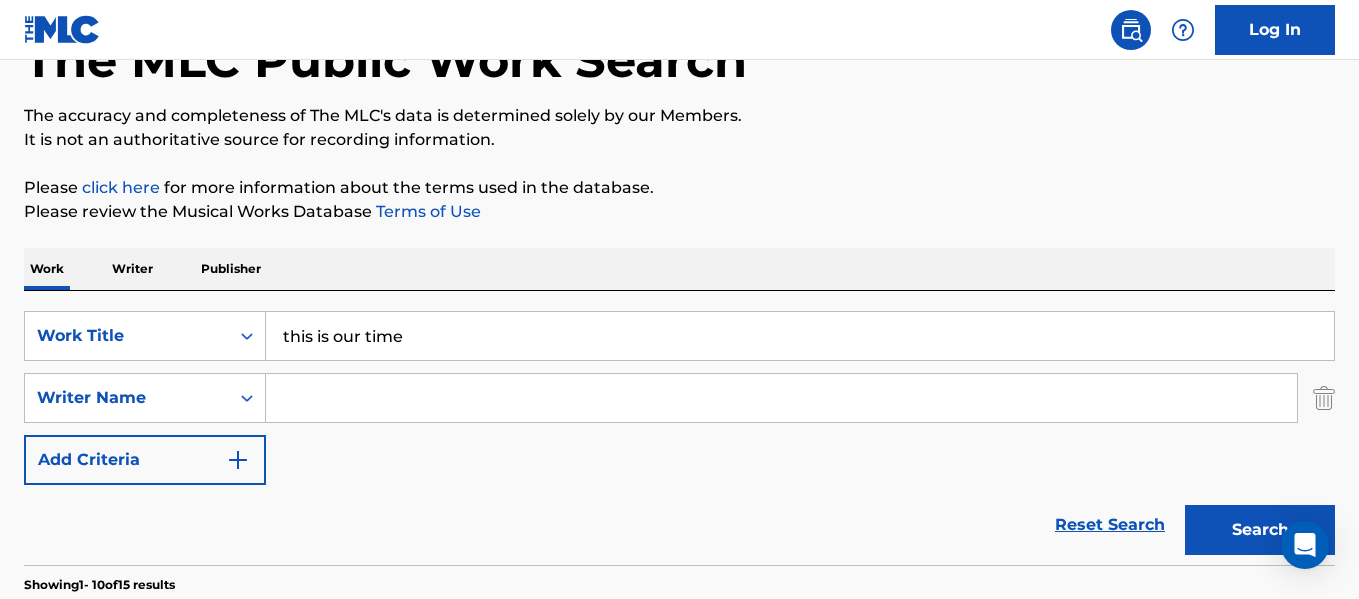 paste on "[PERSON_NAME] [PERSON_NAME]" 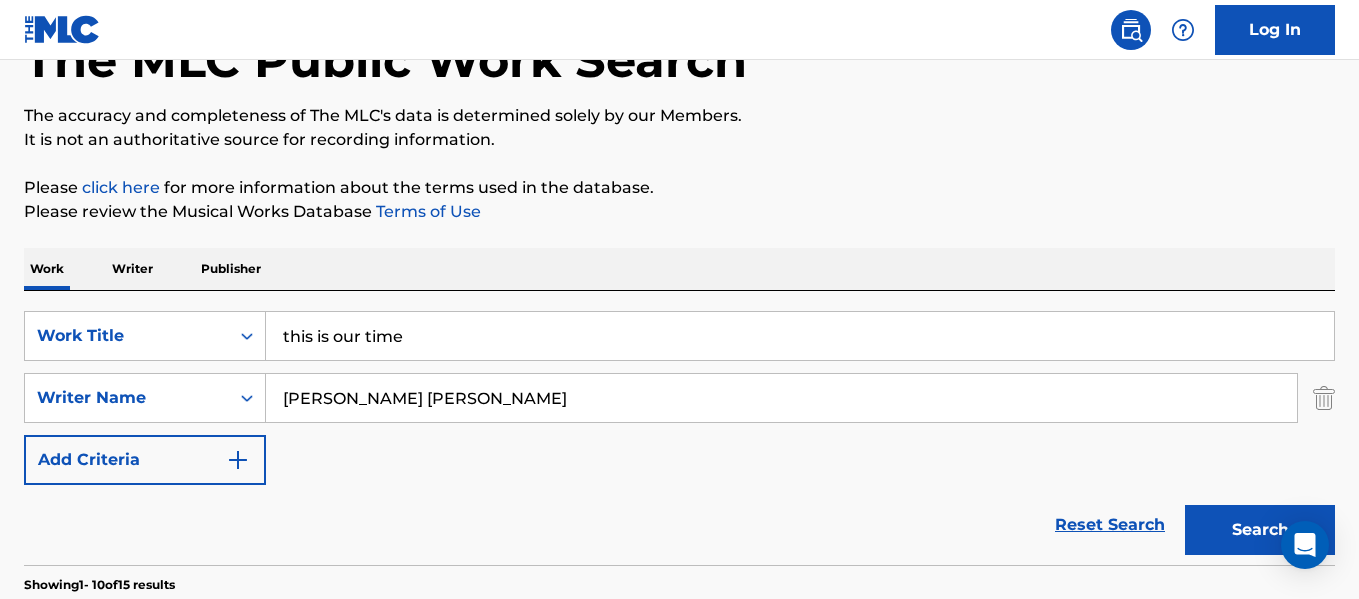 type on "[PERSON_NAME] [PERSON_NAME]" 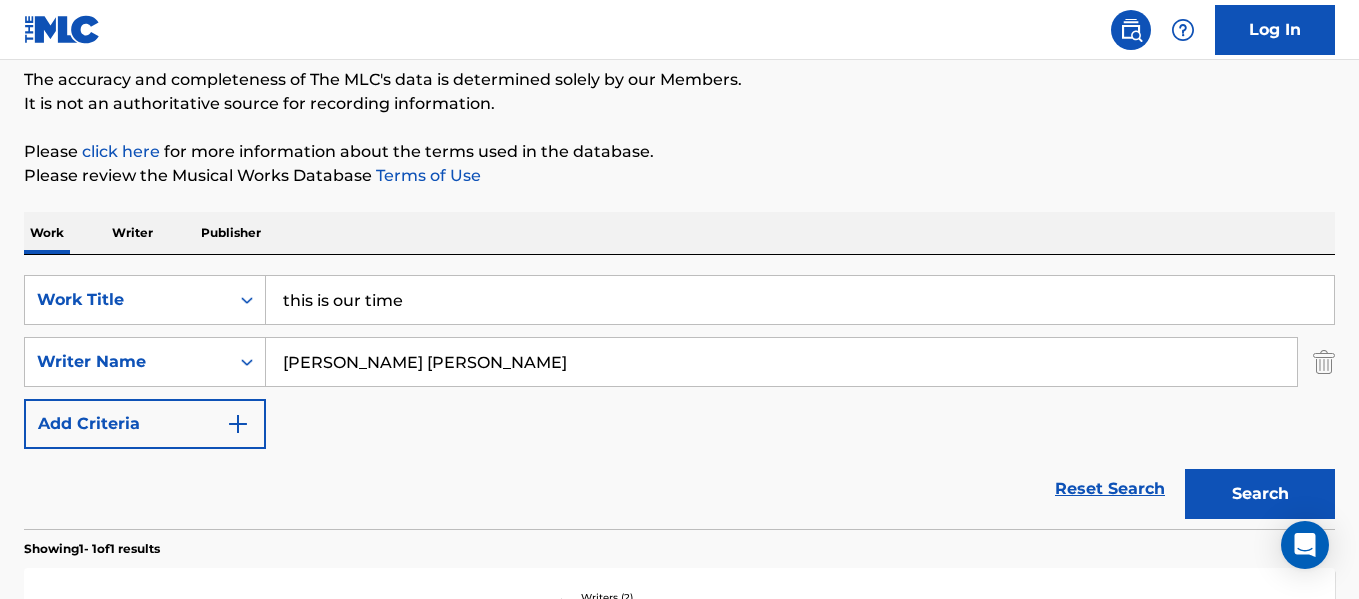 scroll, scrollTop: 169, scrollLeft: 0, axis: vertical 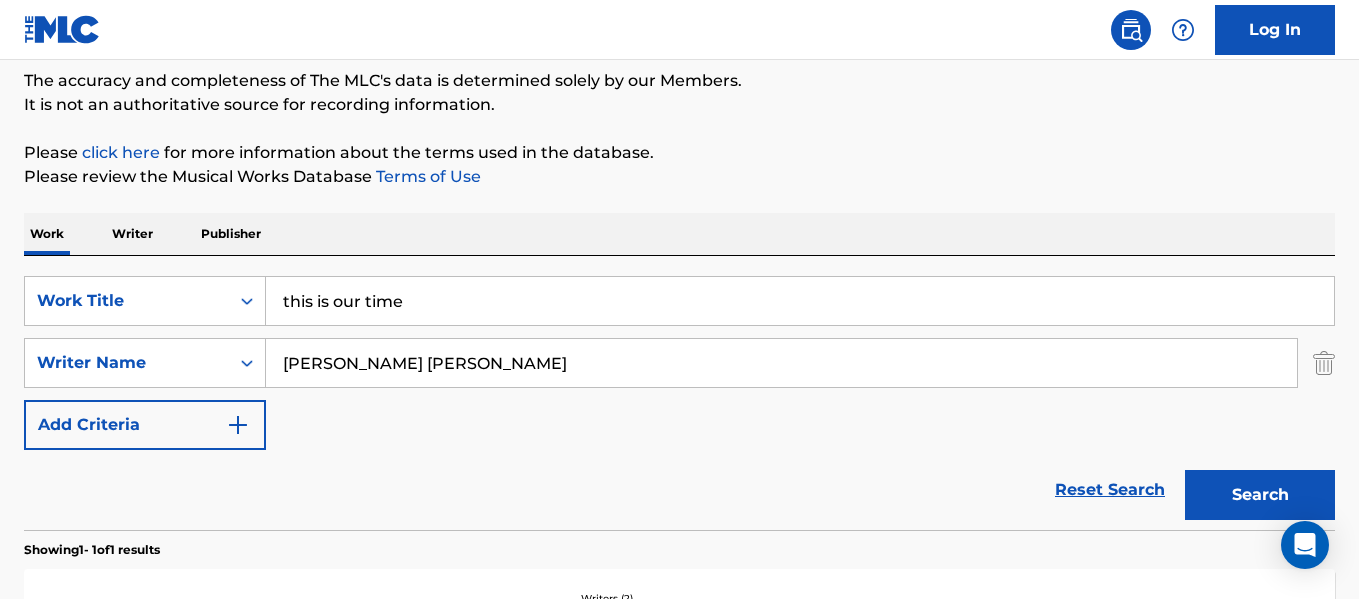 click on "this is our time" at bounding box center (800, 301) 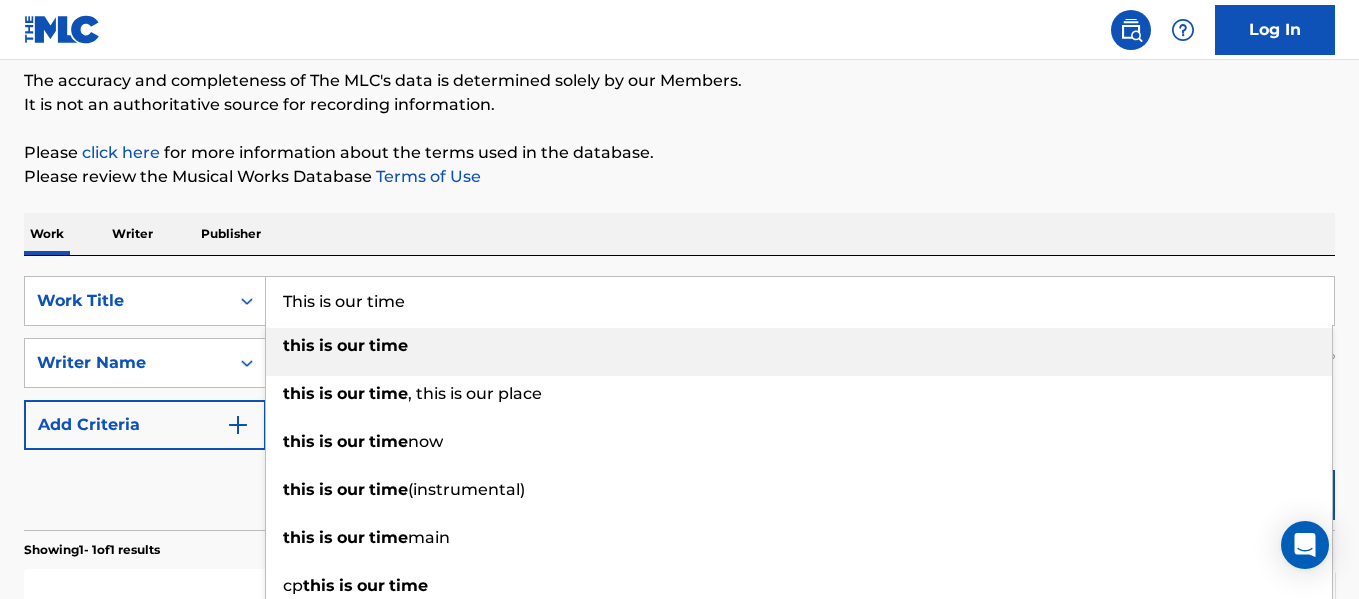 click on "This is our time" at bounding box center (800, 301) 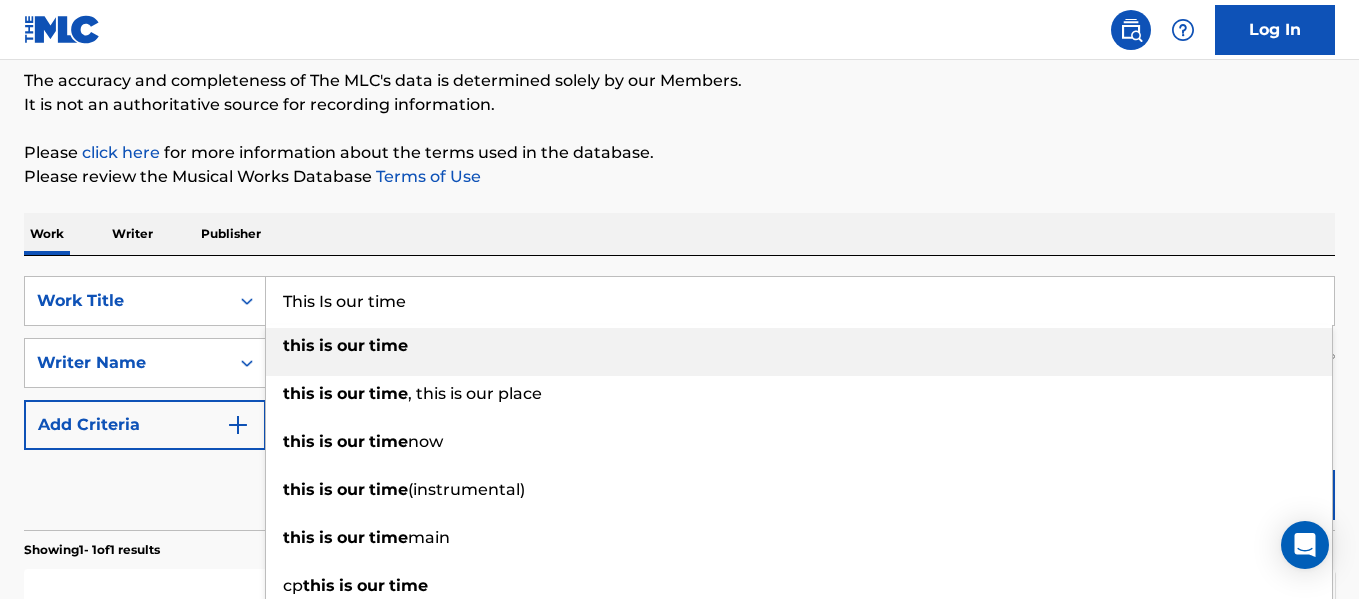 click on "This Is our time" at bounding box center [800, 301] 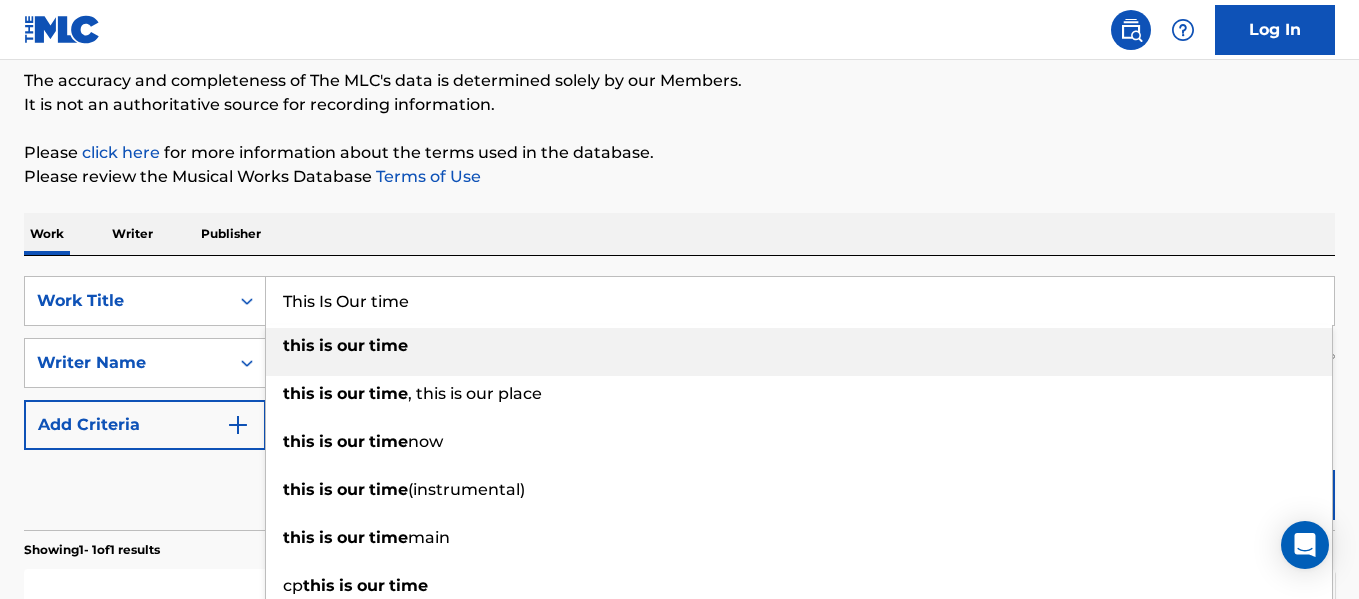 click on "This Is Our time" at bounding box center (800, 301) 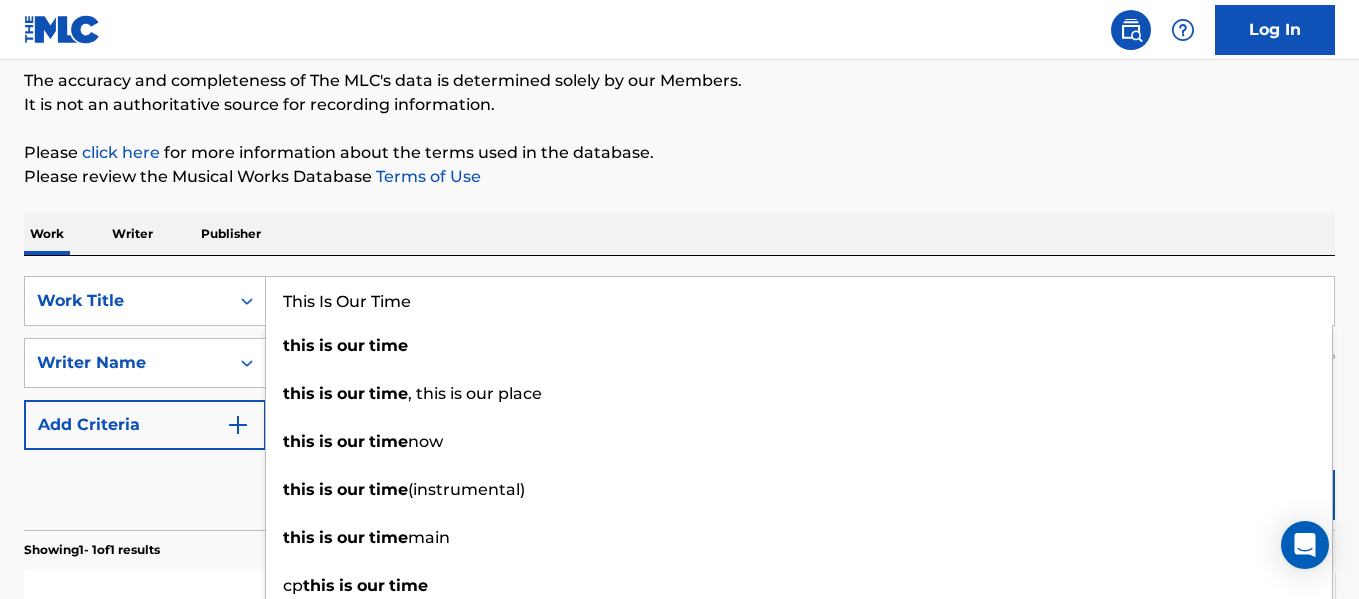 type on "This Is Our Time" 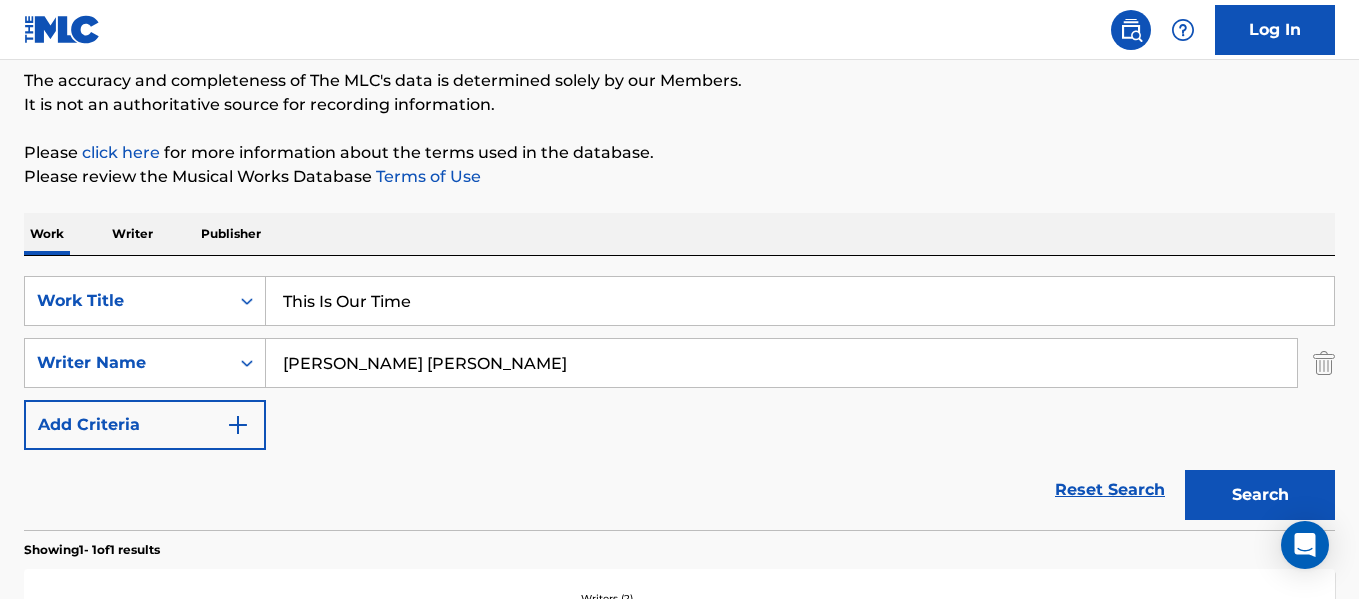 scroll, scrollTop: 489, scrollLeft: 0, axis: vertical 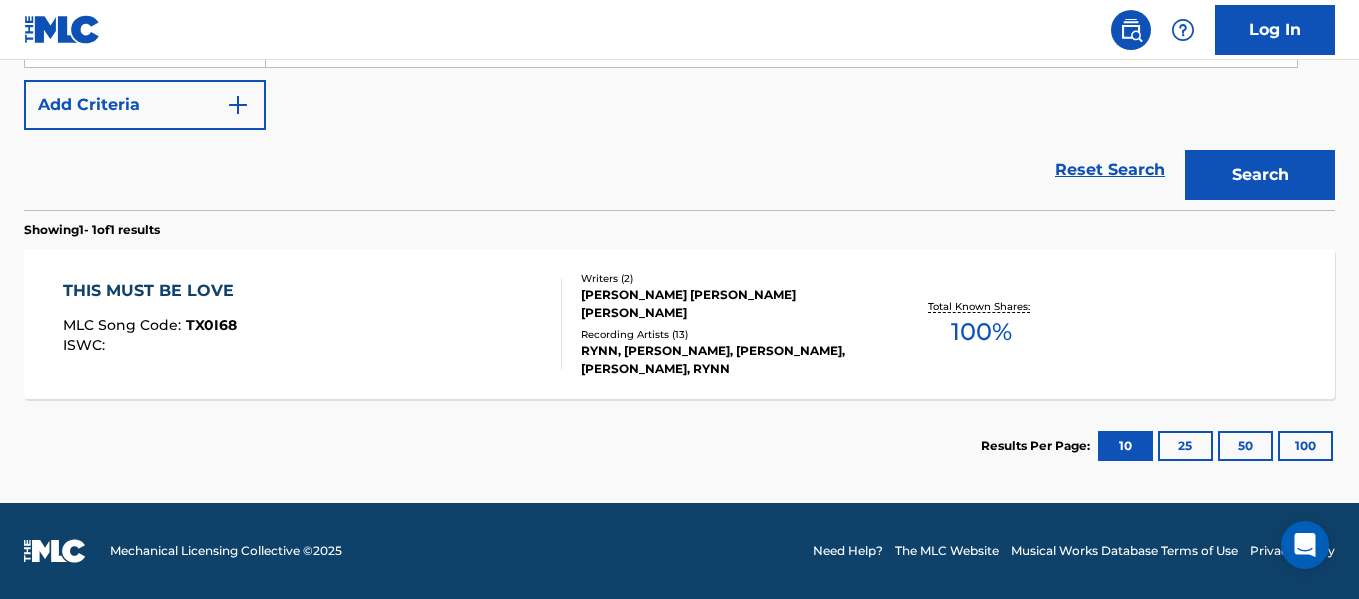 drag, startPoint x: 213, startPoint y: 137, endPoint x: 410, endPoint y: 171, distance: 199.91248 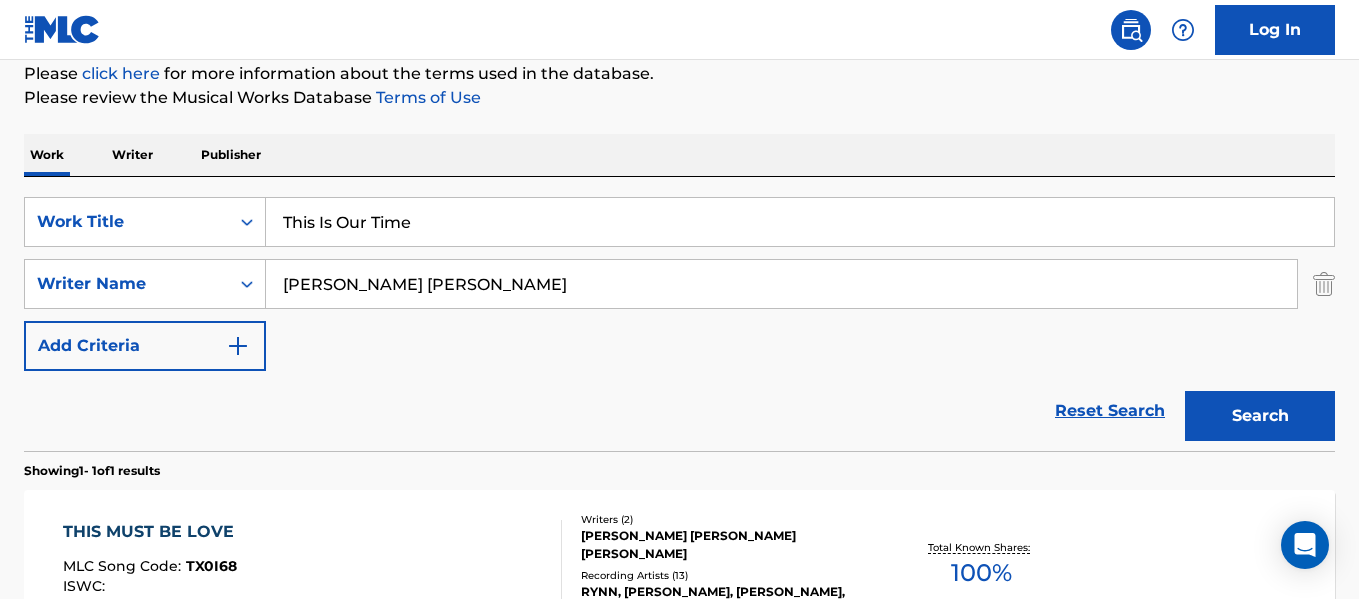 scroll, scrollTop: 247, scrollLeft: 0, axis: vertical 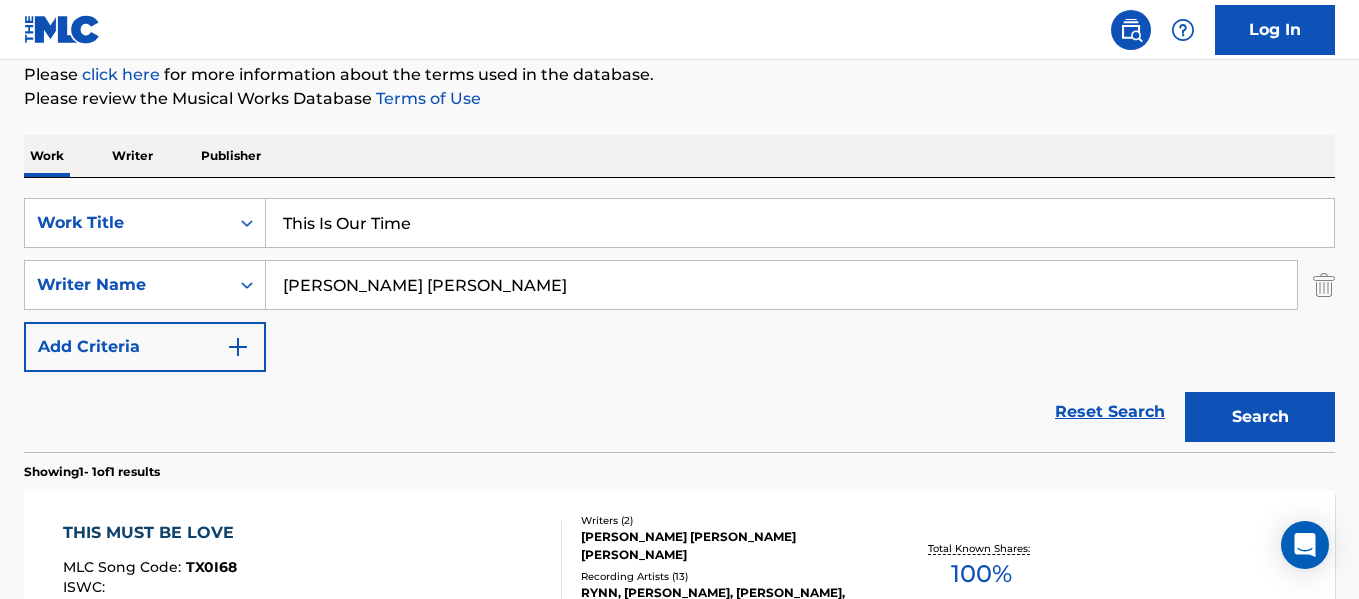 click on "[PERSON_NAME] [PERSON_NAME]" at bounding box center (781, 285) 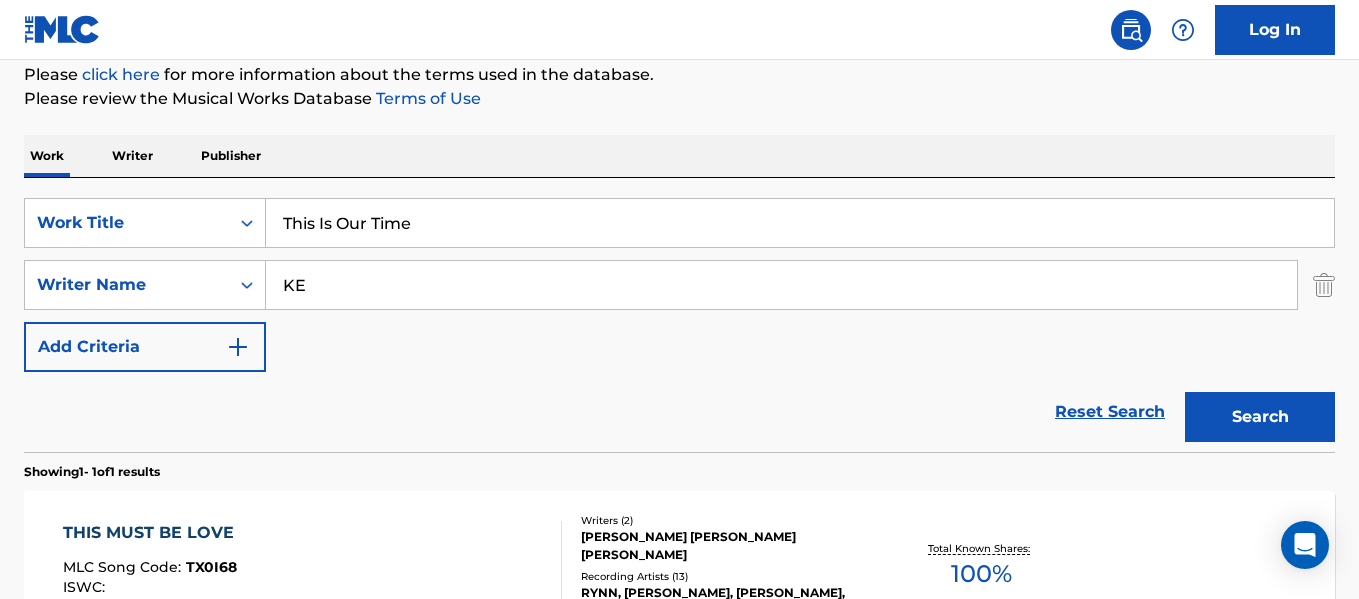 type on "K" 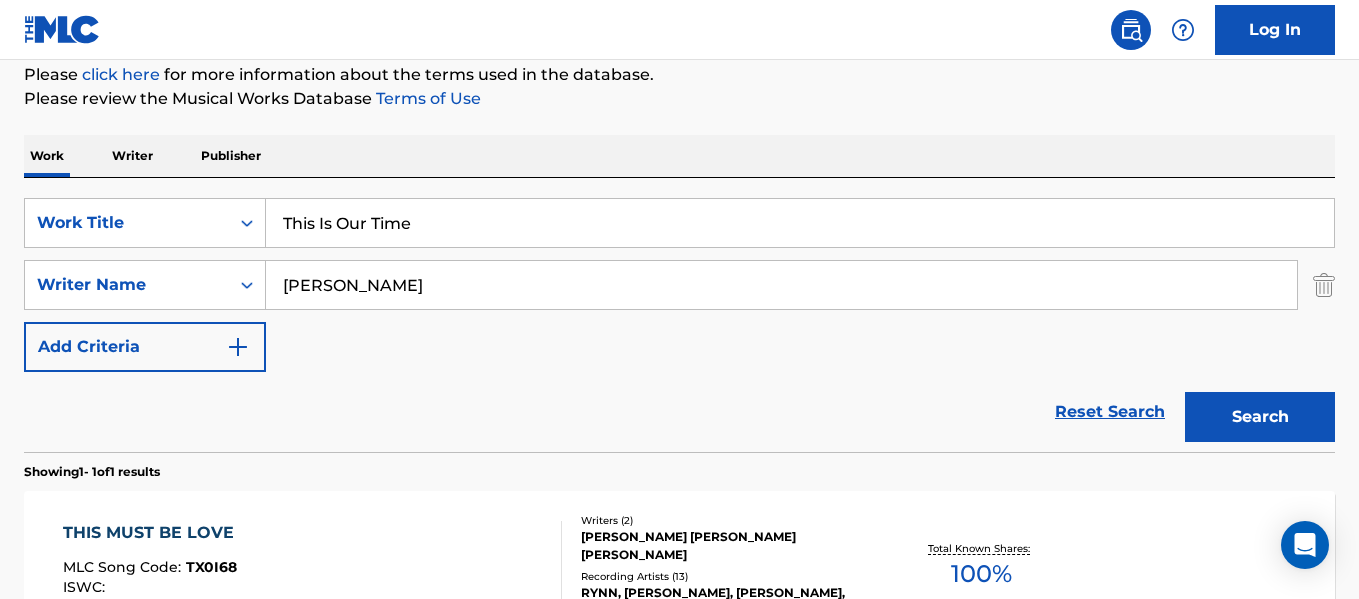 click on "Search" at bounding box center (1260, 417) 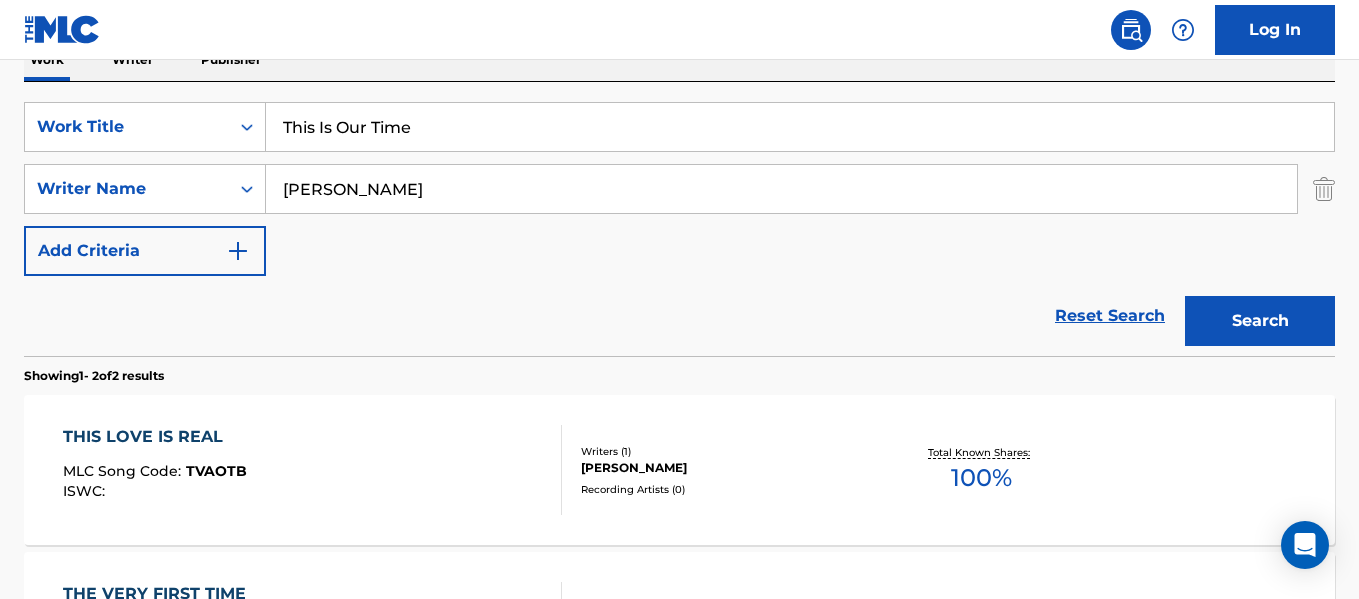 scroll, scrollTop: 342, scrollLeft: 0, axis: vertical 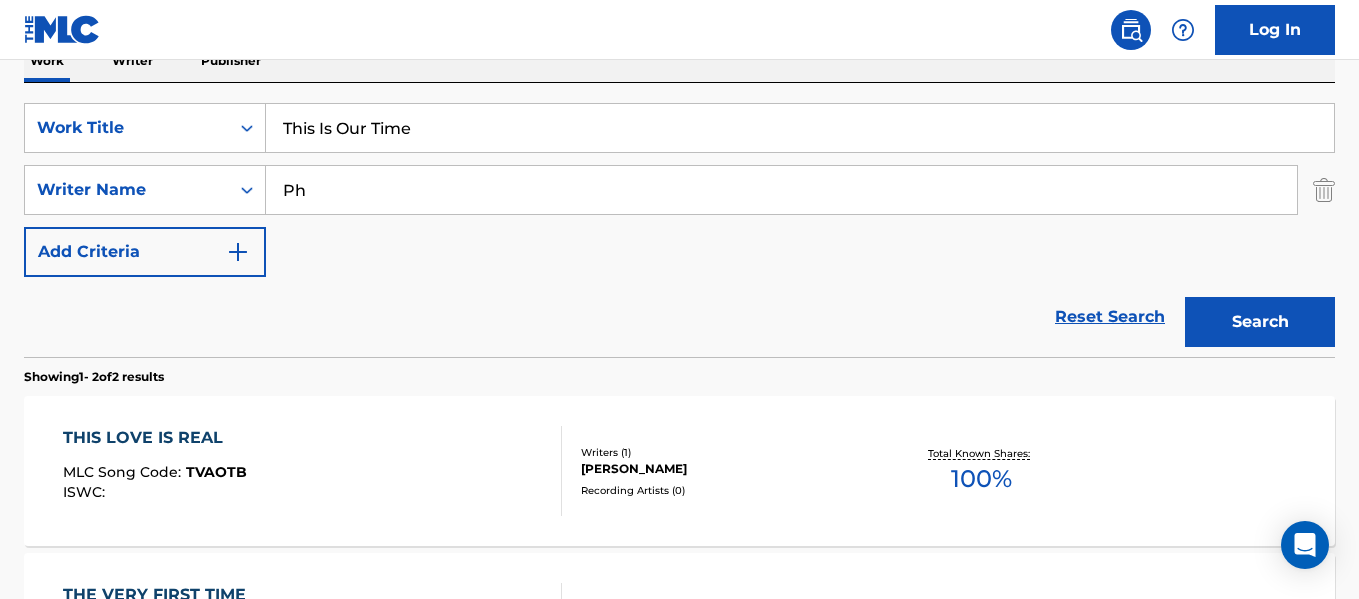 type on "P" 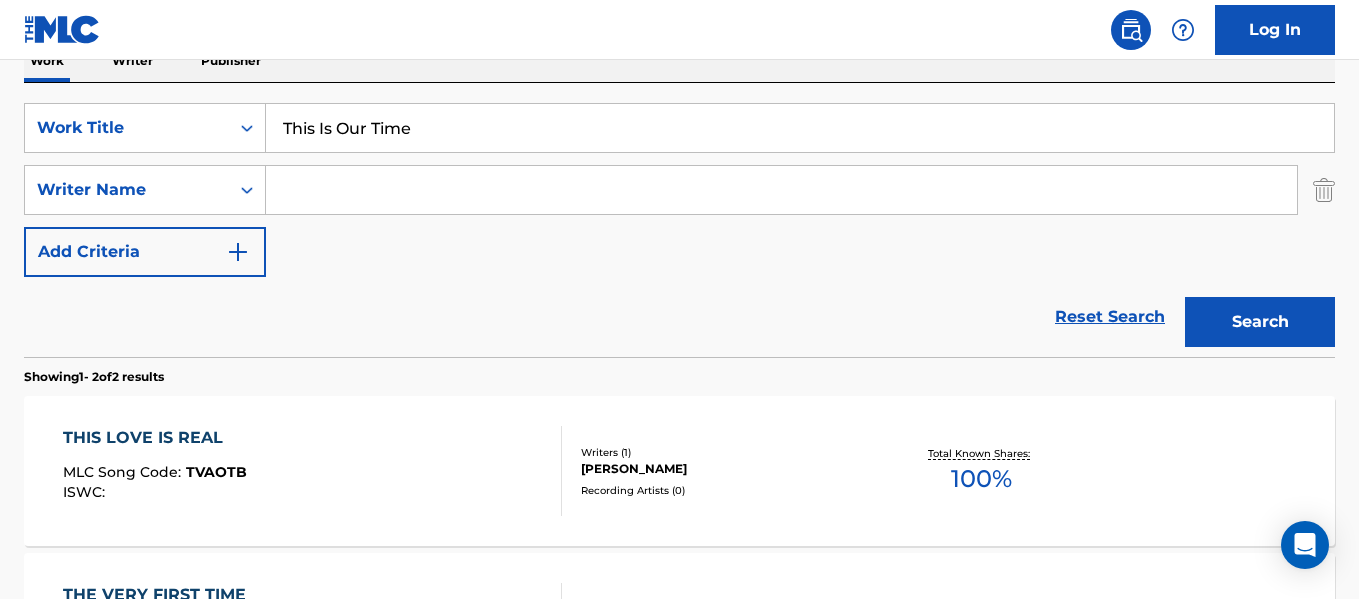 paste on "[PERSON_NAME] [PERSON_NAME]" 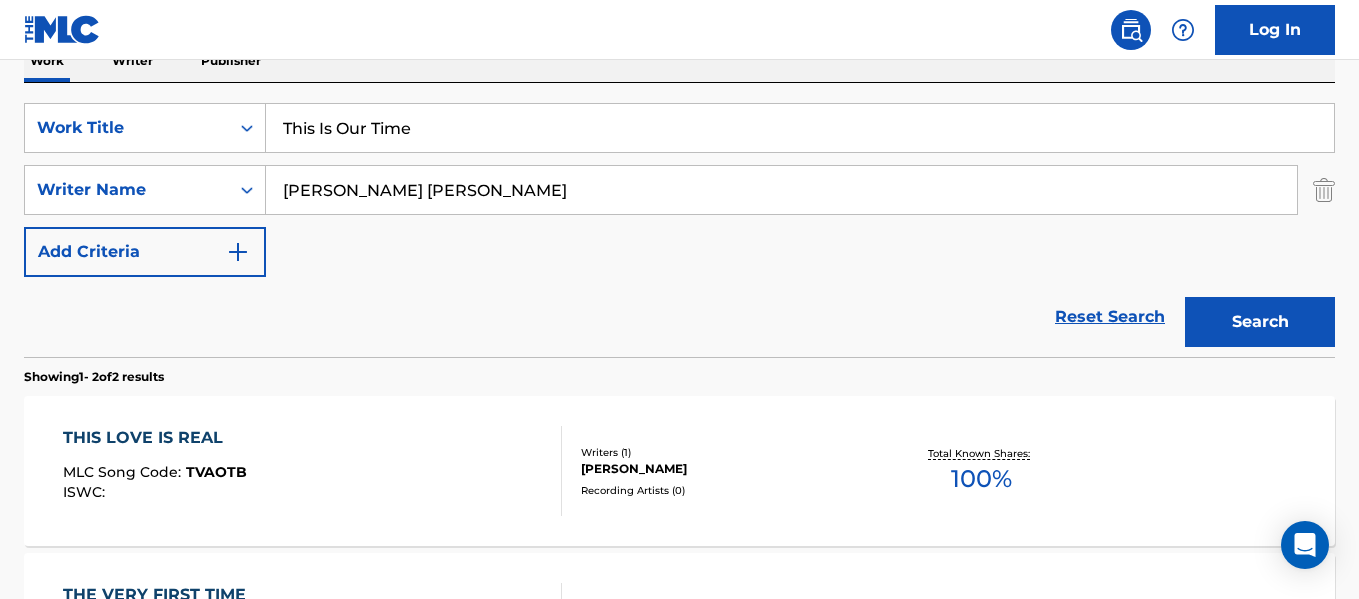 click on "Search" at bounding box center [1260, 322] 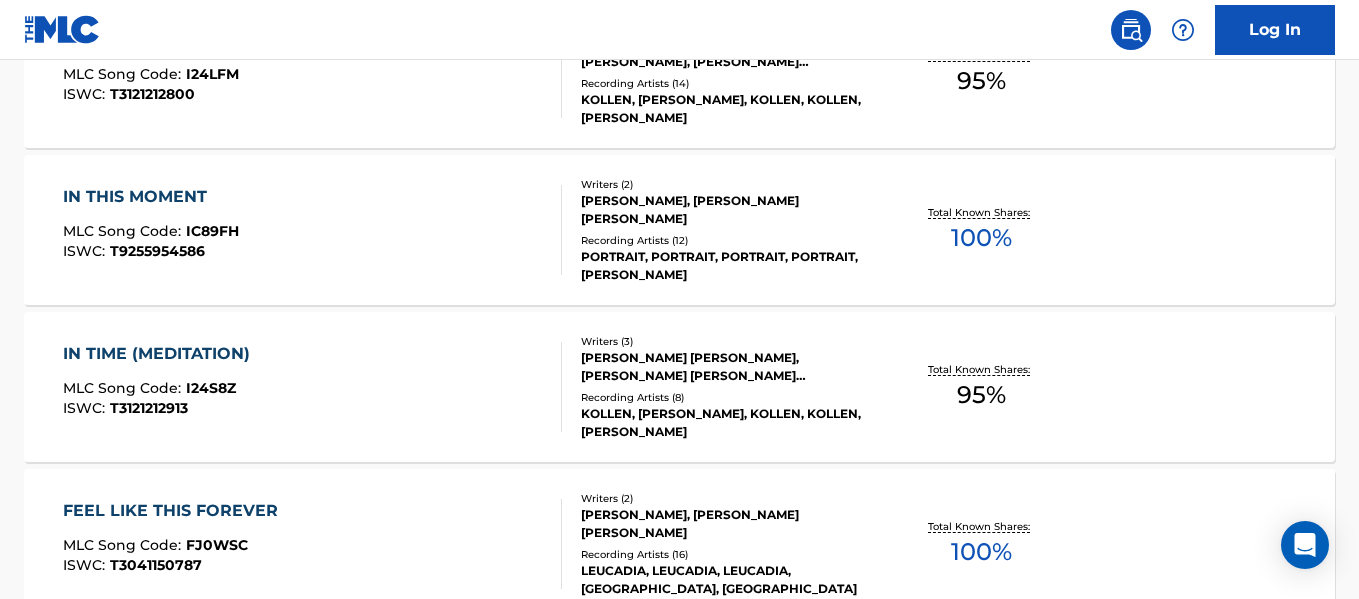 scroll, scrollTop: 1204, scrollLeft: 0, axis: vertical 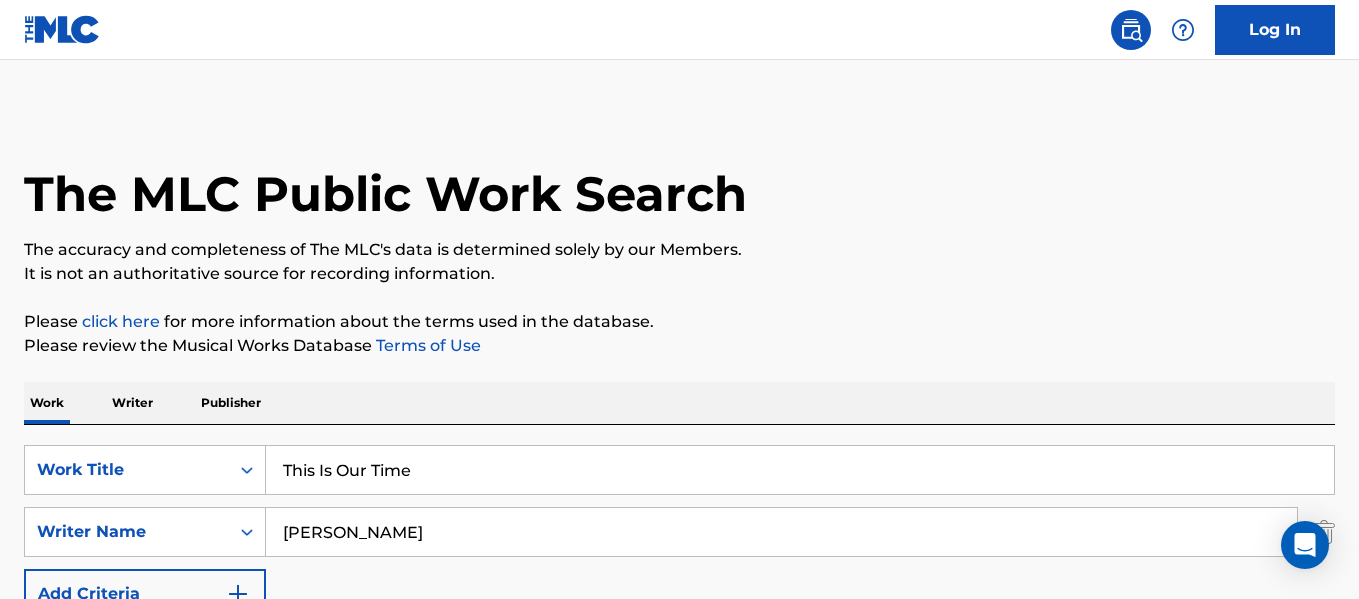 type on "J" 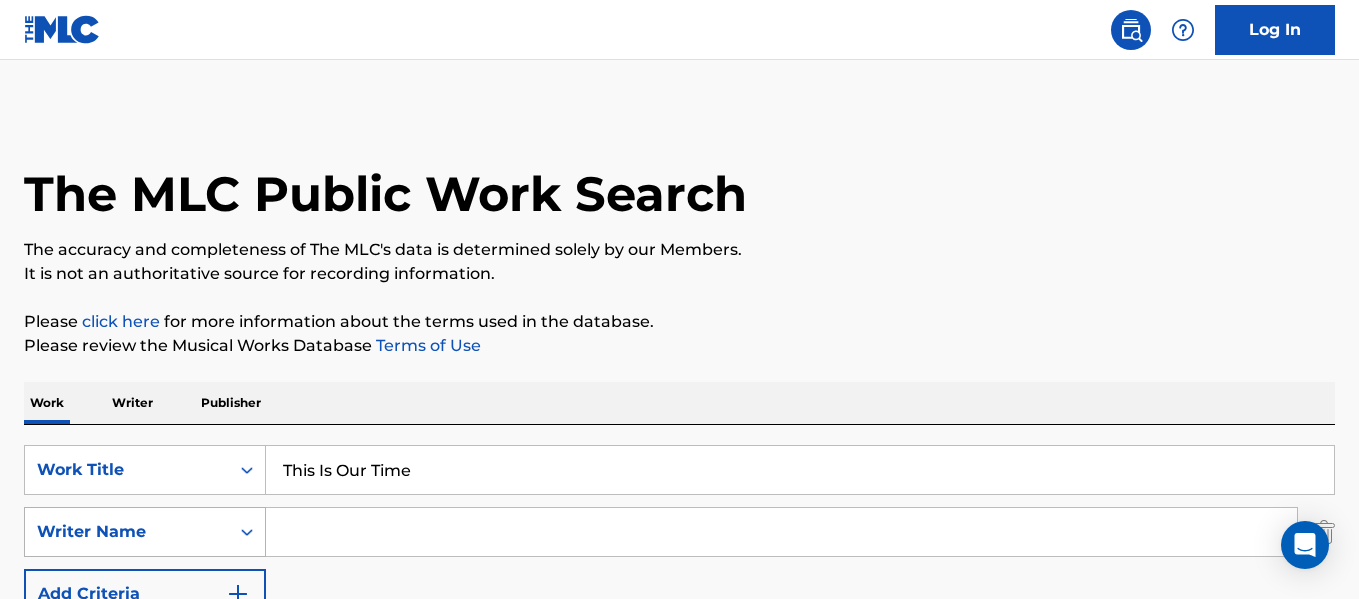 type 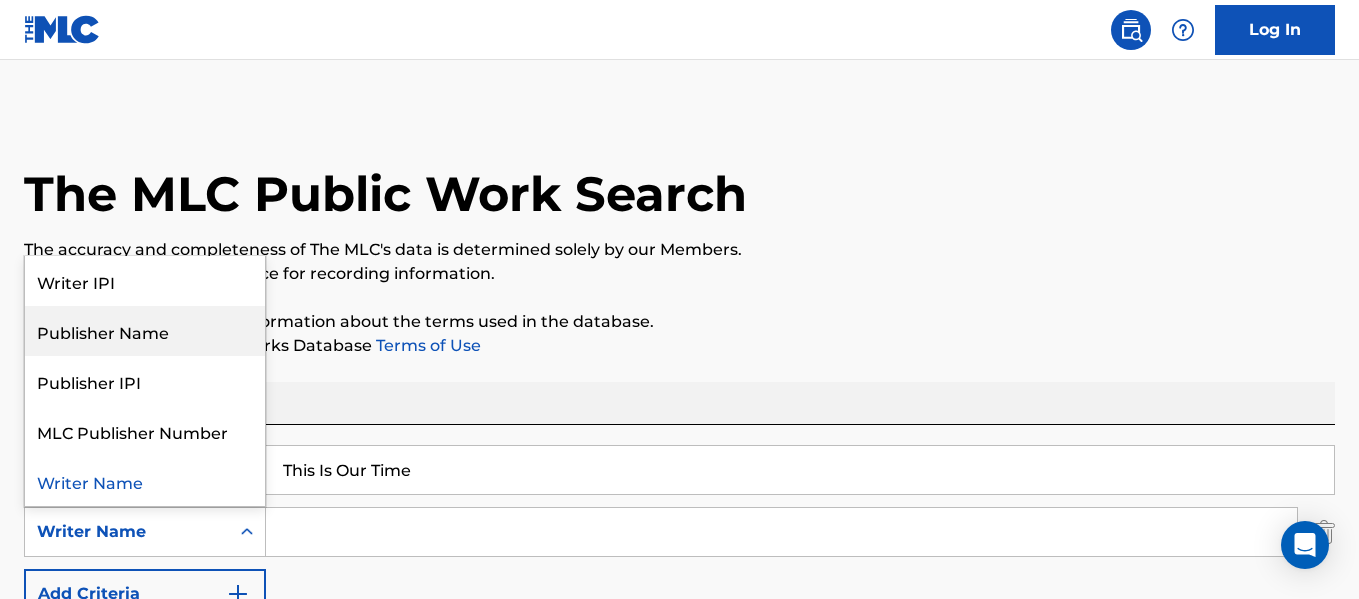 click on "Publisher Name" at bounding box center [145, 331] 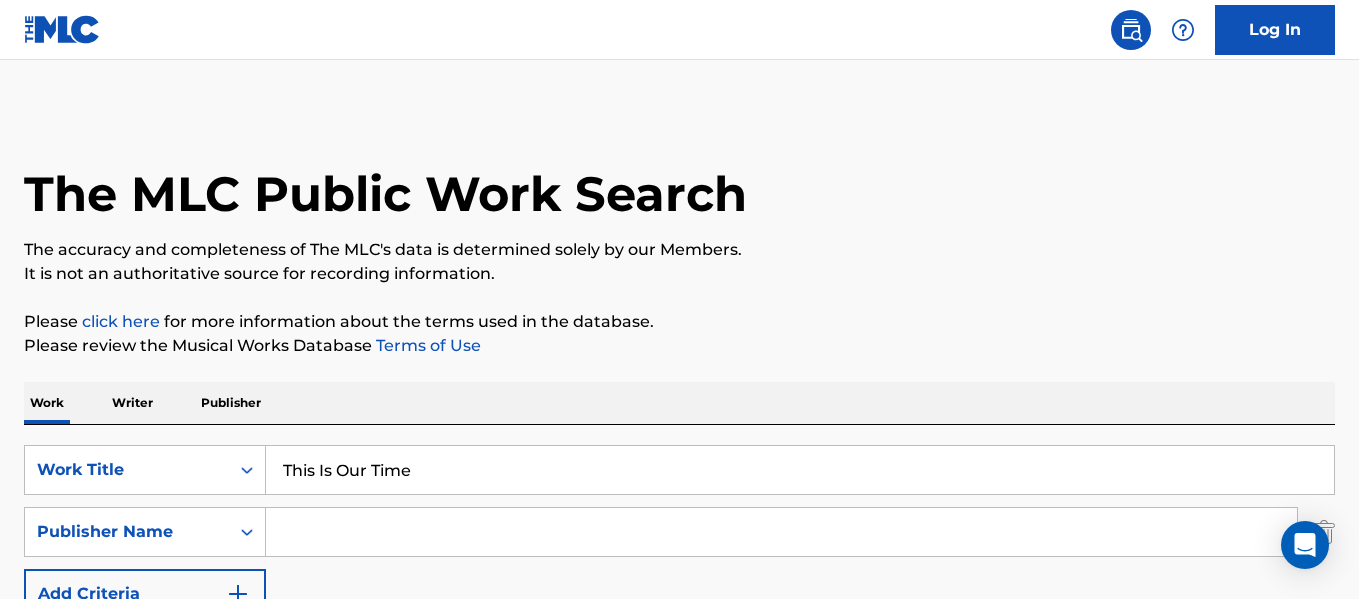 click at bounding box center (781, 532) 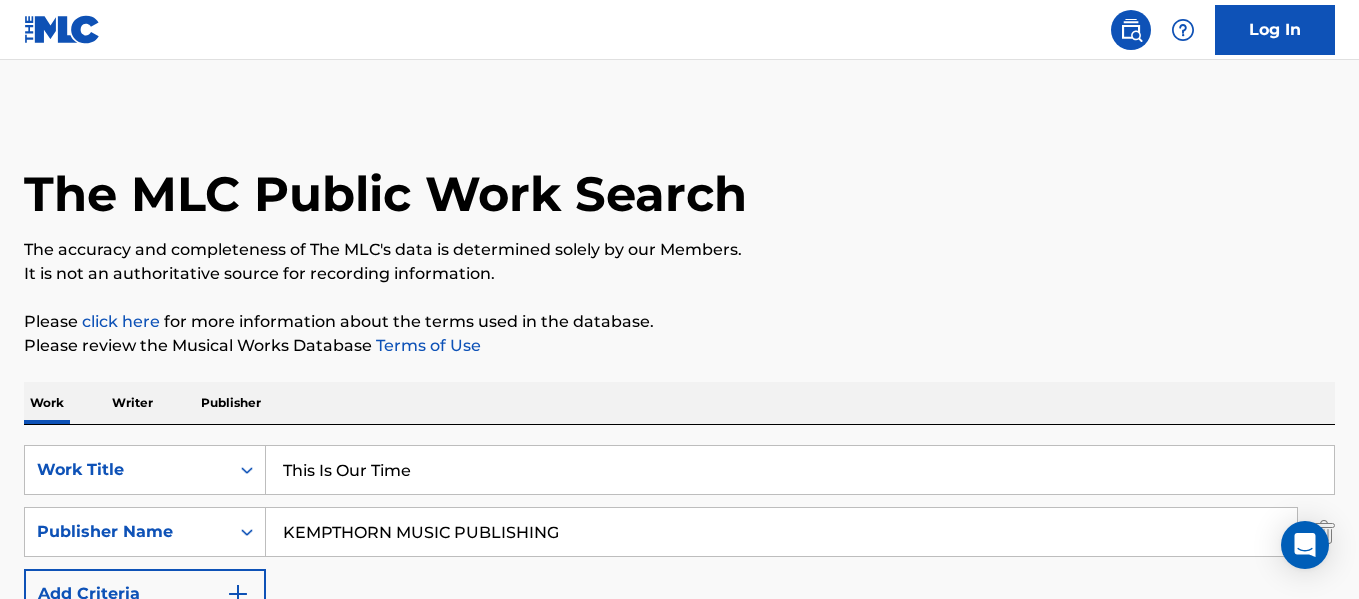 click on "Search" at bounding box center [1260, 664] 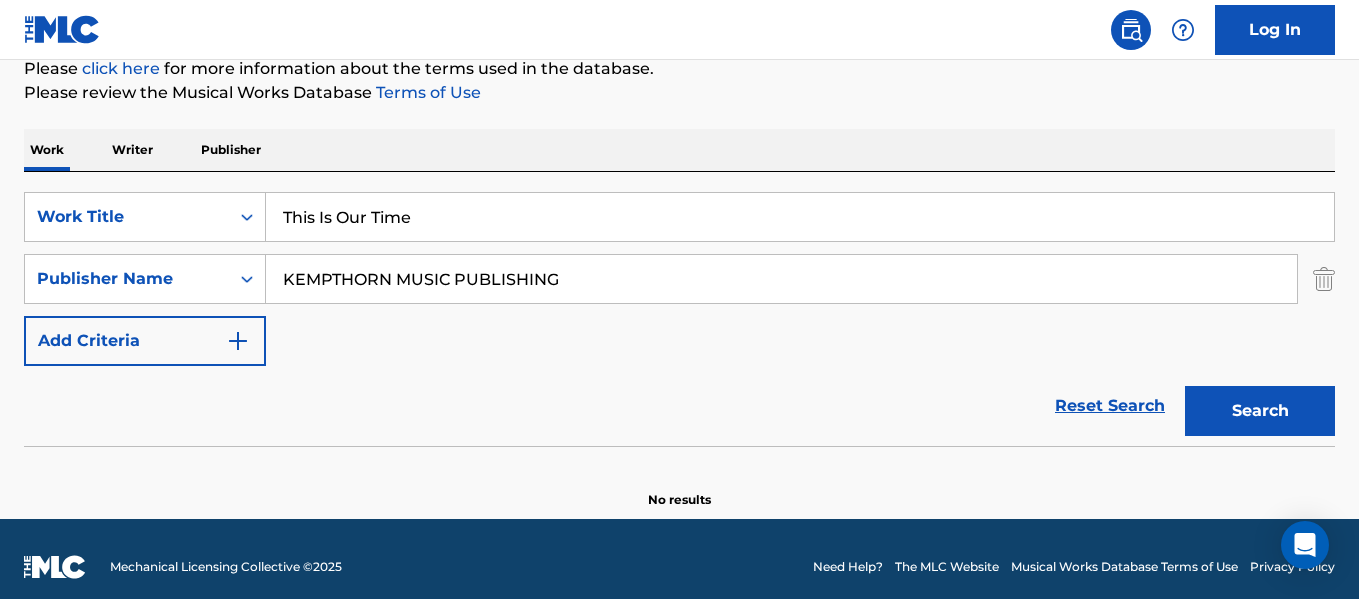 scroll, scrollTop: 269, scrollLeft: 0, axis: vertical 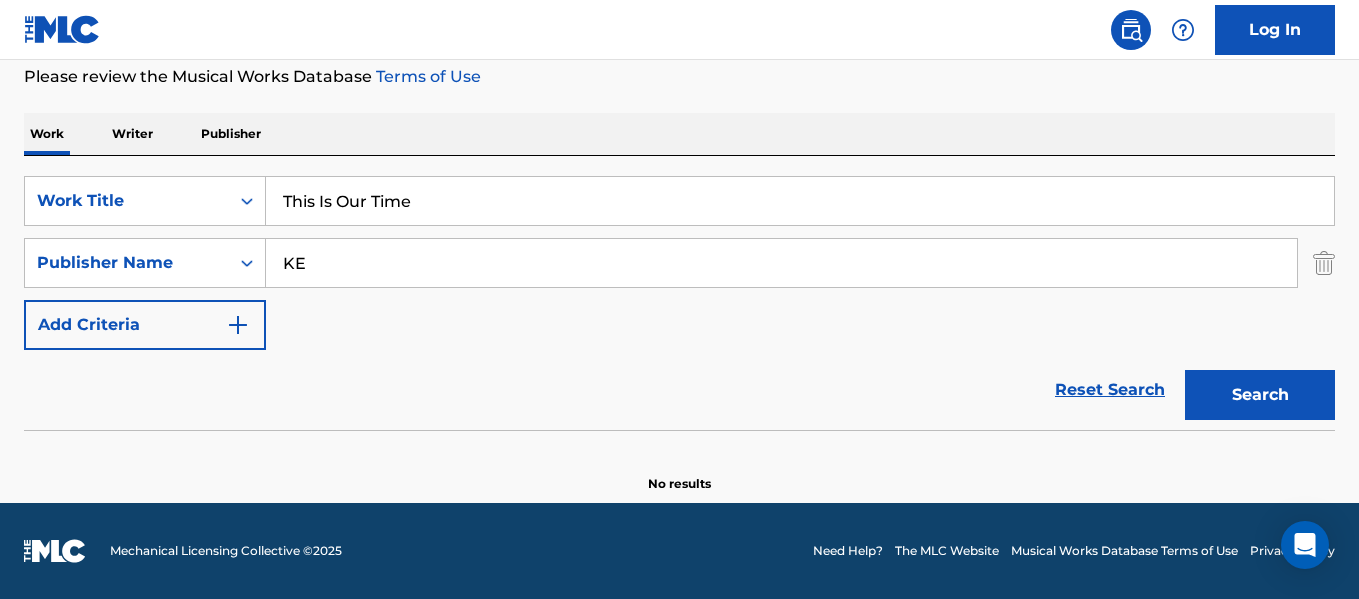 type on "K" 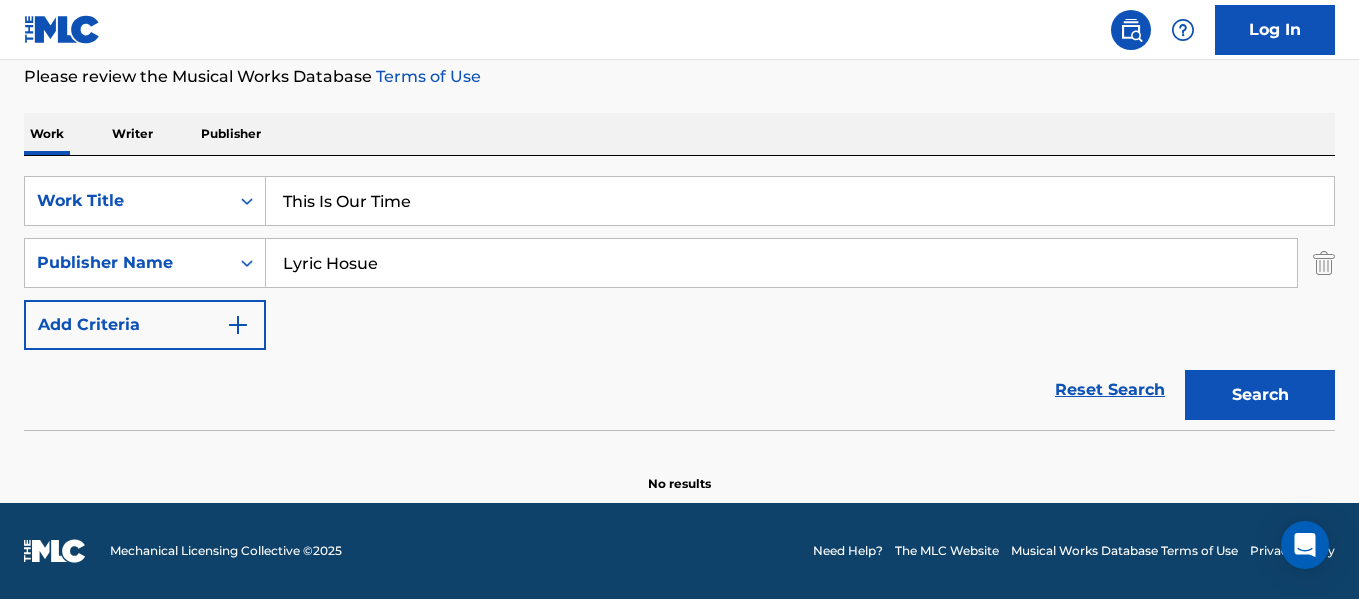 click on "Search" at bounding box center (1260, 395) 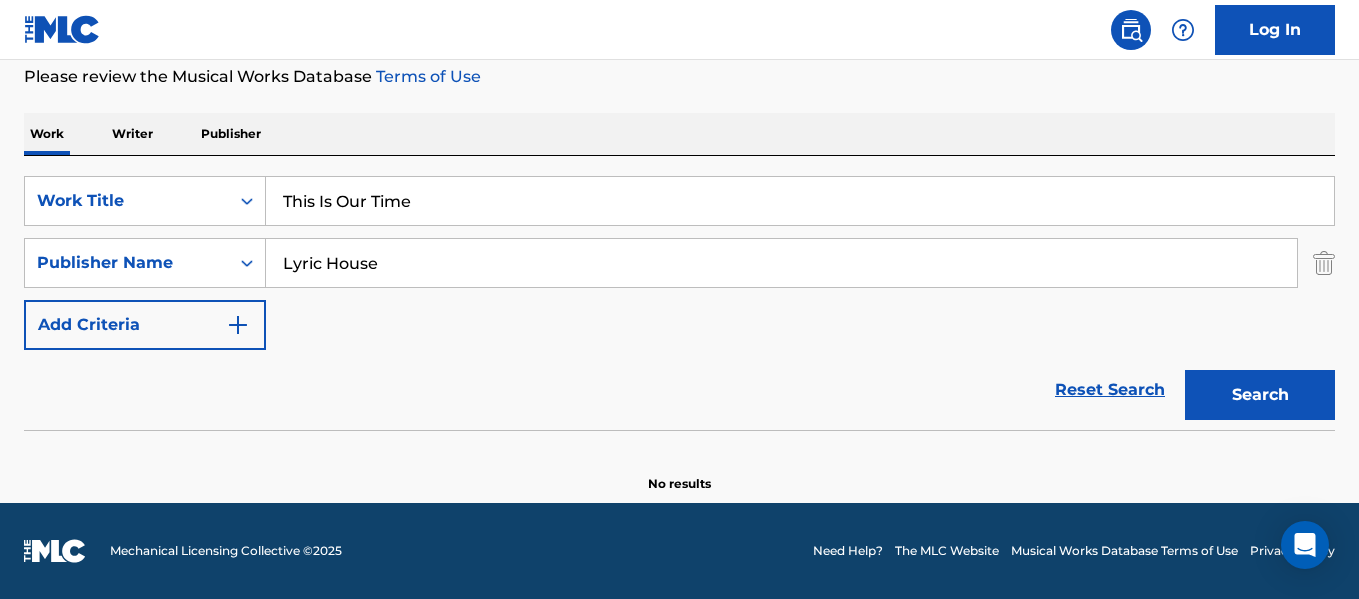 click on "Search" at bounding box center [1260, 395] 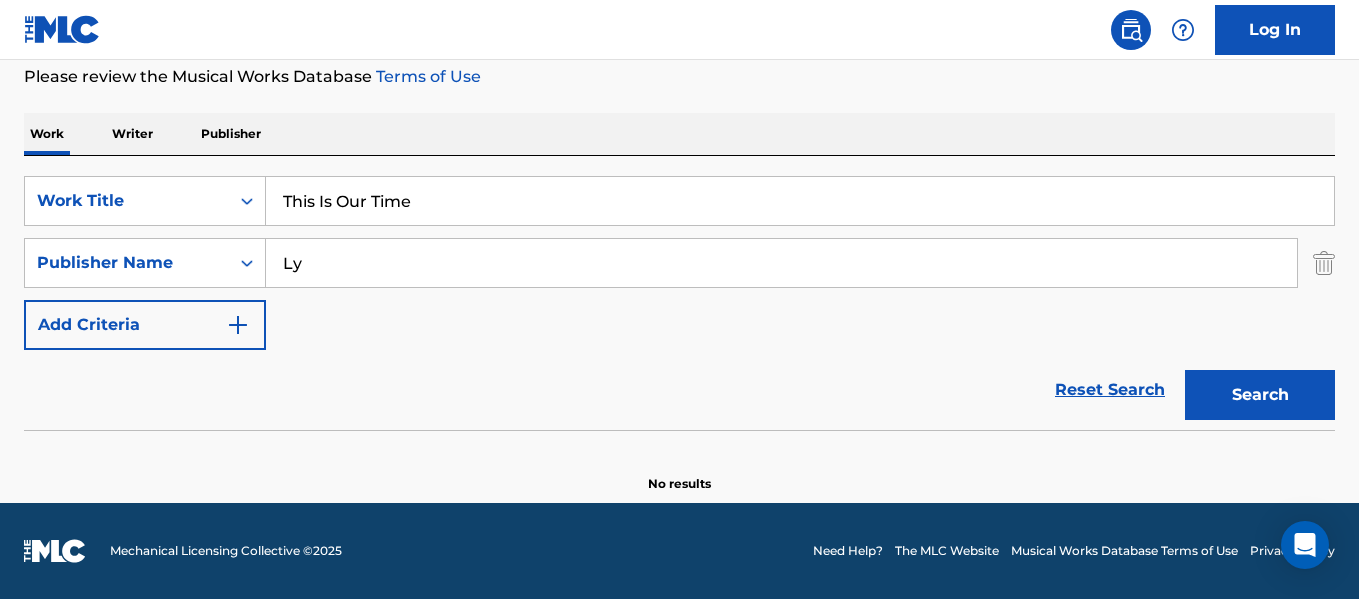 type on "L" 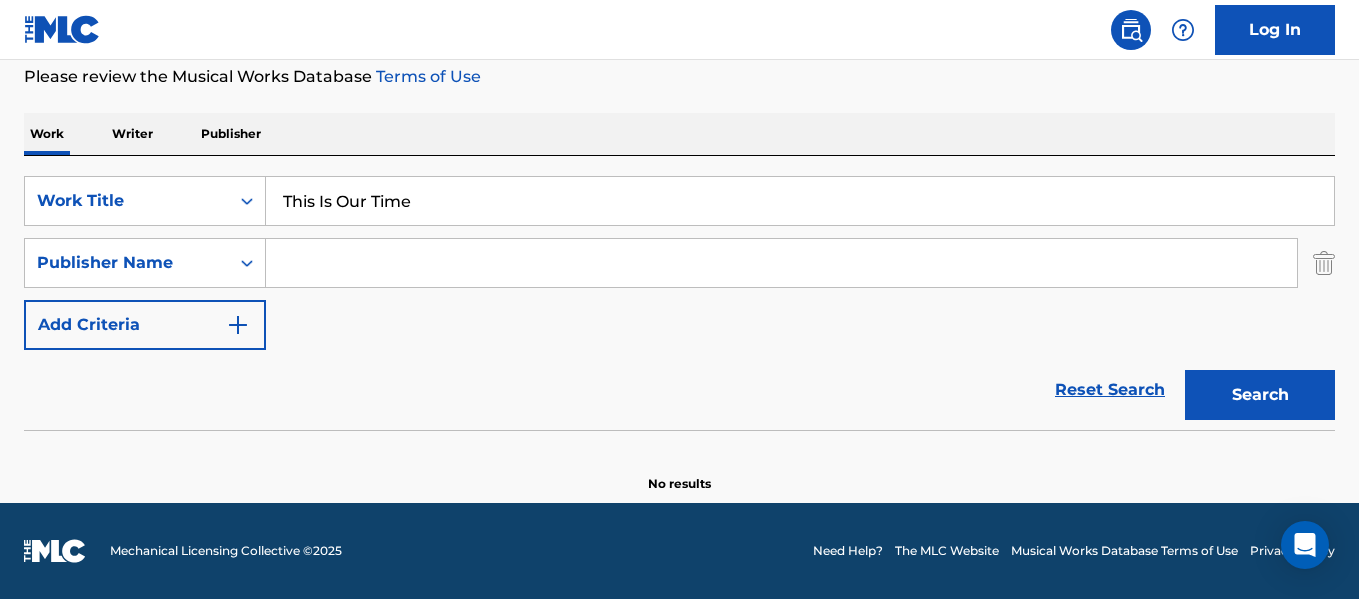 paste on "SONGS OF LYRIC HOUSE" 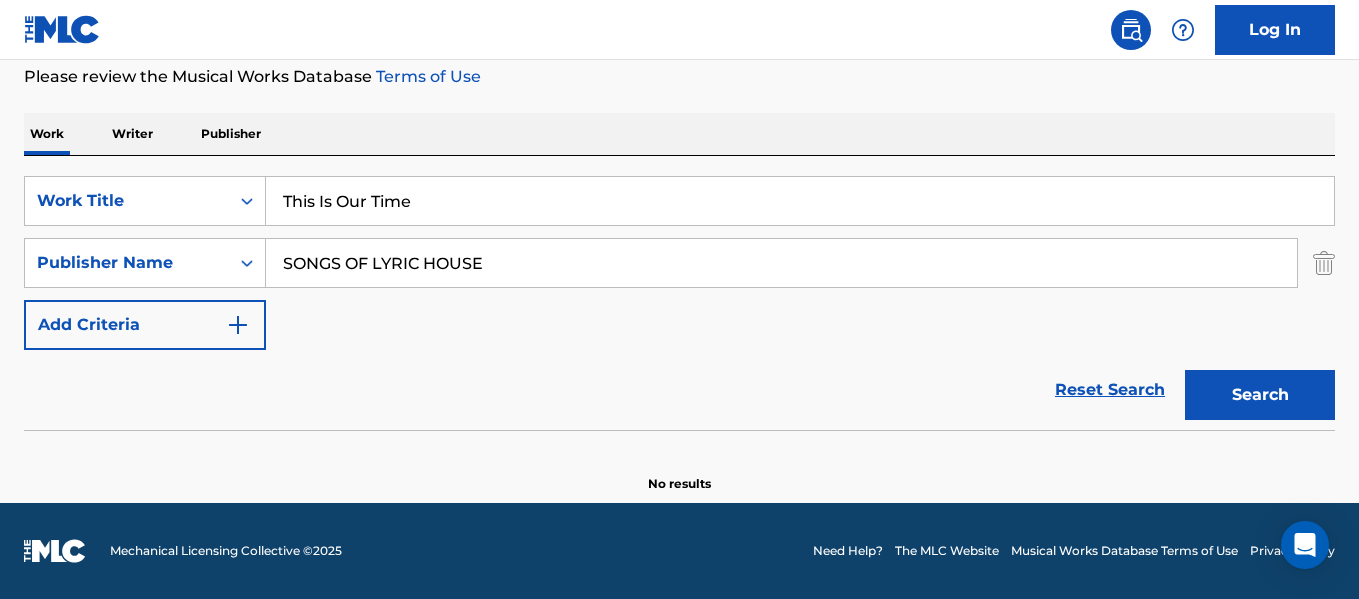 click on "Search" at bounding box center [1260, 395] 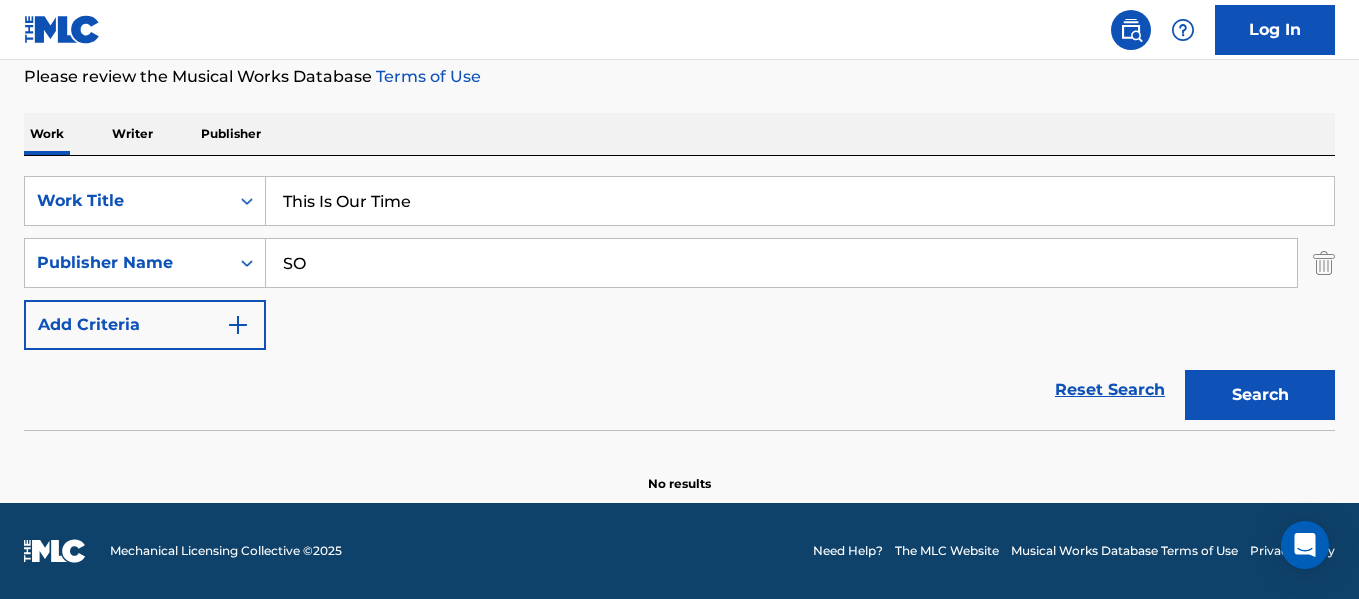 type on "S" 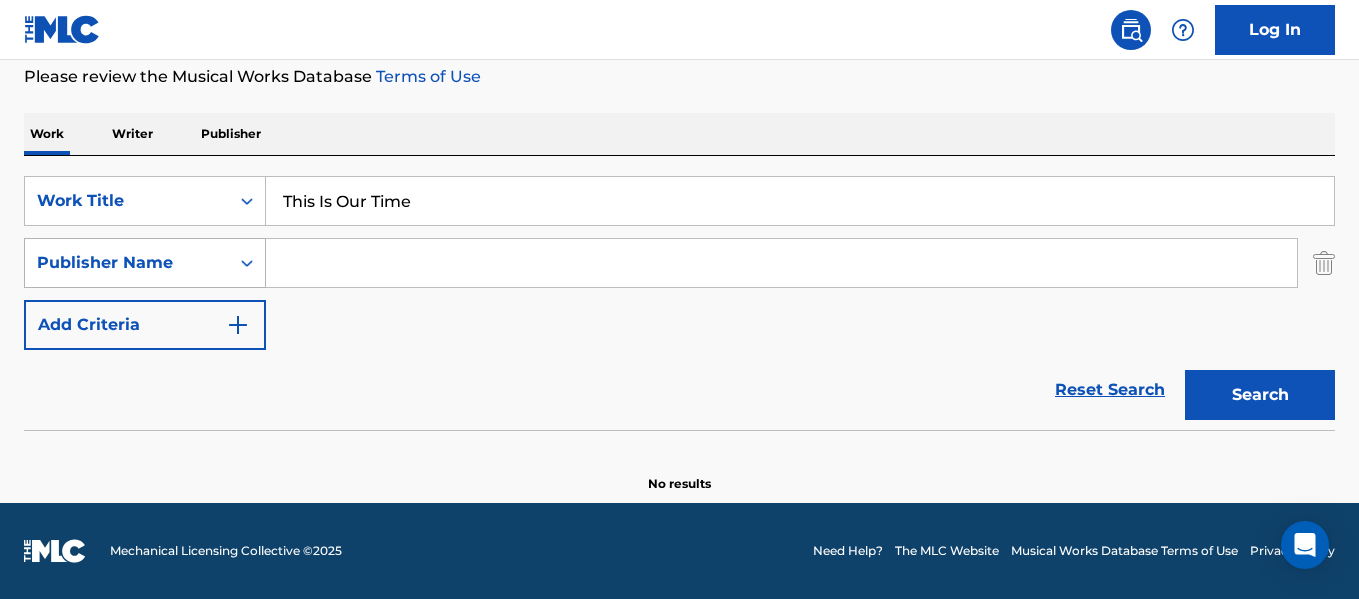 type 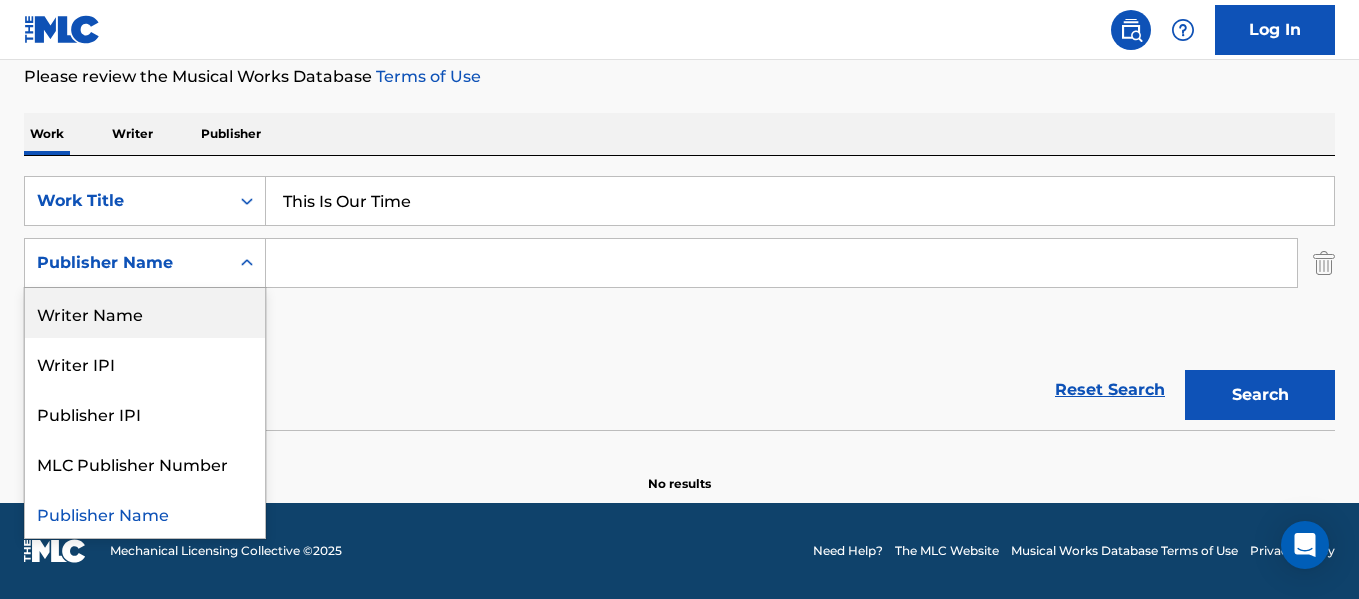 click on "Writer Name" at bounding box center [145, 313] 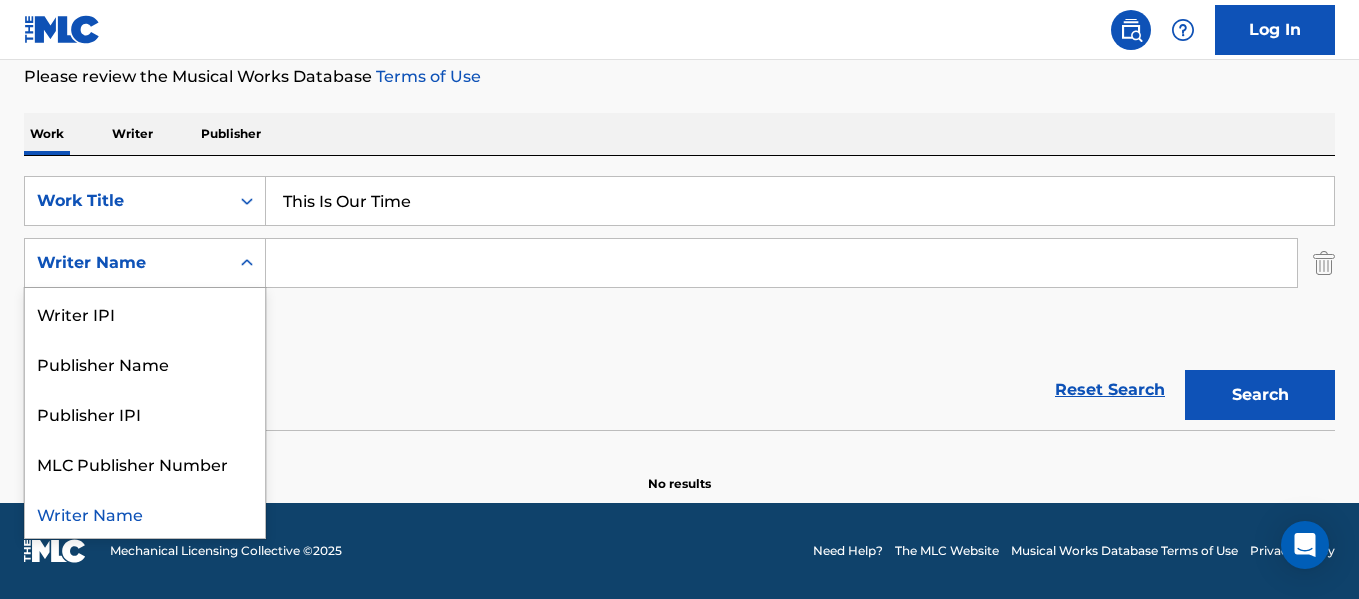click at bounding box center [247, 263] 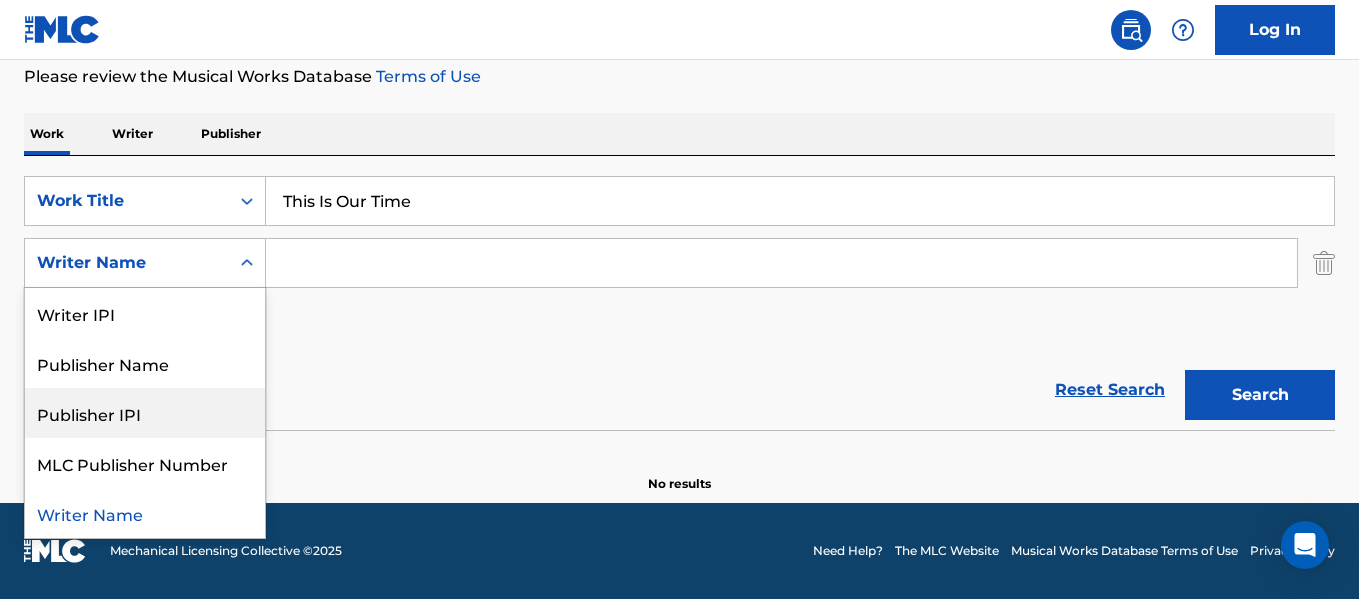 click on "Publisher IPI" at bounding box center [145, 413] 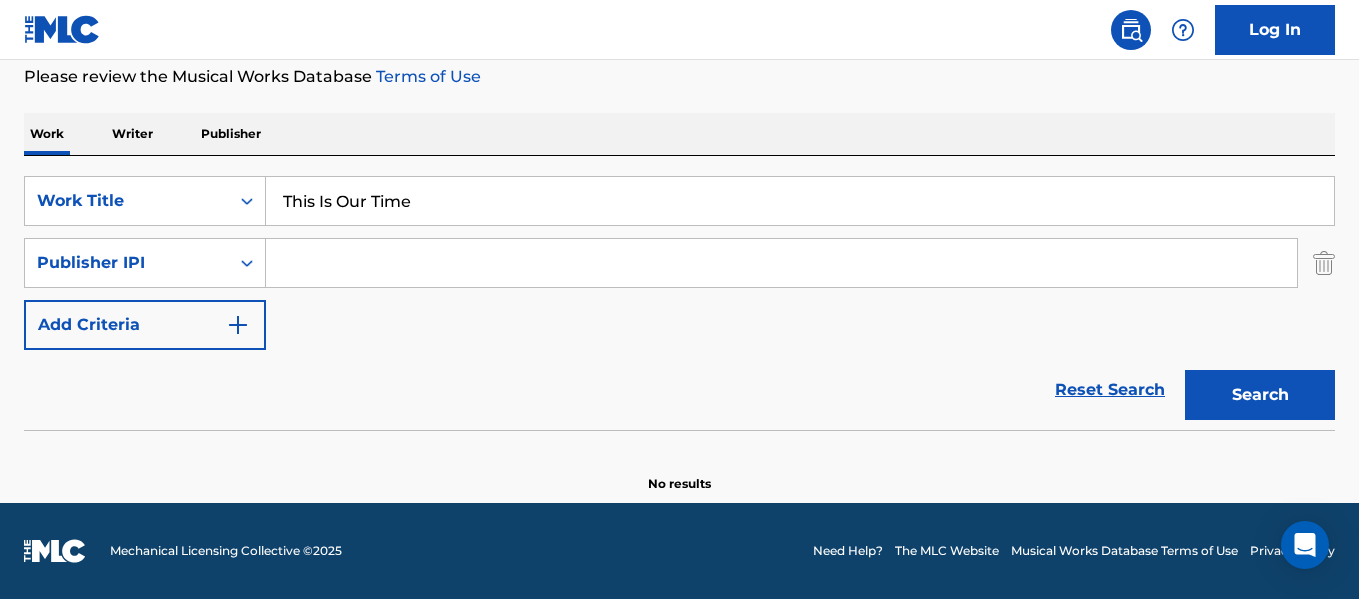 click at bounding box center [781, 263] 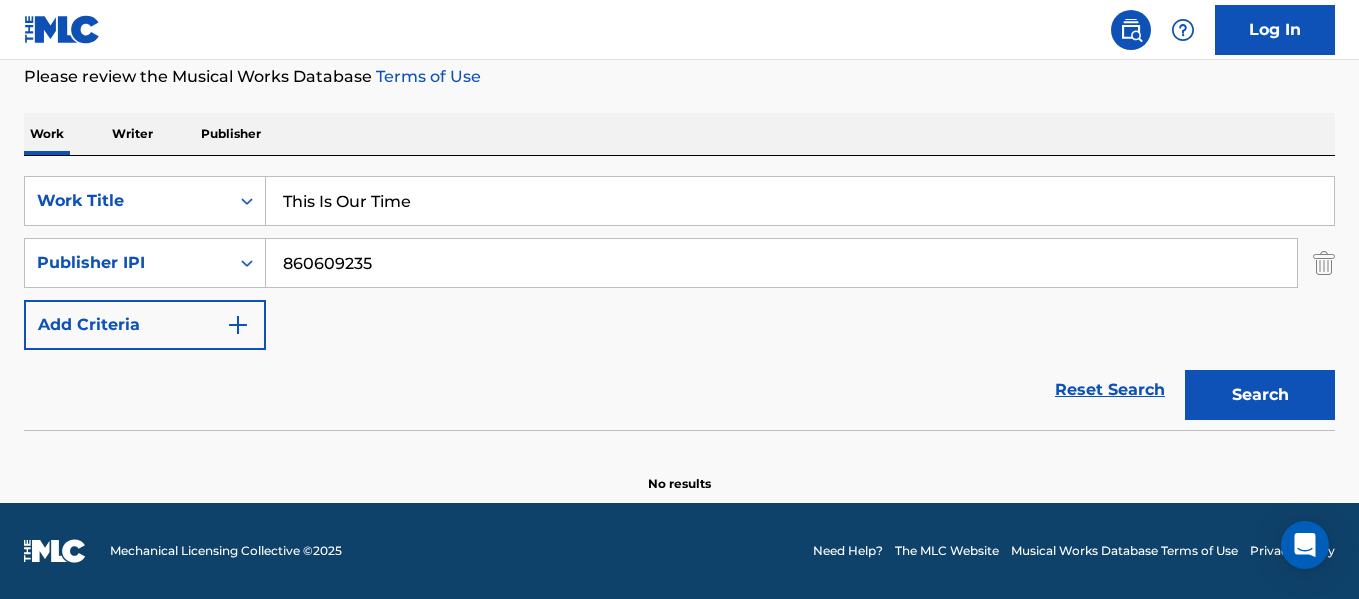 type on "860609235" 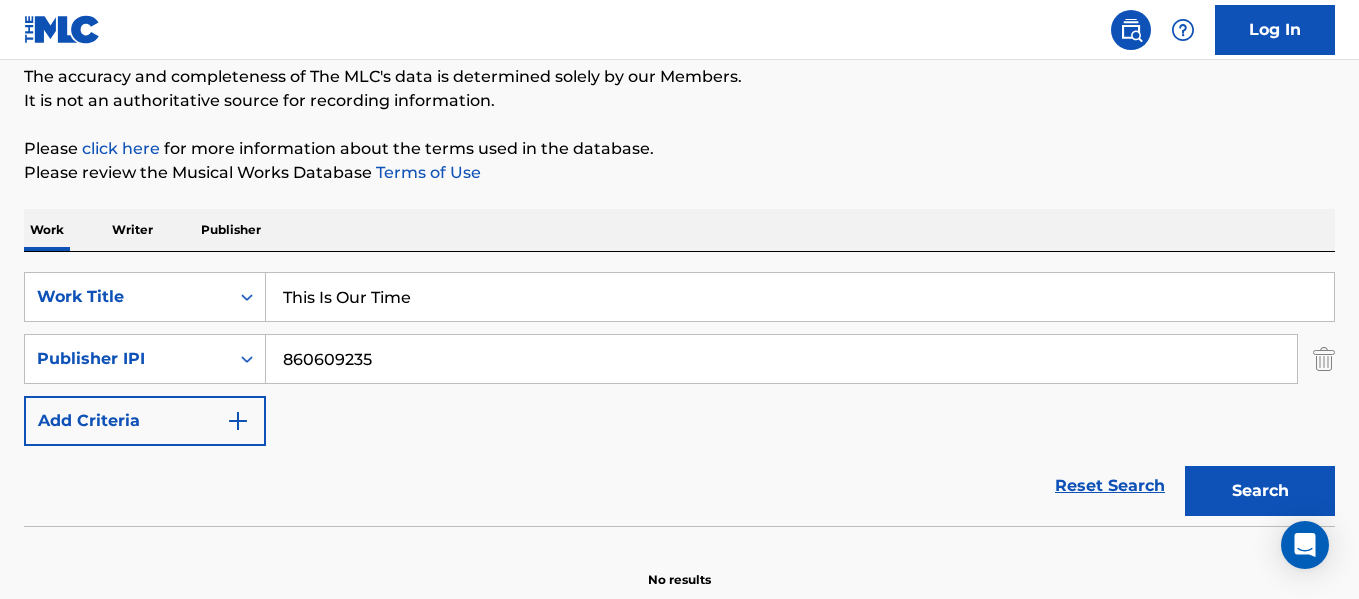 scroll, scrollTop: 172, scrollLeft: 0, axis: vertical 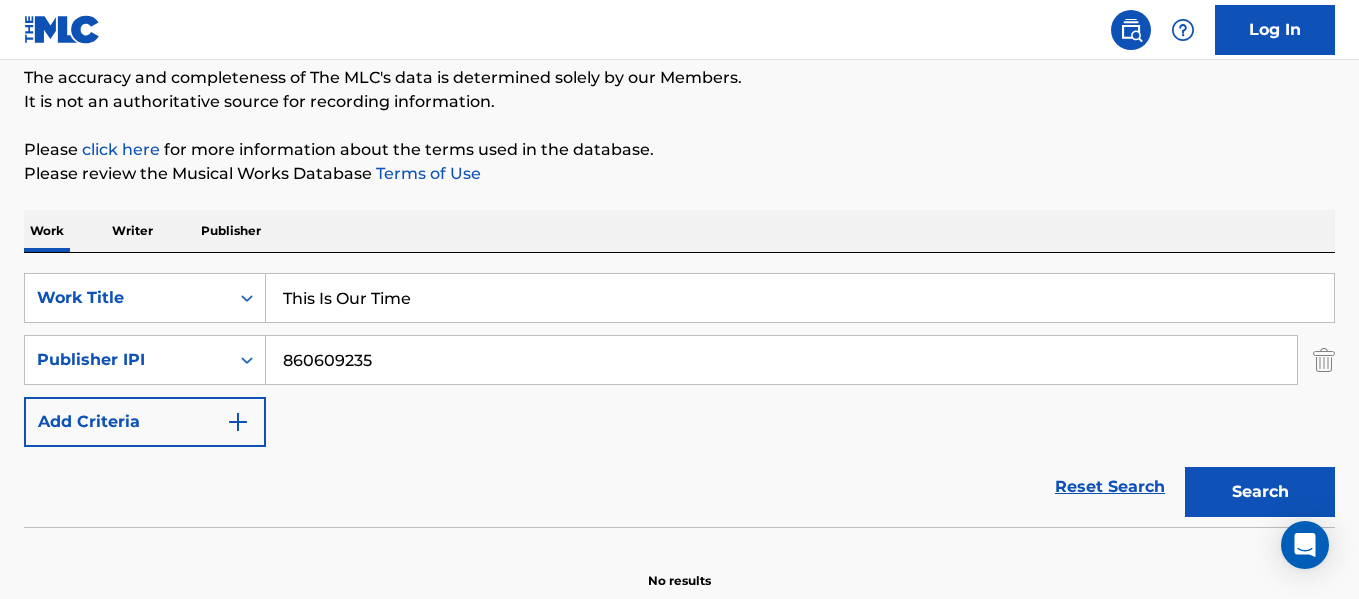click on "Publisher" at bounding box center (231, 231) 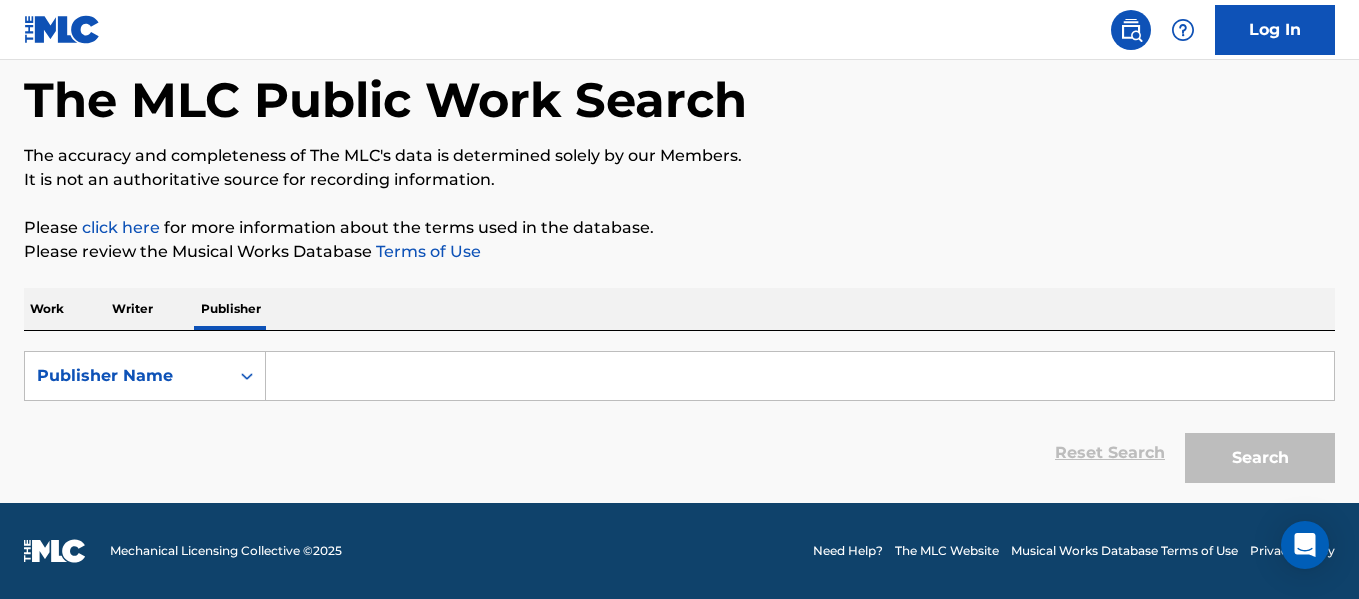 scroll, scrollTop: 0, scrollLeft: 0, axis: both 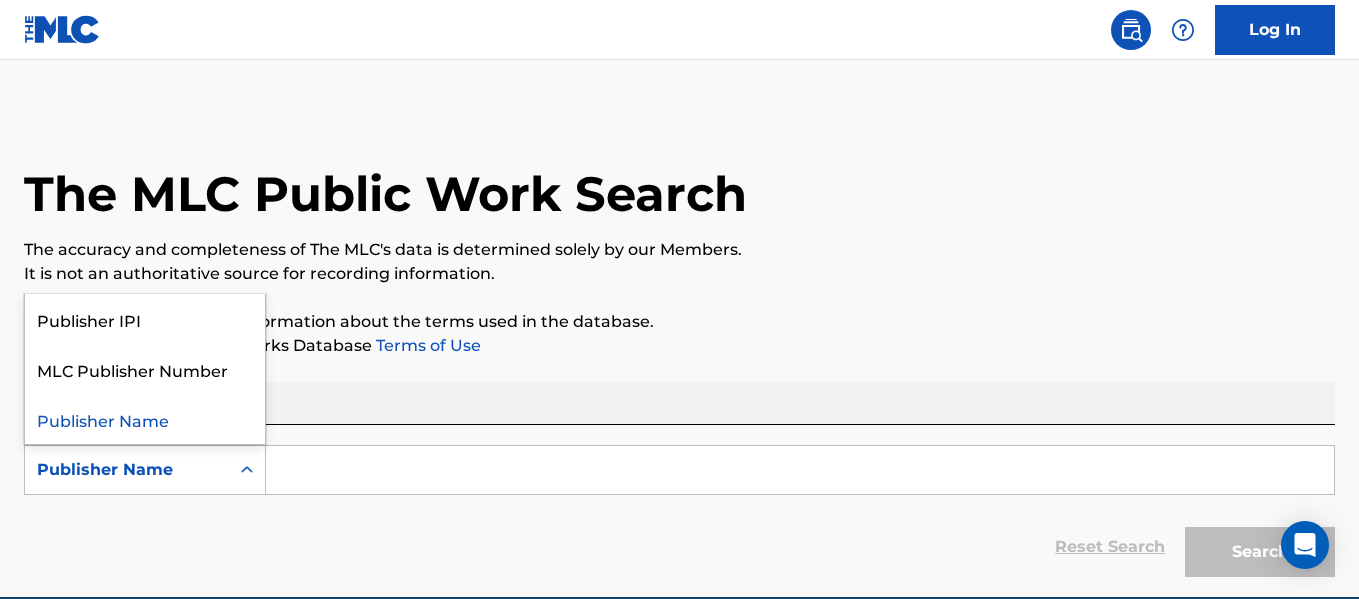 click 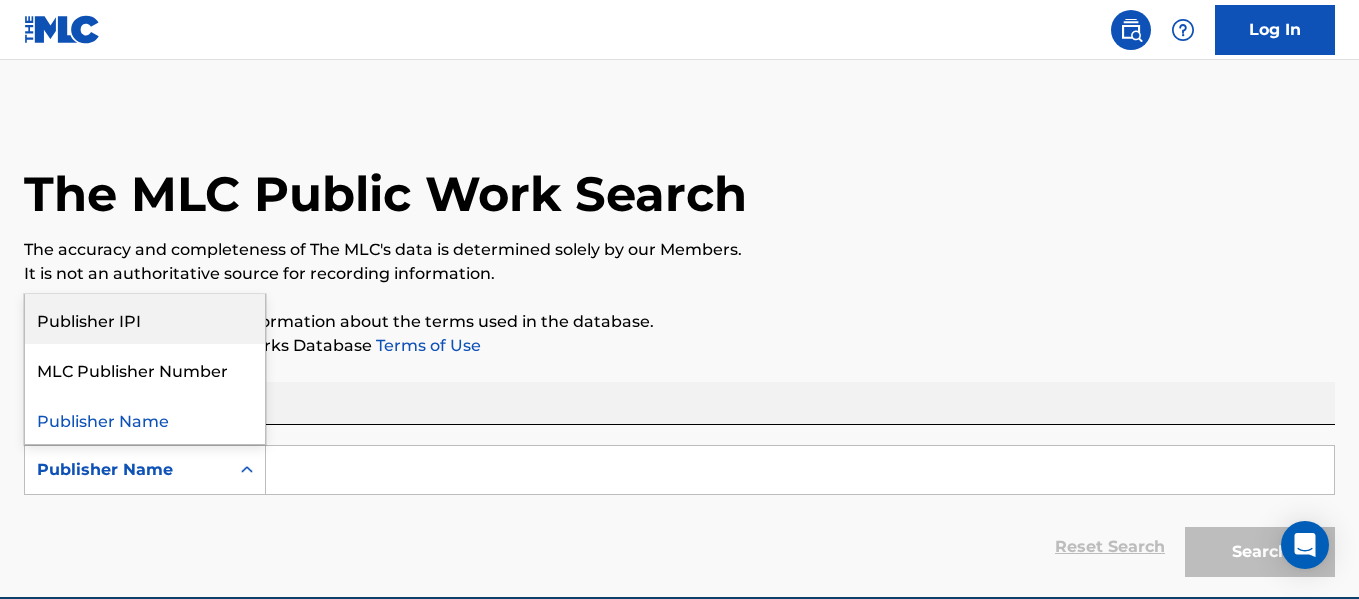 click on "Publisher IPI" at bounding box center [145, 319] 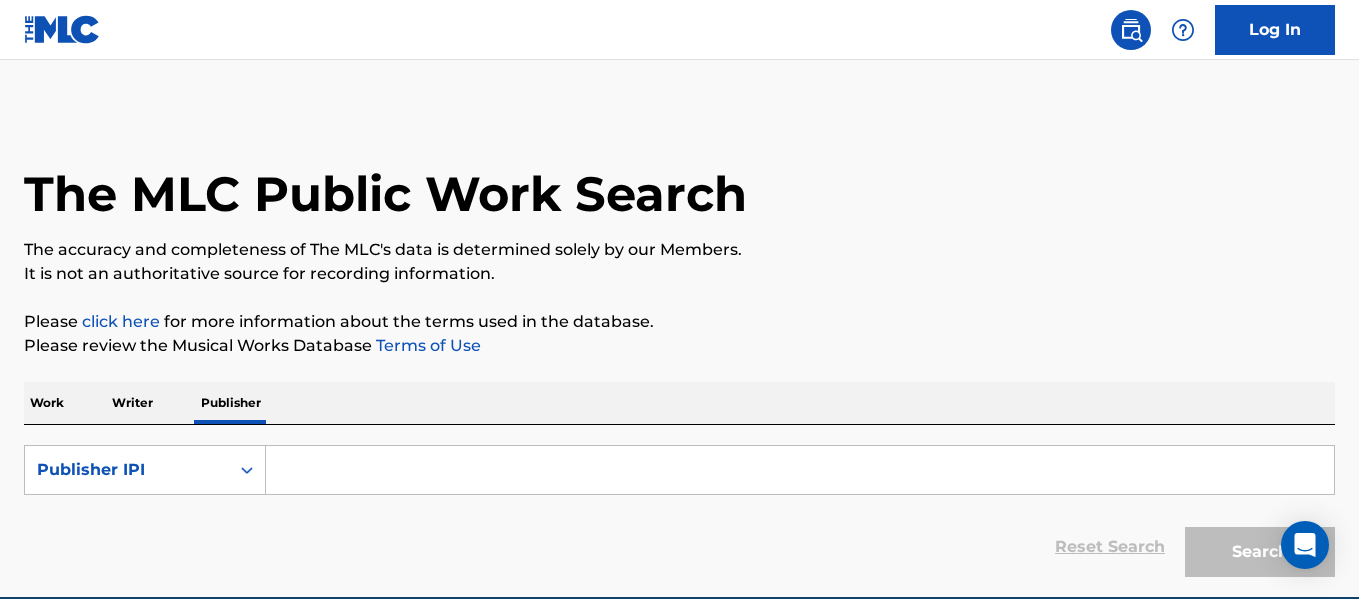 click on "SearchWithCriteria7f4e1c8d-3024-4af8-8830-b15070ea07eb Publisher IPI Reset Search Search" at bounding box center [679, 506] 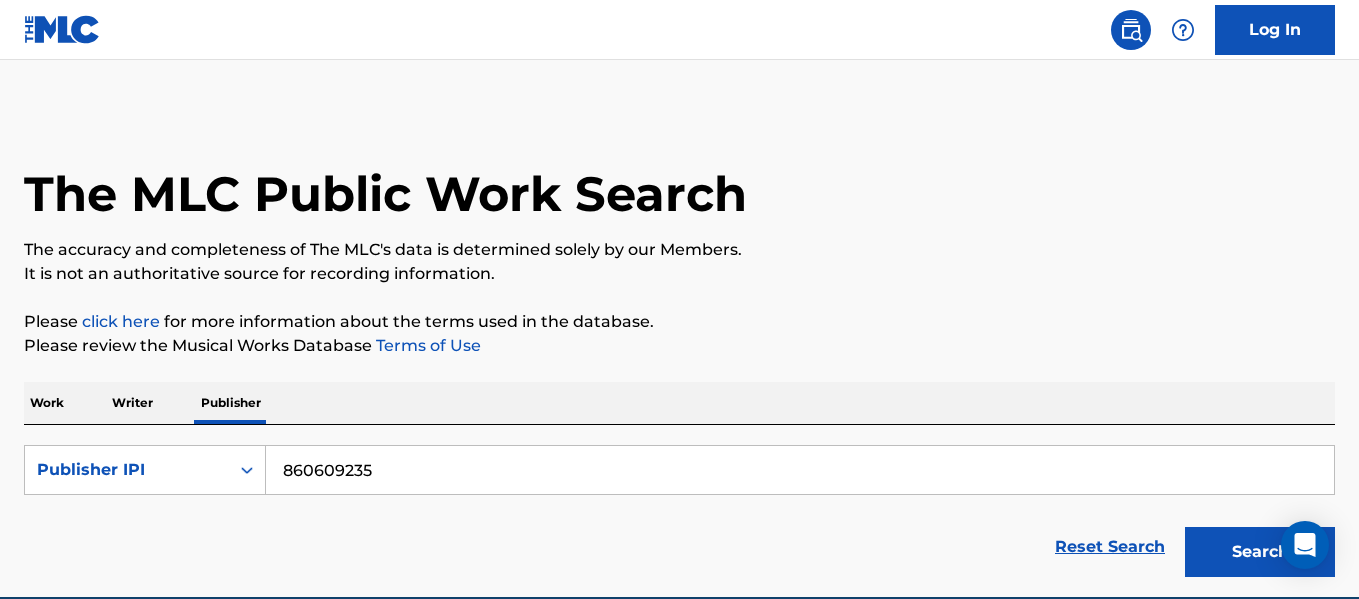type on "860609235" 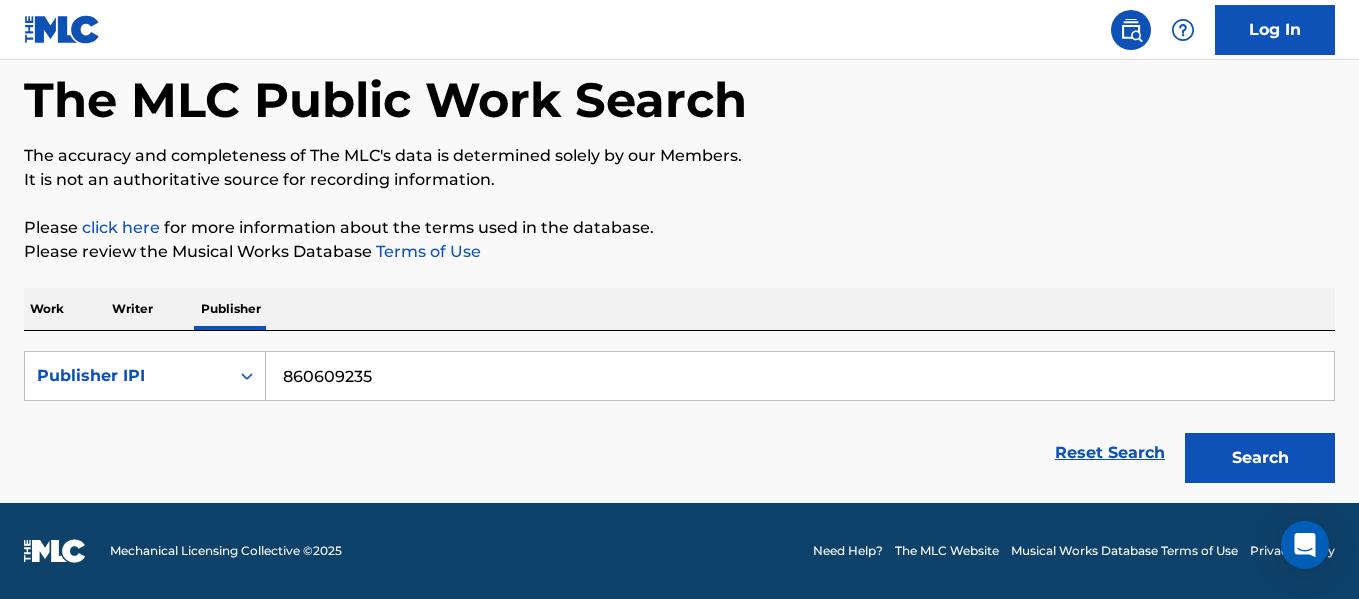 click on "Search" at bounding box center [1260, 458] 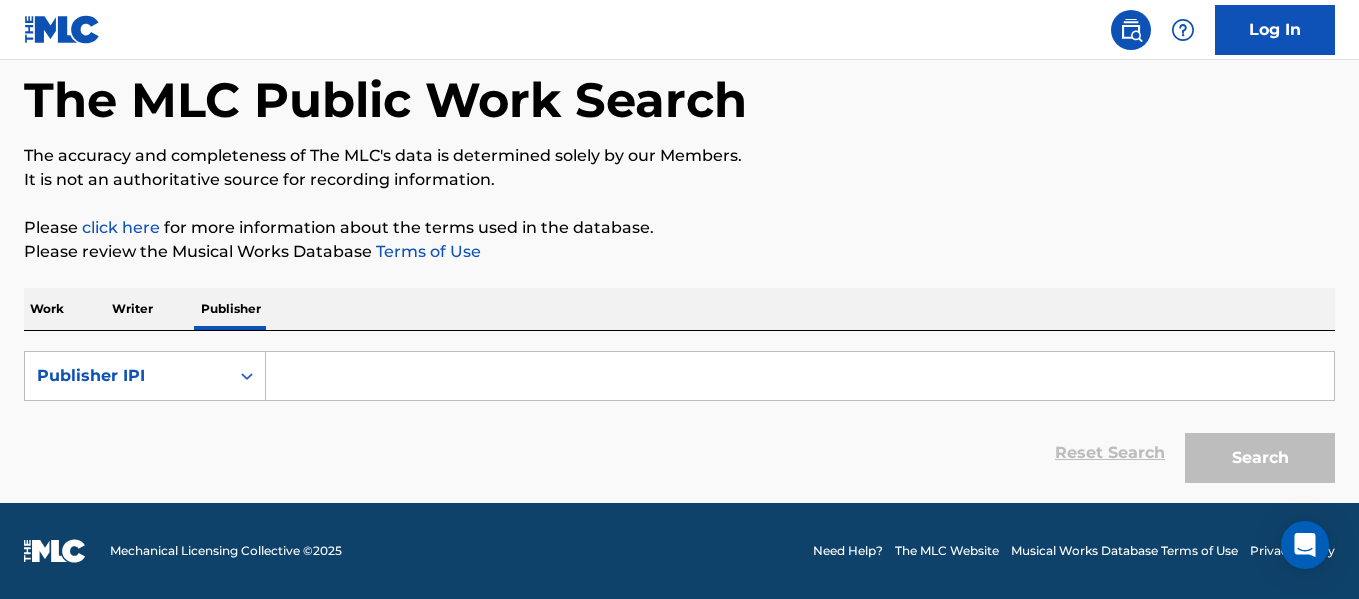 paste on "685008240" 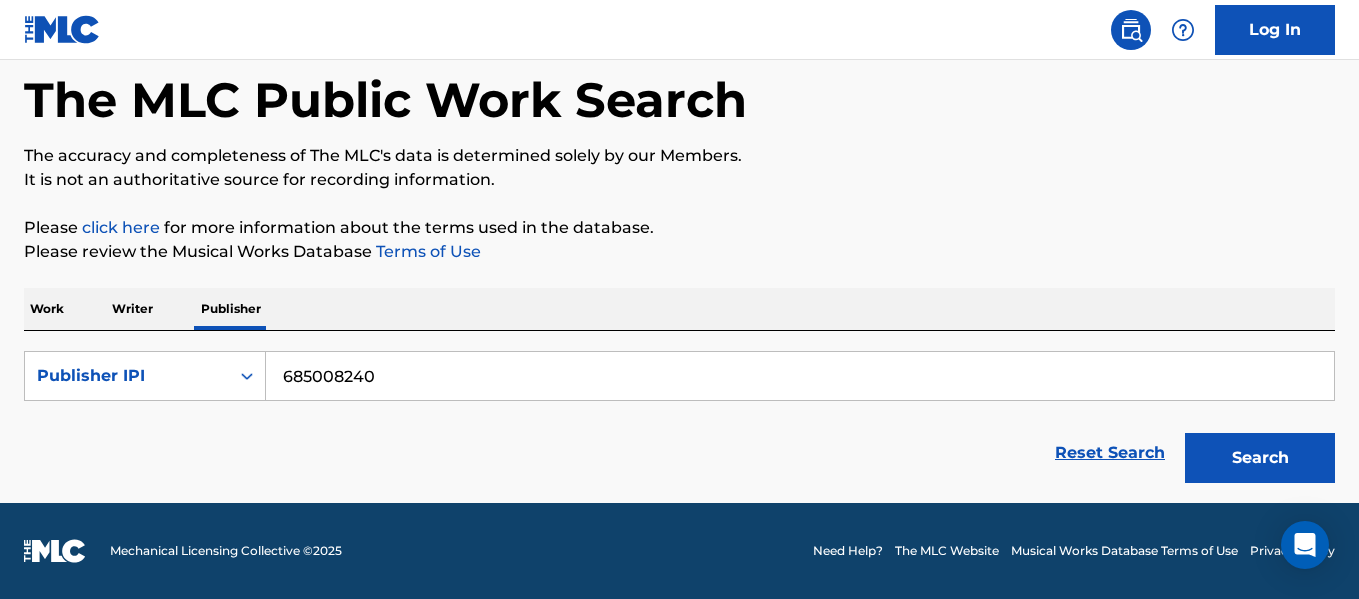 click on "Search" at bounding box center [1260, 458] 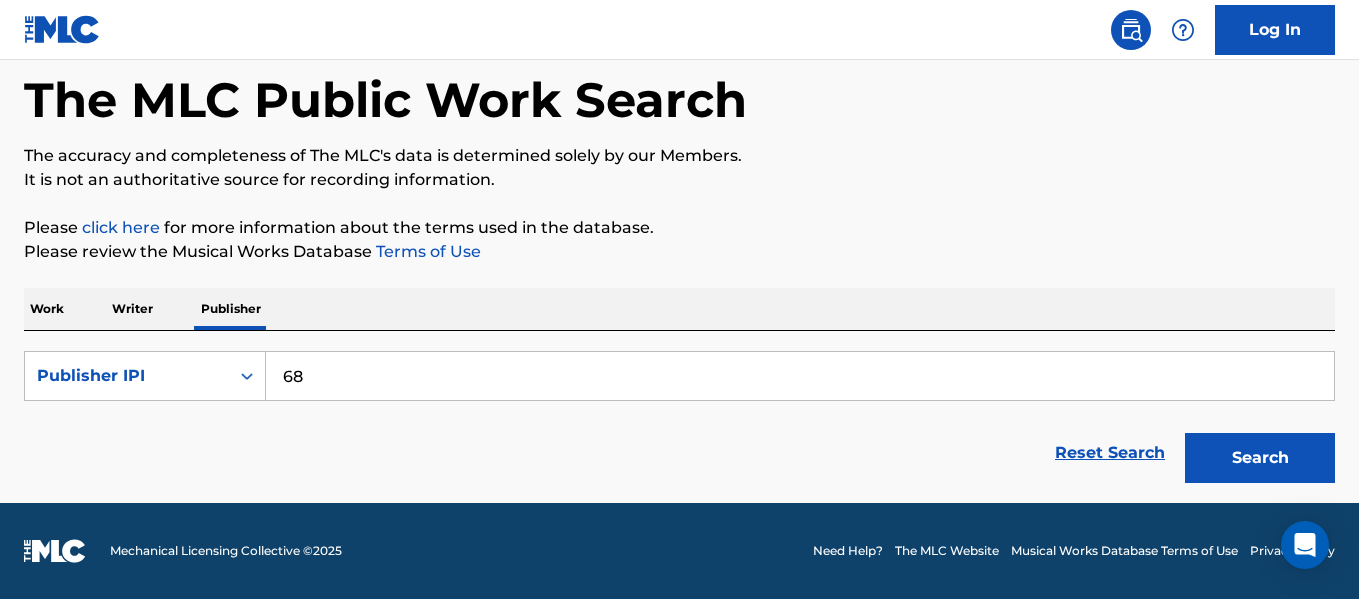 type on "6" 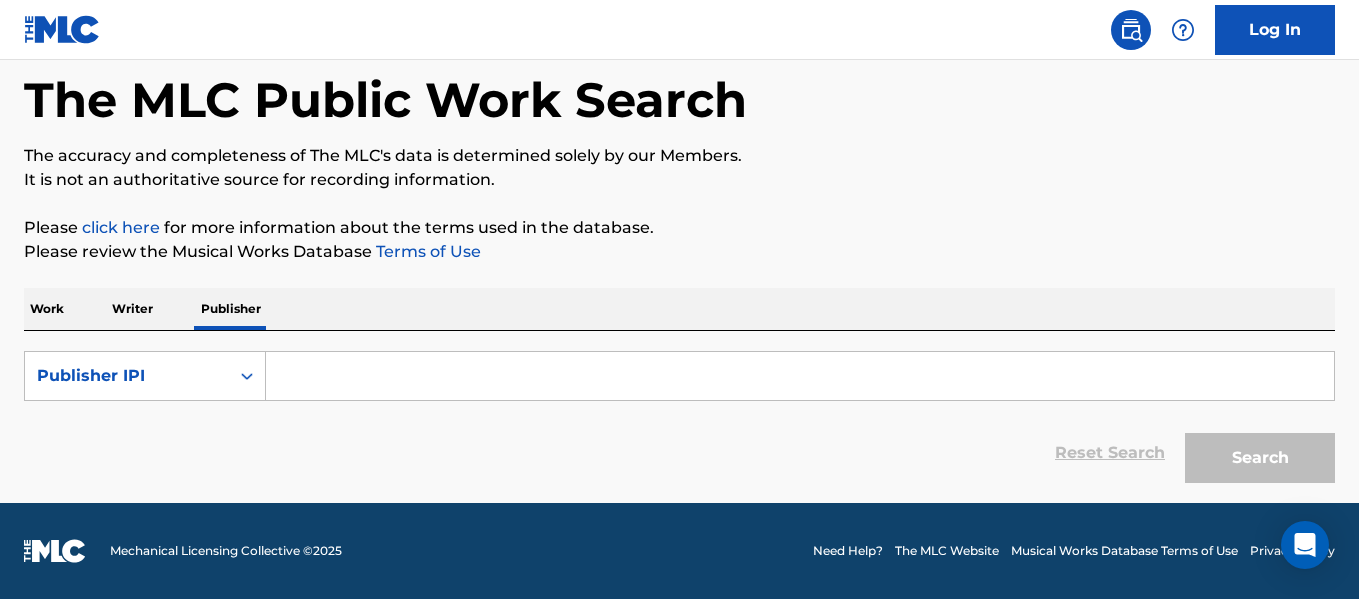 paste on "652755135" 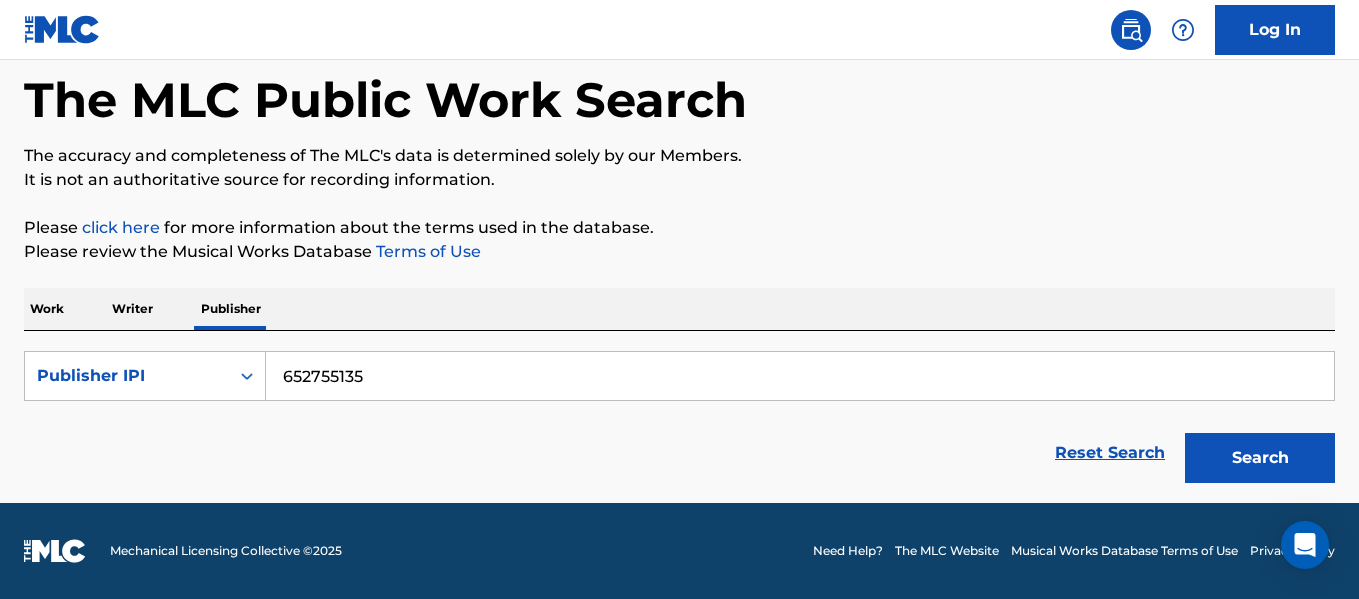 click on "Search" at bounding box center (1260, 458) 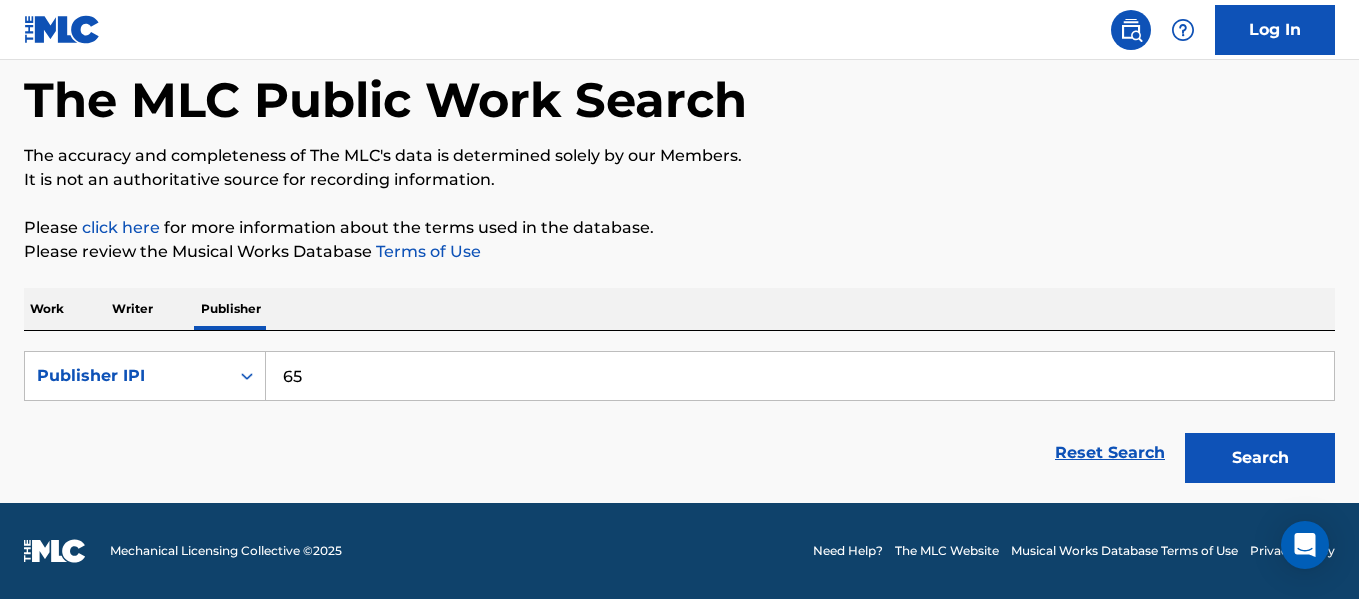 type on "6" 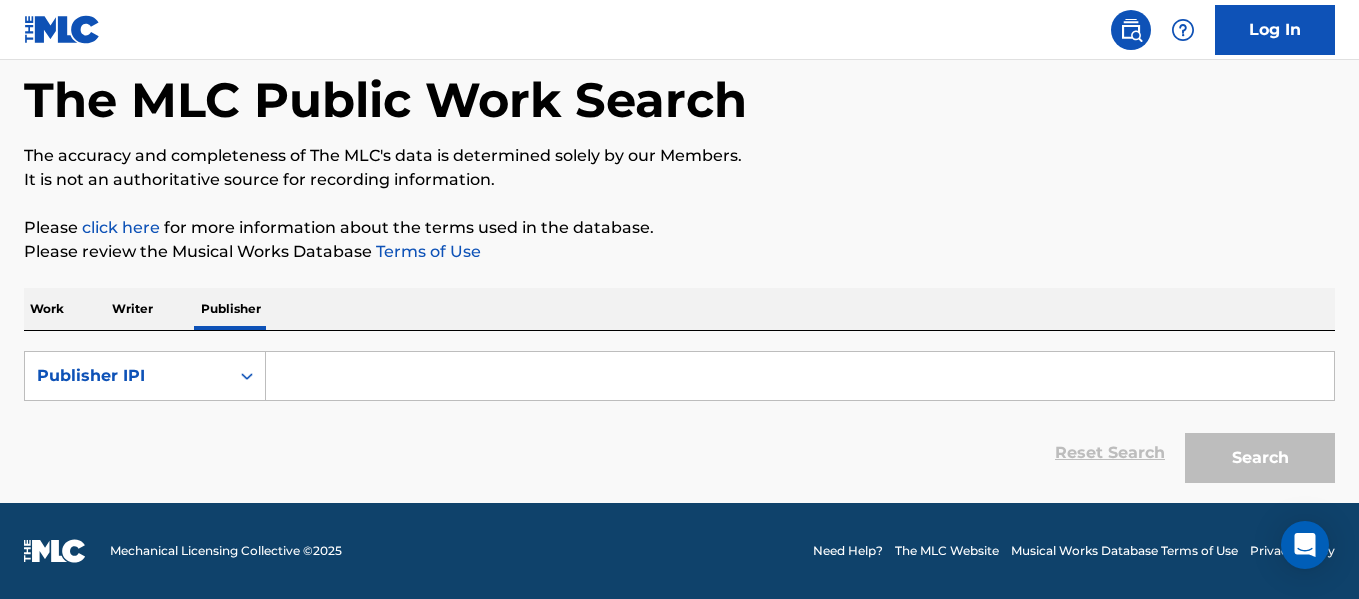 paste on "661742833" 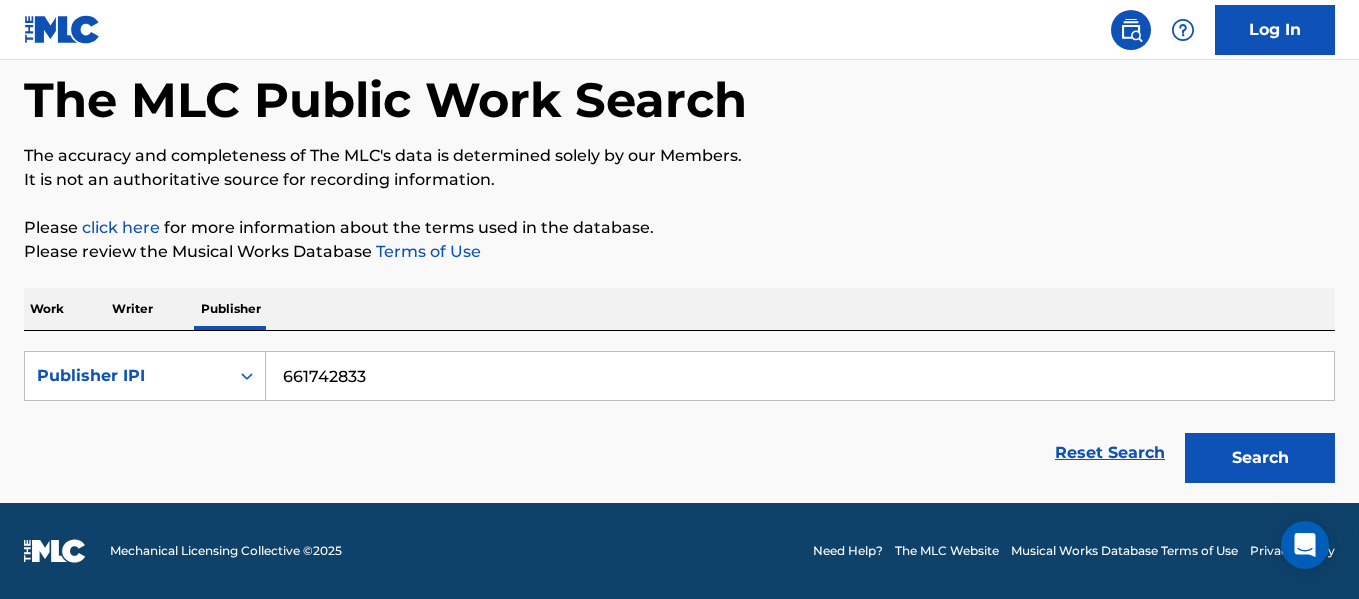 type on "661742833" 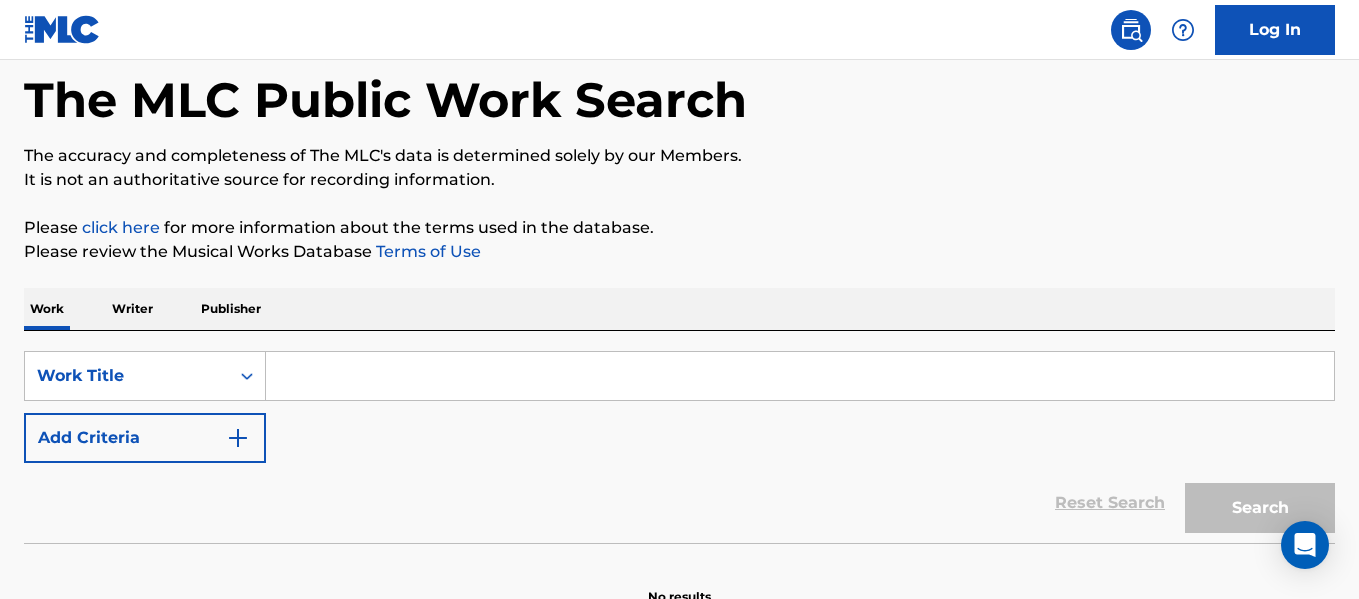 scroll, scrollTop: 0, scrollLeft: 0, axis: both 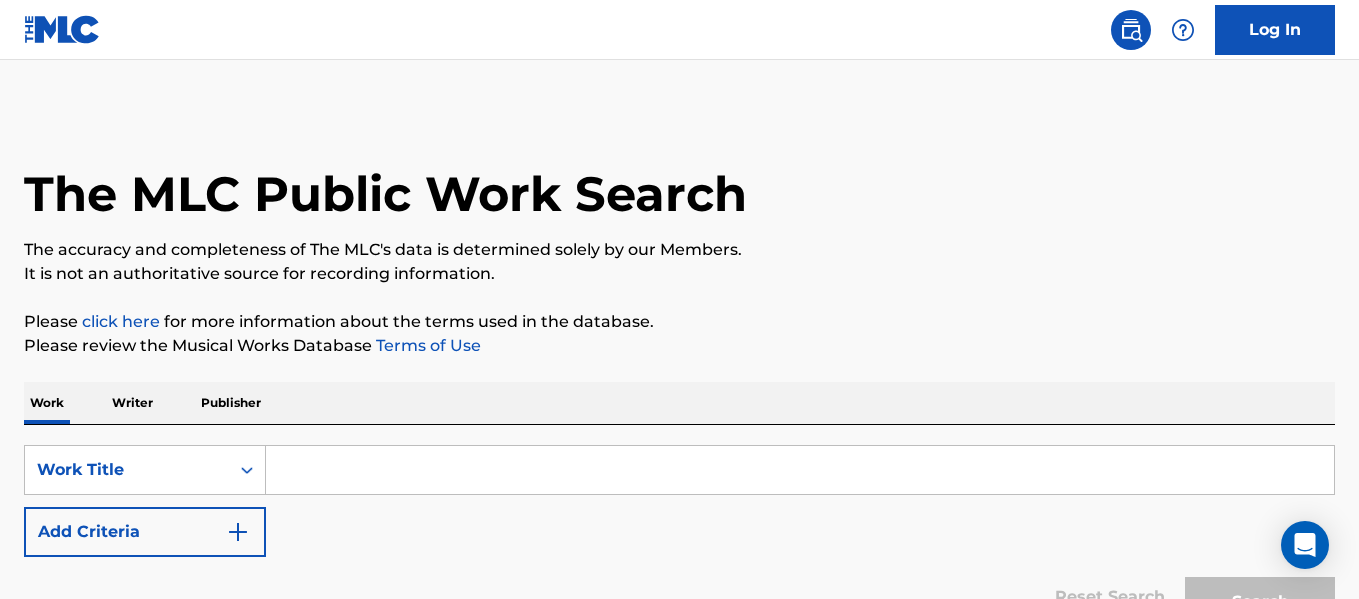 click at bounding box center (800, 470) 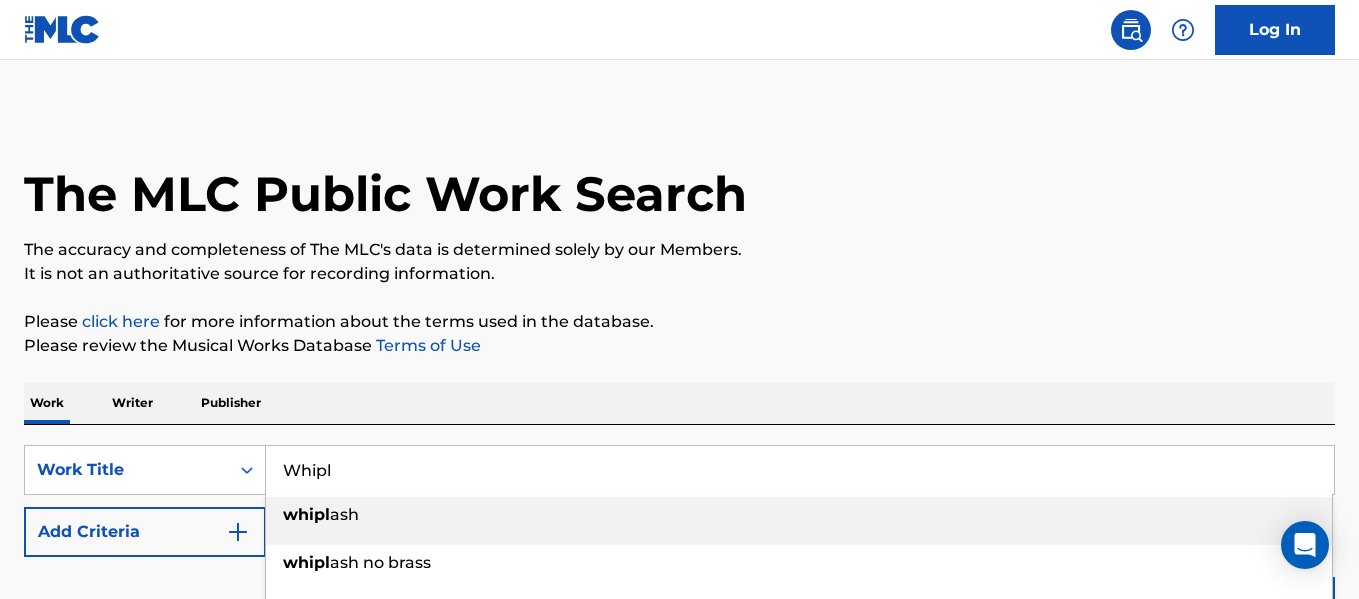 click on "ash" at bounding box center [344, 514] 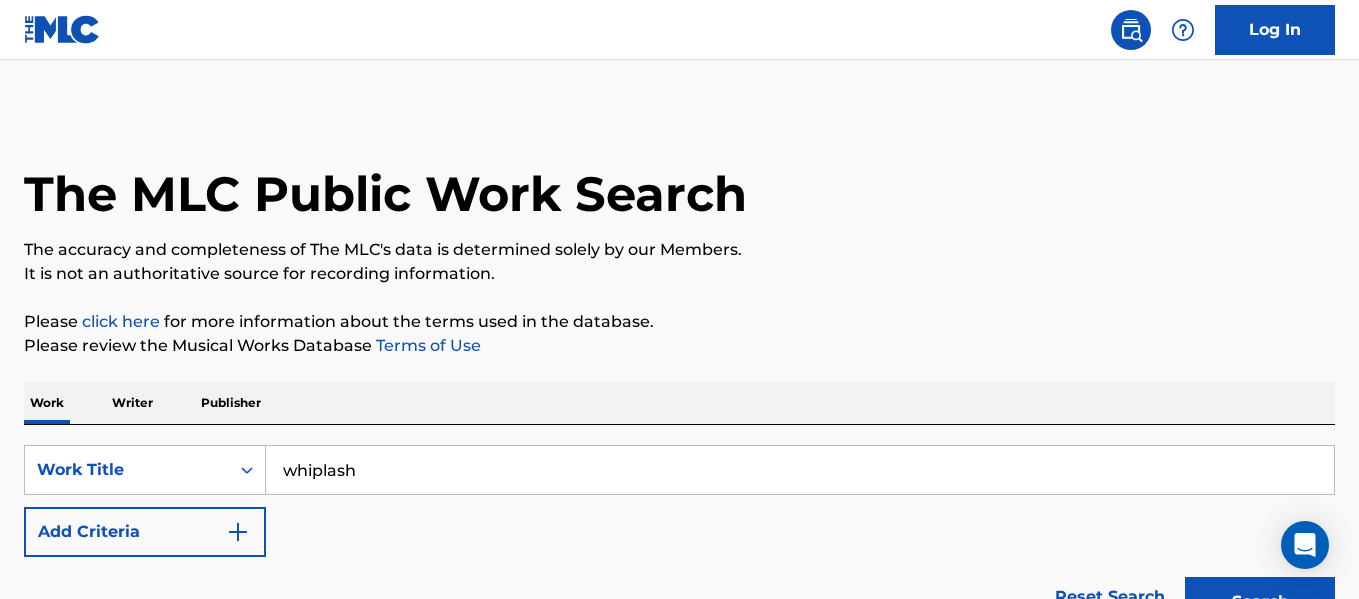 click on "Add Criteria" at bounding box center (145, 532) 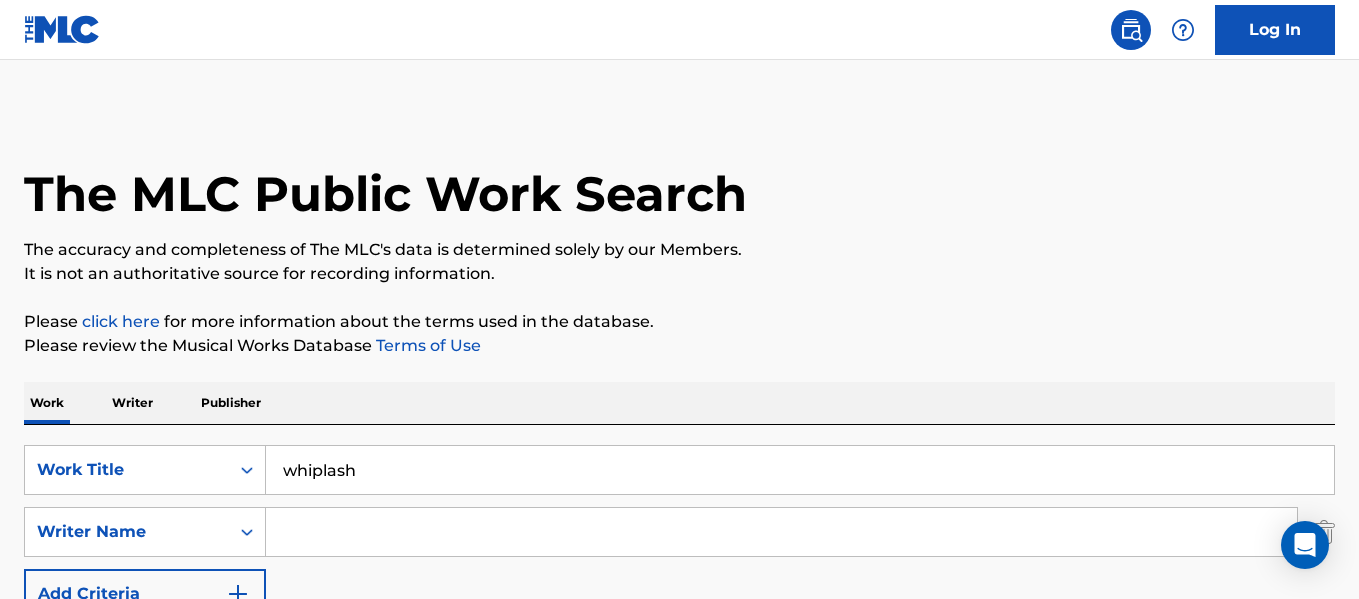 click at bounding box center (781, 532) 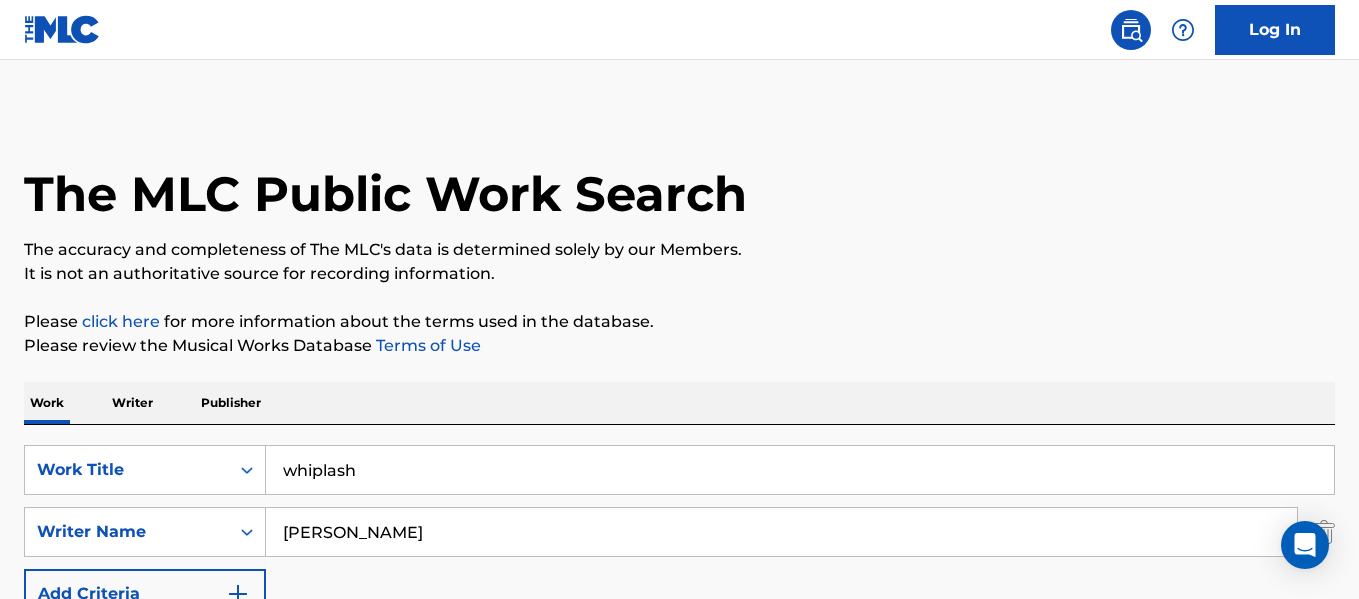 type on "[PERSON_NAME]" 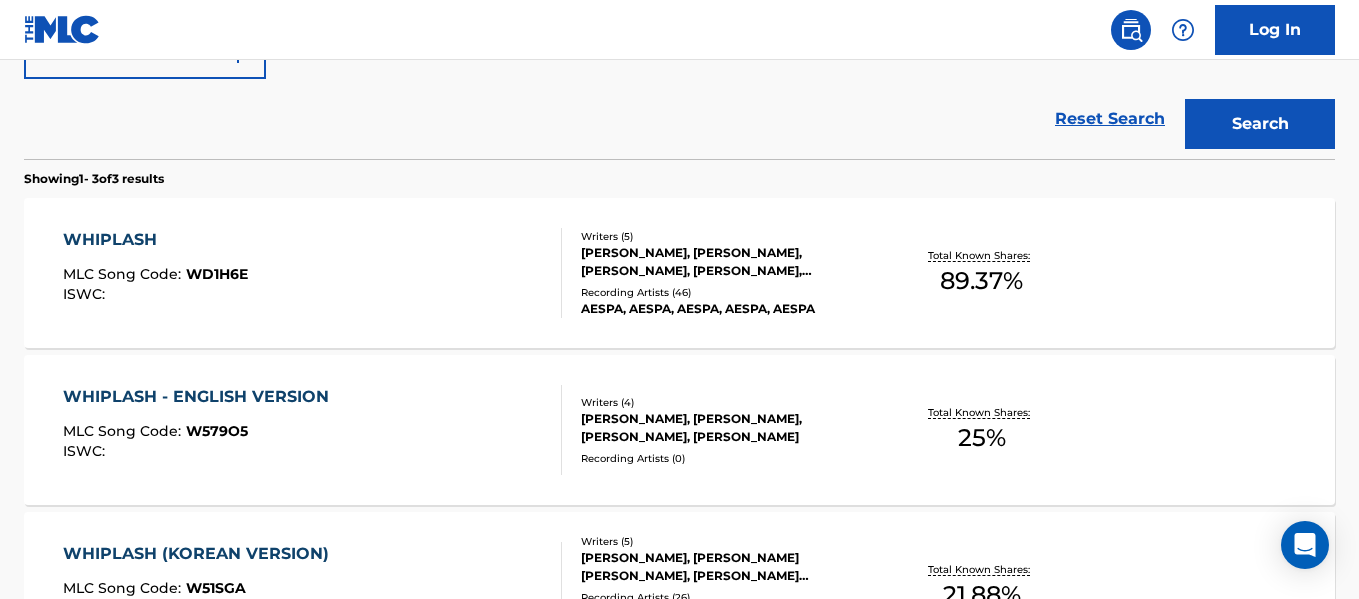 scroll, scrollTop: 537, scrollLeft: 0, axis: vertical 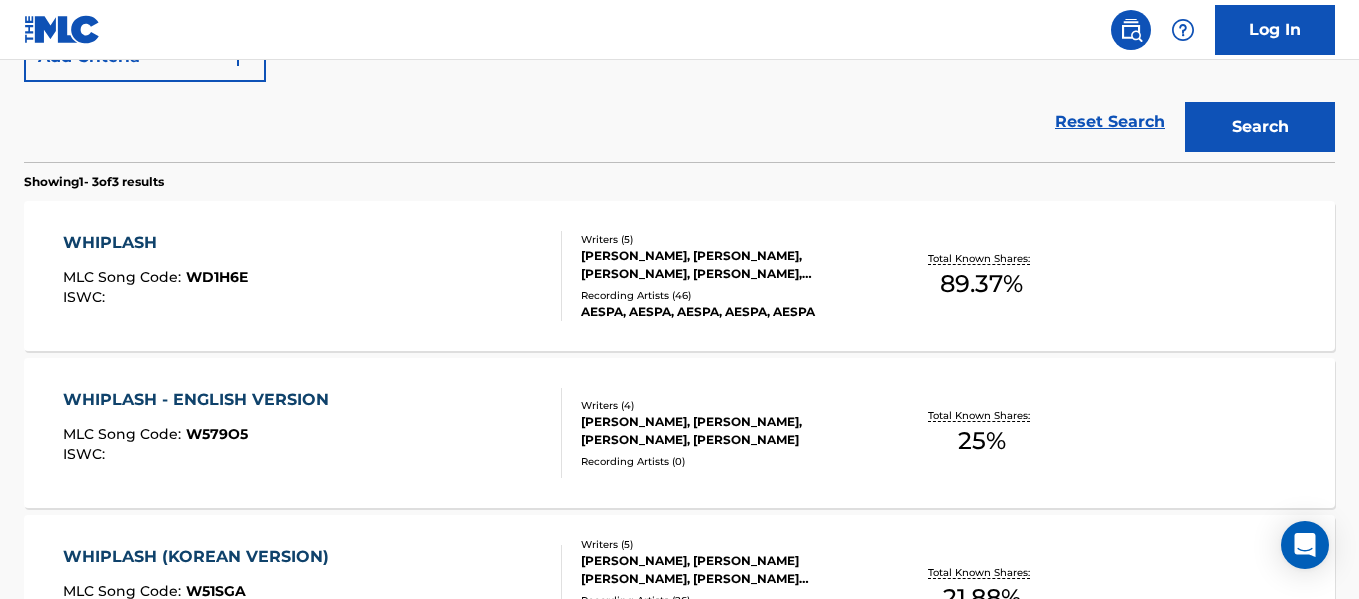 click on "WHIPLASH" at bounding box center [155, 243] 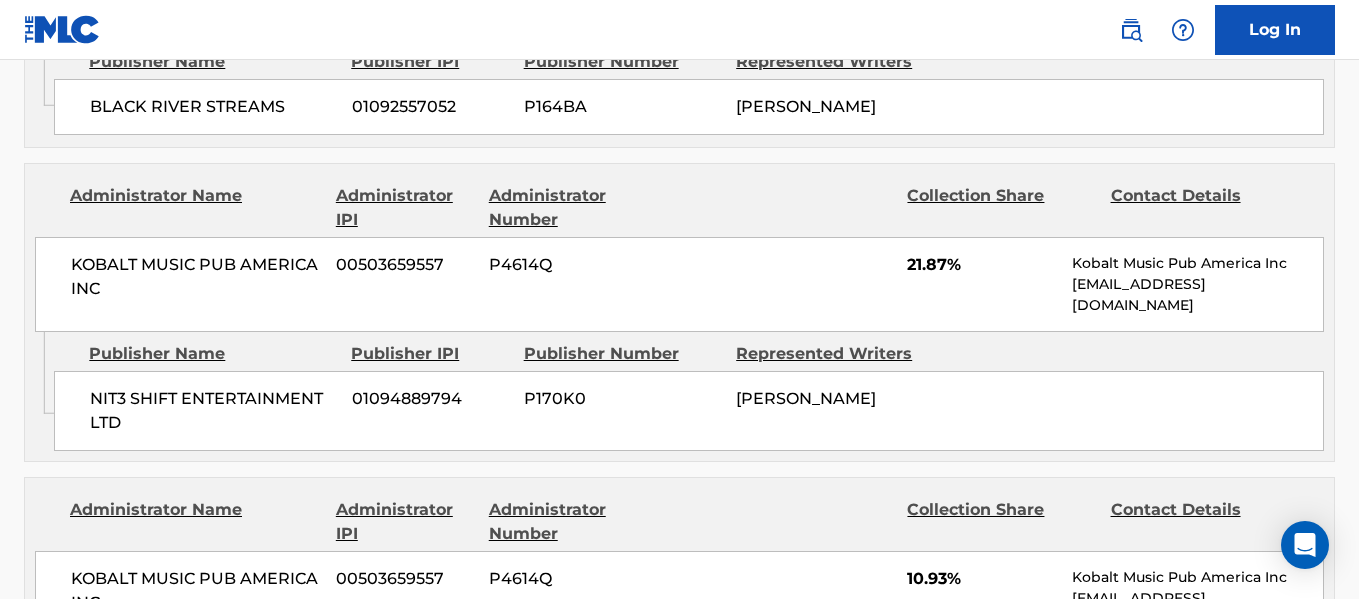 scroll, scrollTop: 1695, scrollLeft: 0, axis: vertical 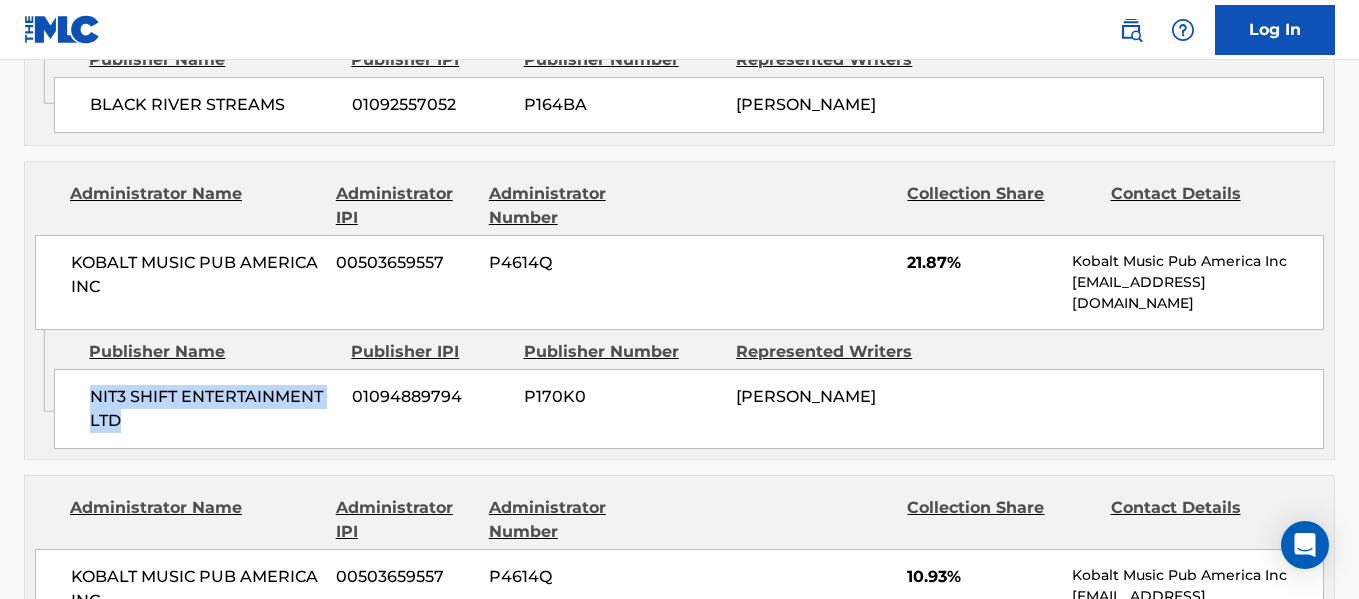 drag, startPoint x: 95, startPoint y: 356, endPoint x: 146, endPoint y: 375, distance: 54.42426 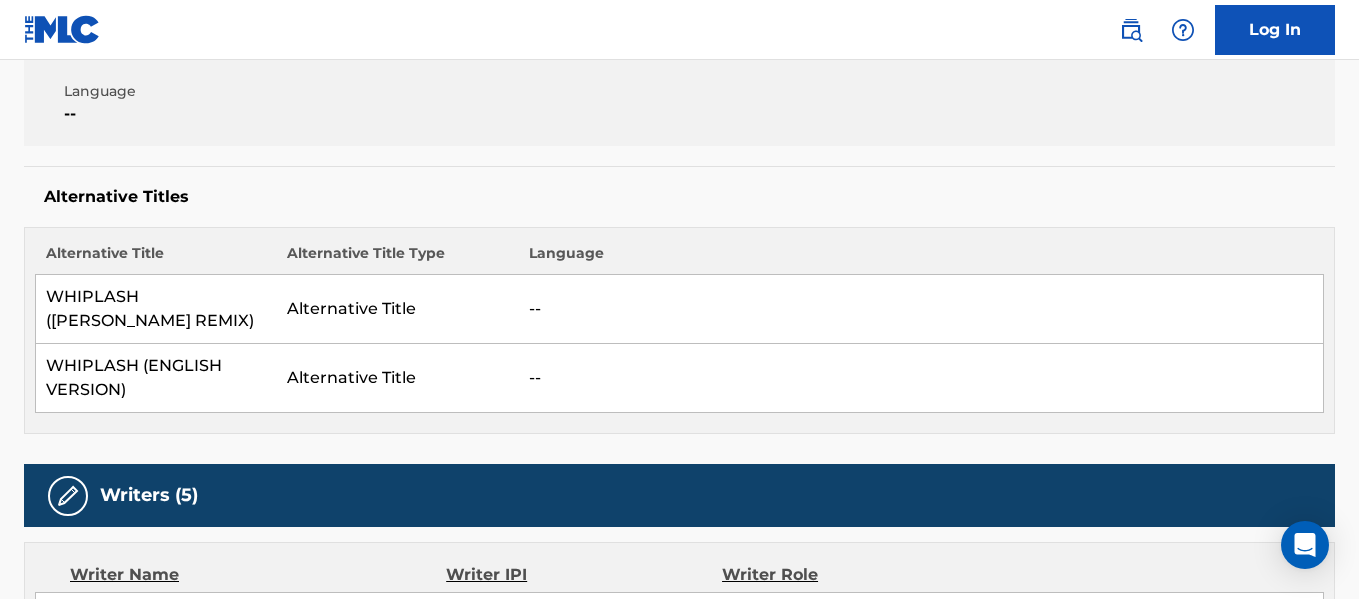 scroll, scrollTop: 0, scrollLeft: 0, axis: both 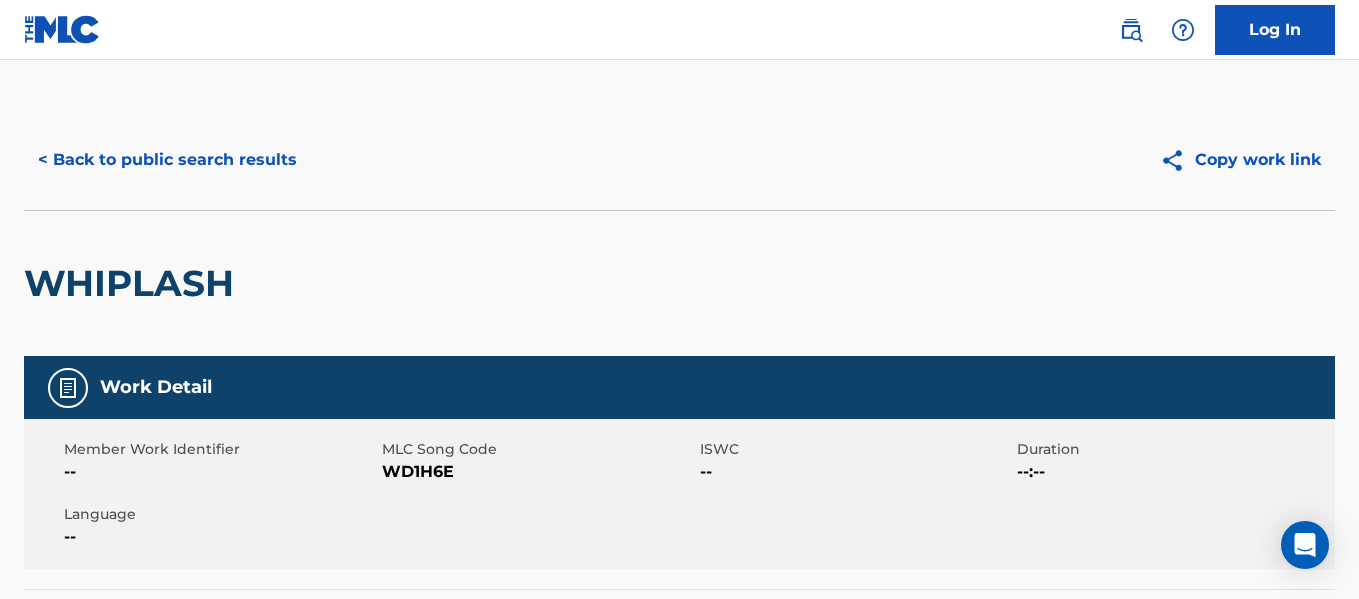 click on "< Back to public search results" at bounding box center [167, 160] 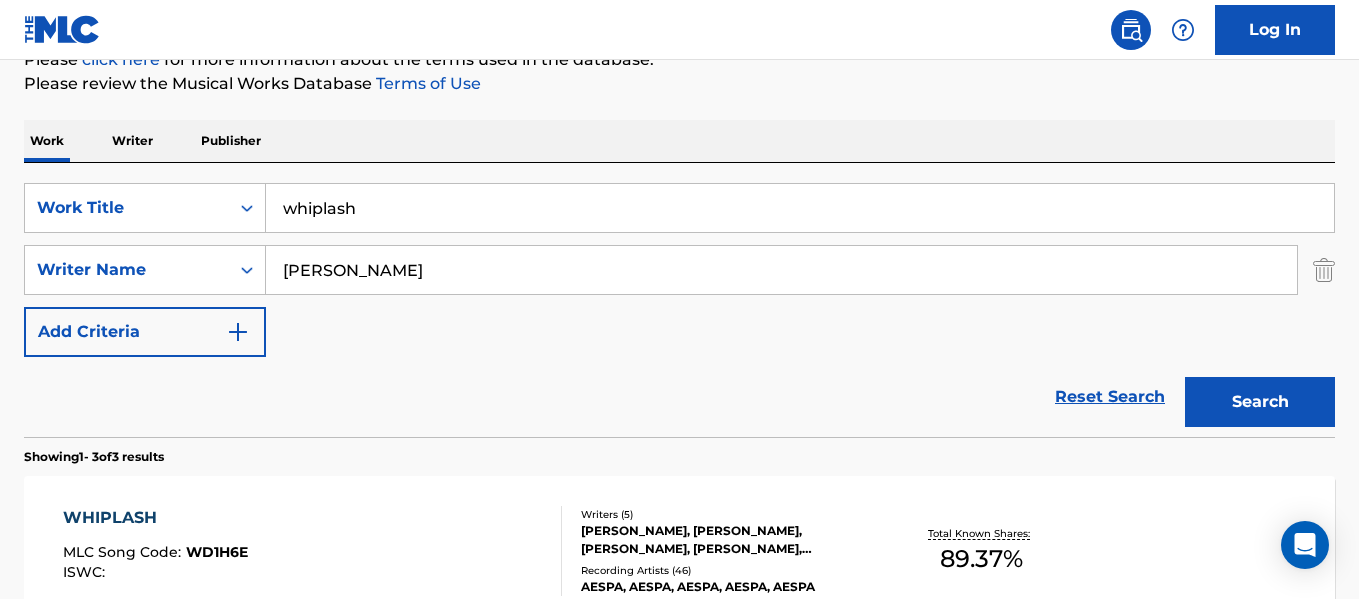 scroll, scrollTop: 307, scrollLeft: 0, axis: vertical 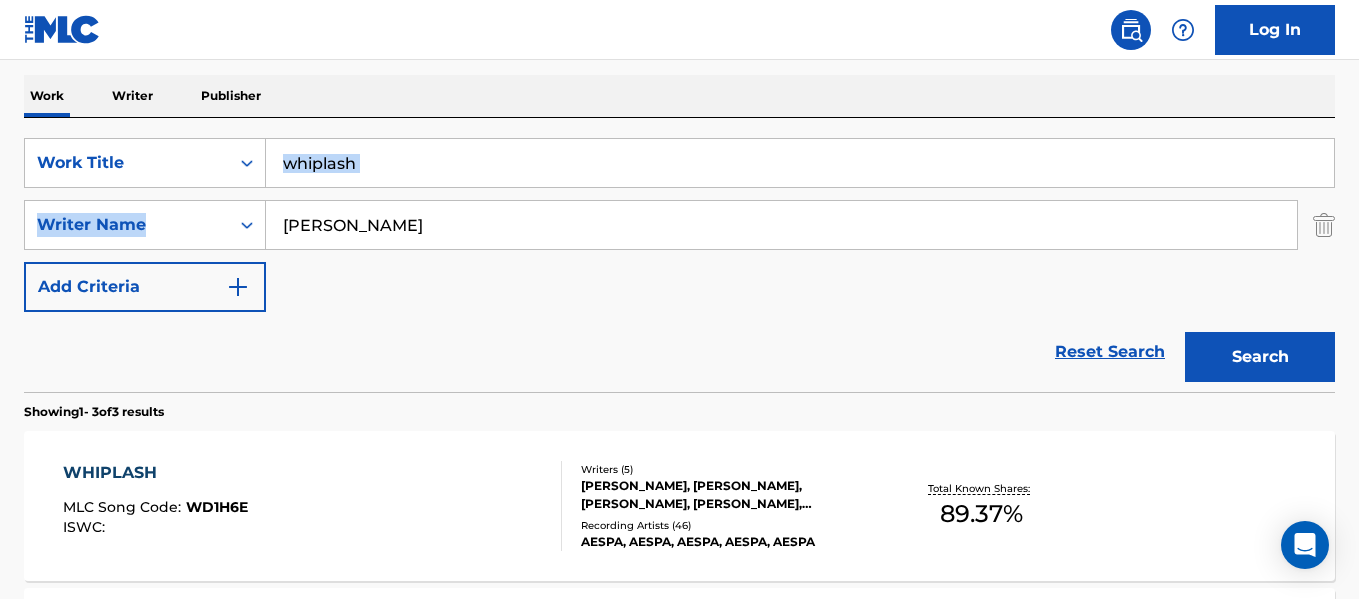 drag, startPoint x: 448, startPoint y: 189, endPoint x: 423, endPoint y: 148, distance: 48.02083 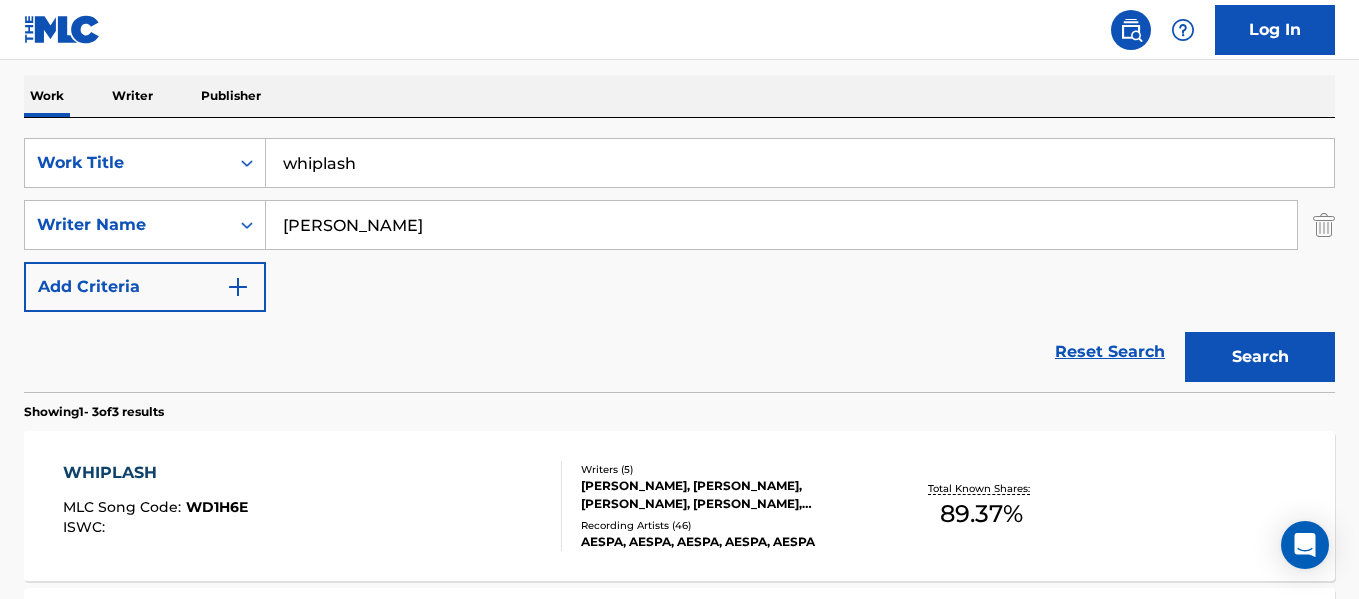 click on "whiplash" at bounding box center (800, 163) 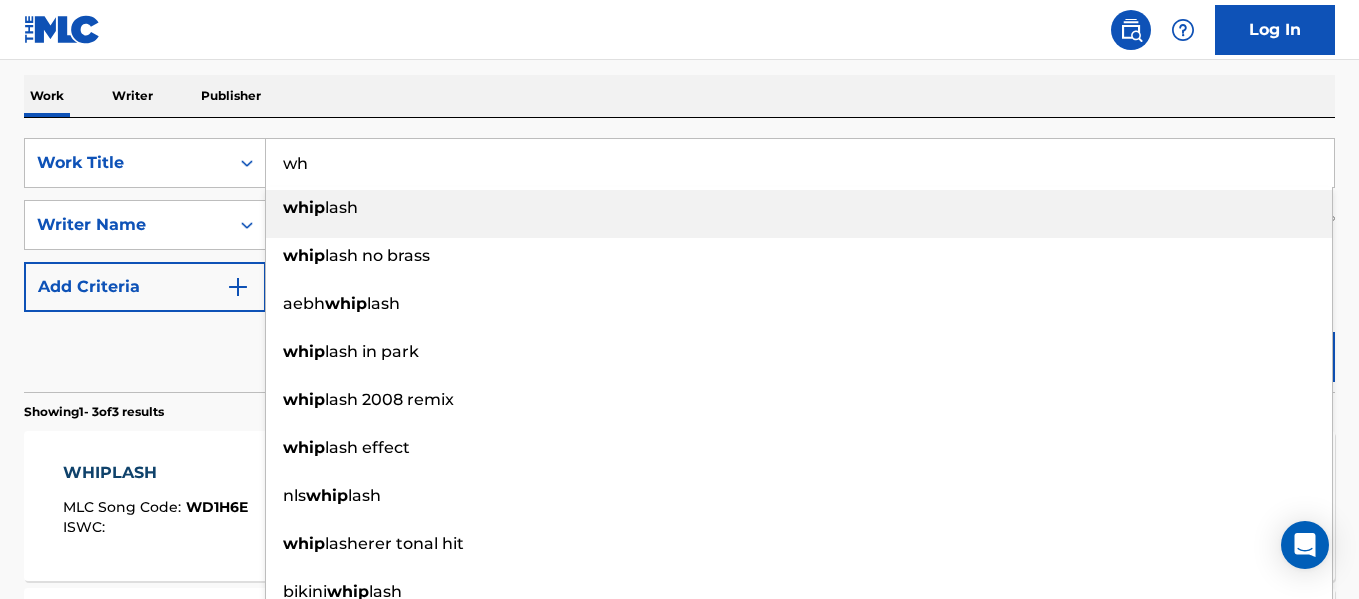 type on "w" 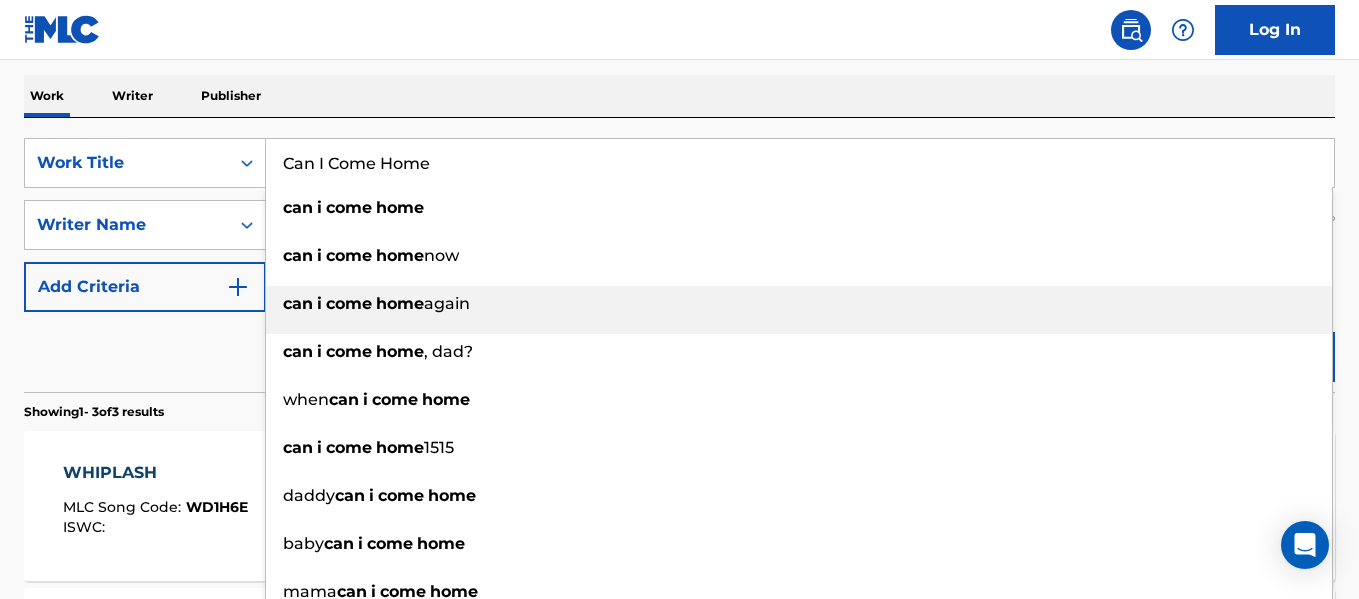 type on "Can I Come Home" 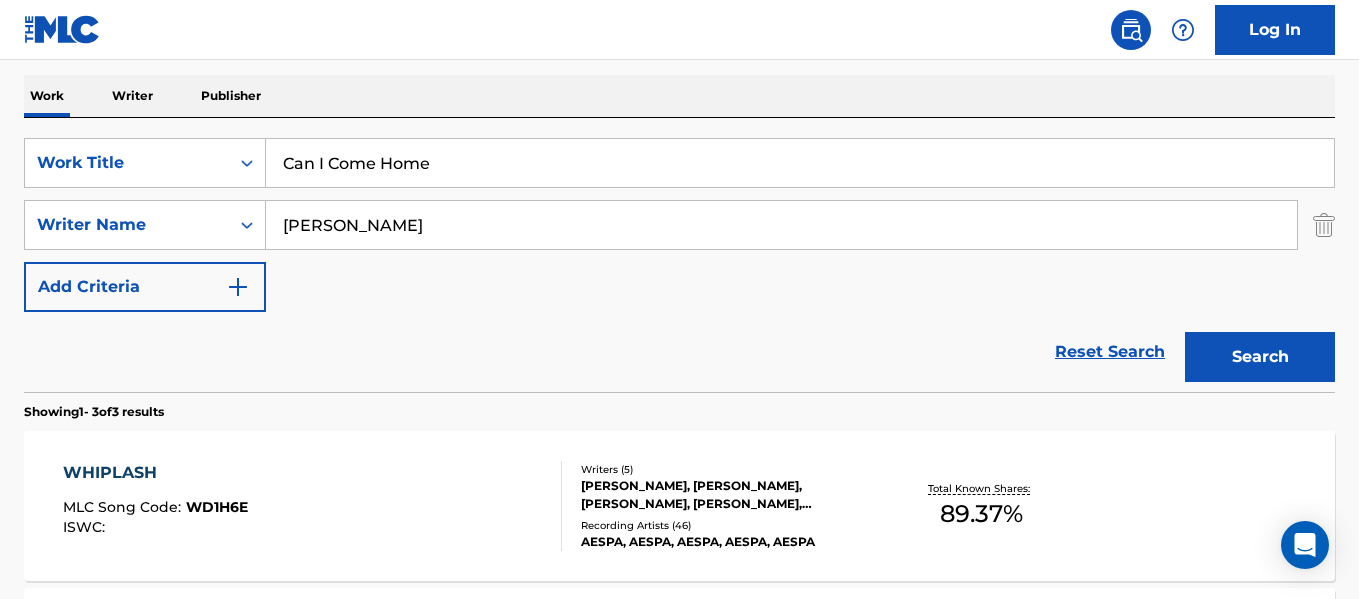 click on "Reset Search Search" at bounding box center (679, 352) 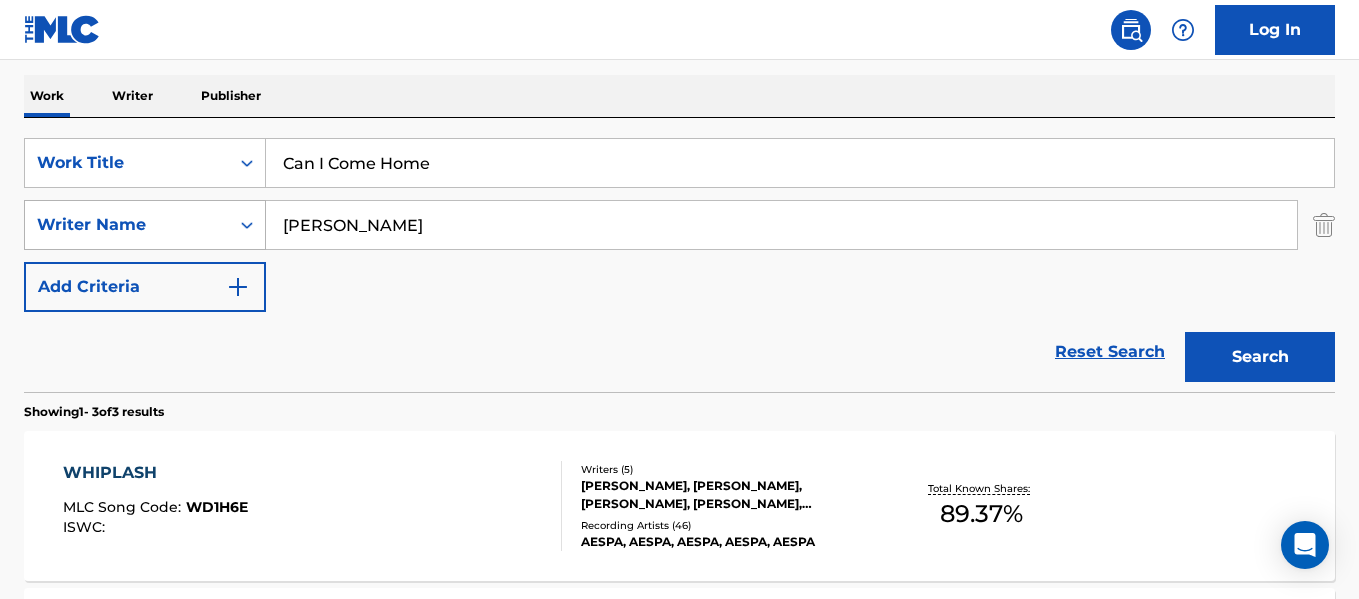 drag, startPoint x: 405, startPoint y: 233, endPoint x: 261, endPoint y: 215, distance: 145.12064 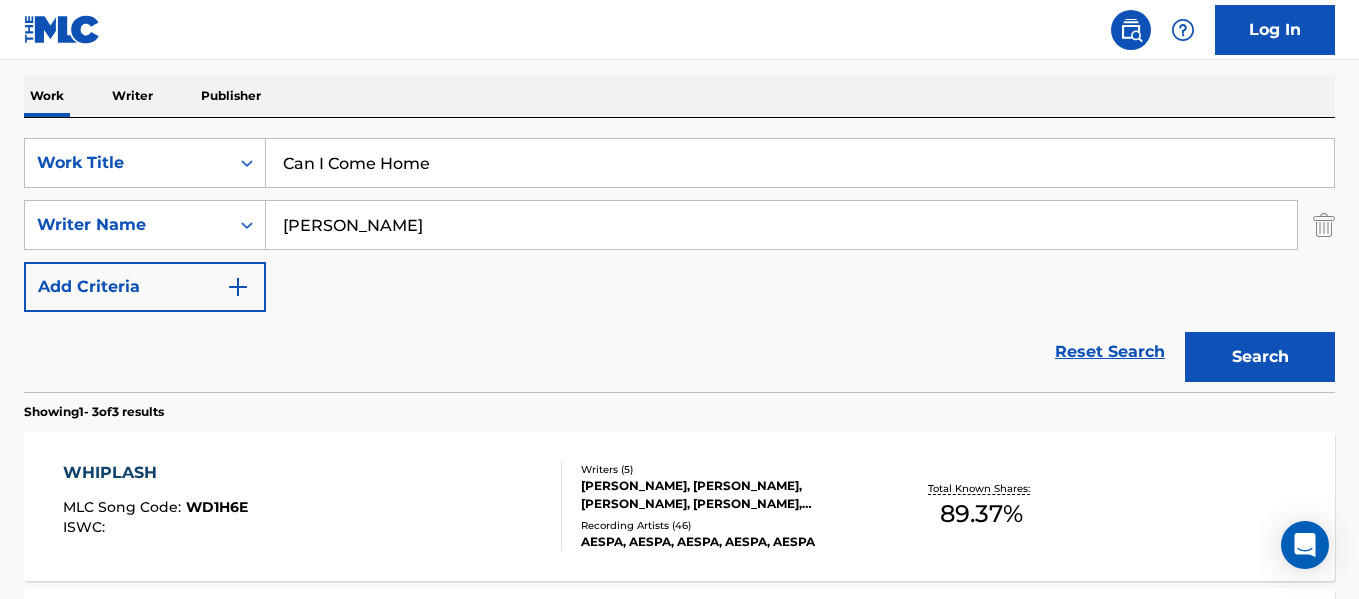 type on "[PERSON_NAME]" 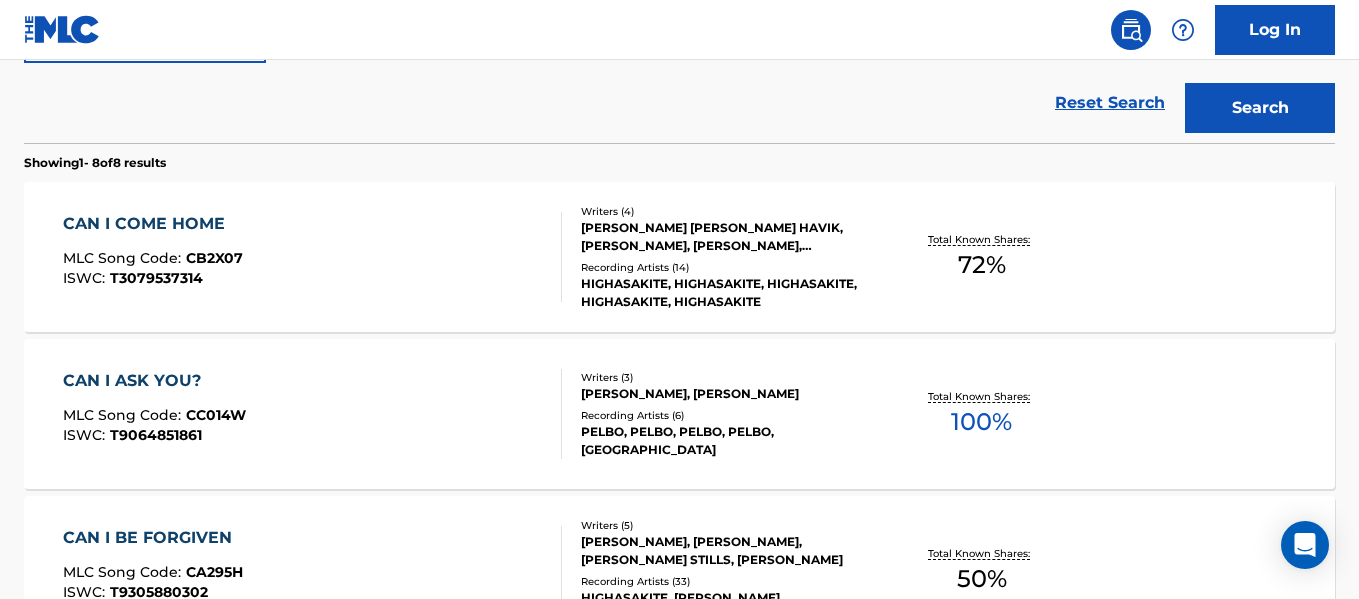 scroll, scrollTop: 559, scrollLeft: 0, axis: vertical 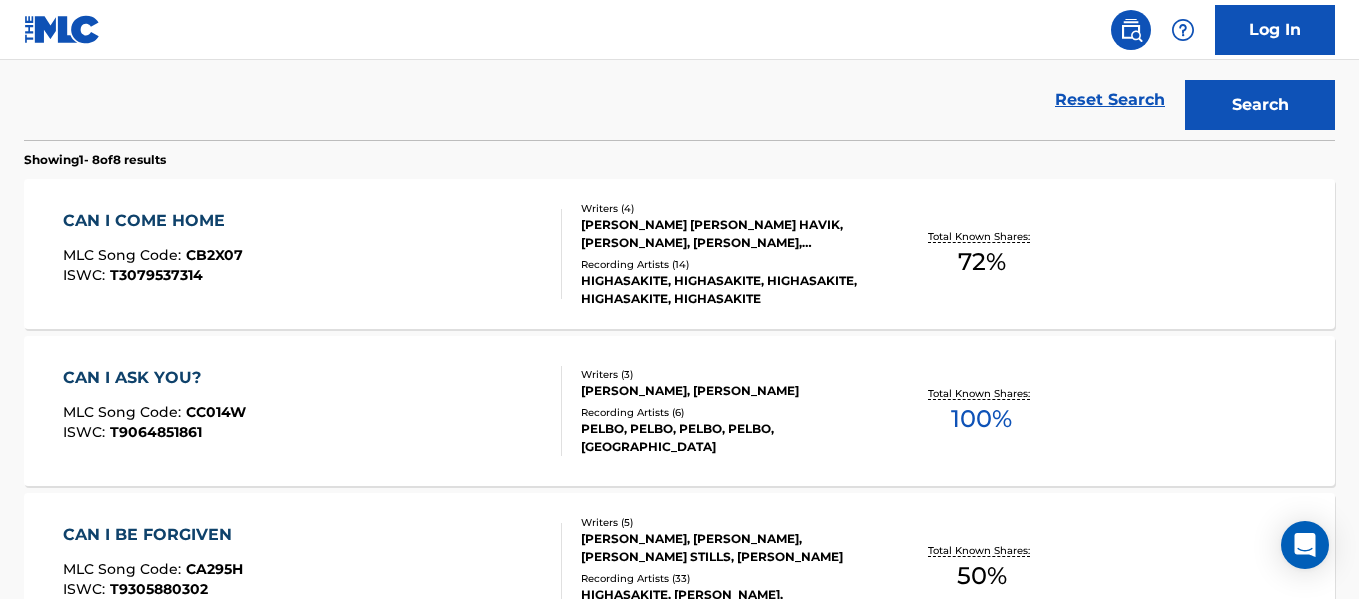 click on "CAN I COME HOME" at bounding box center [153, 221] 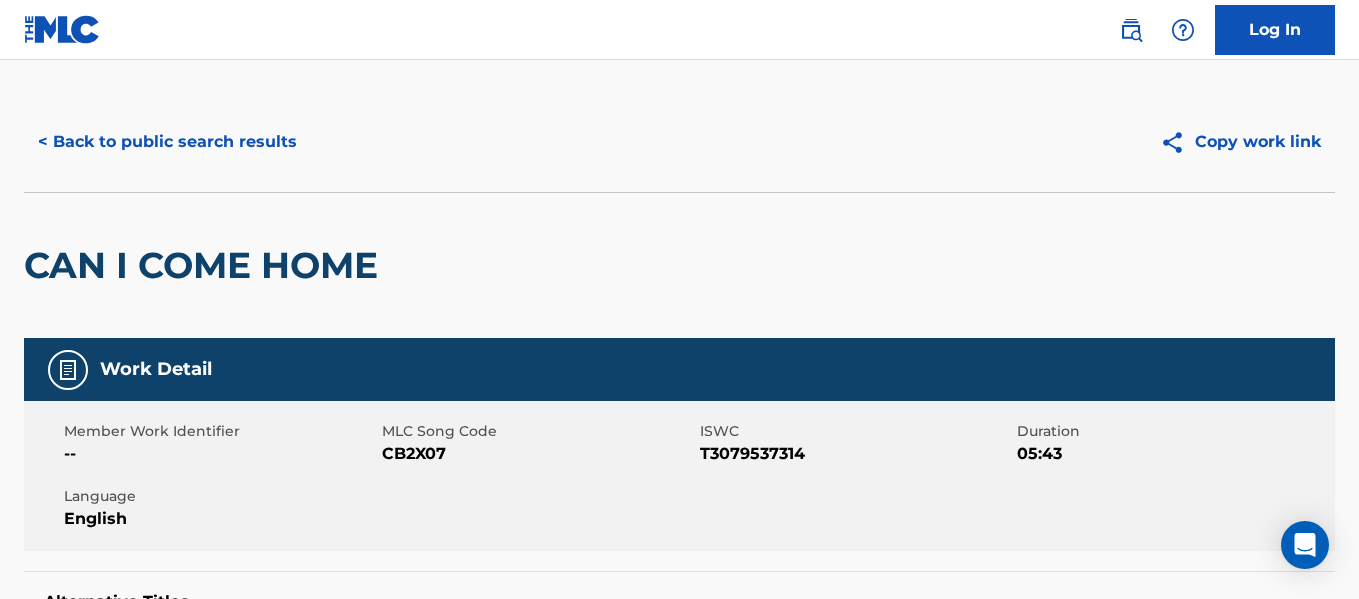 scroll, scrollTop: 0, scrollLeft: 0, axis: both 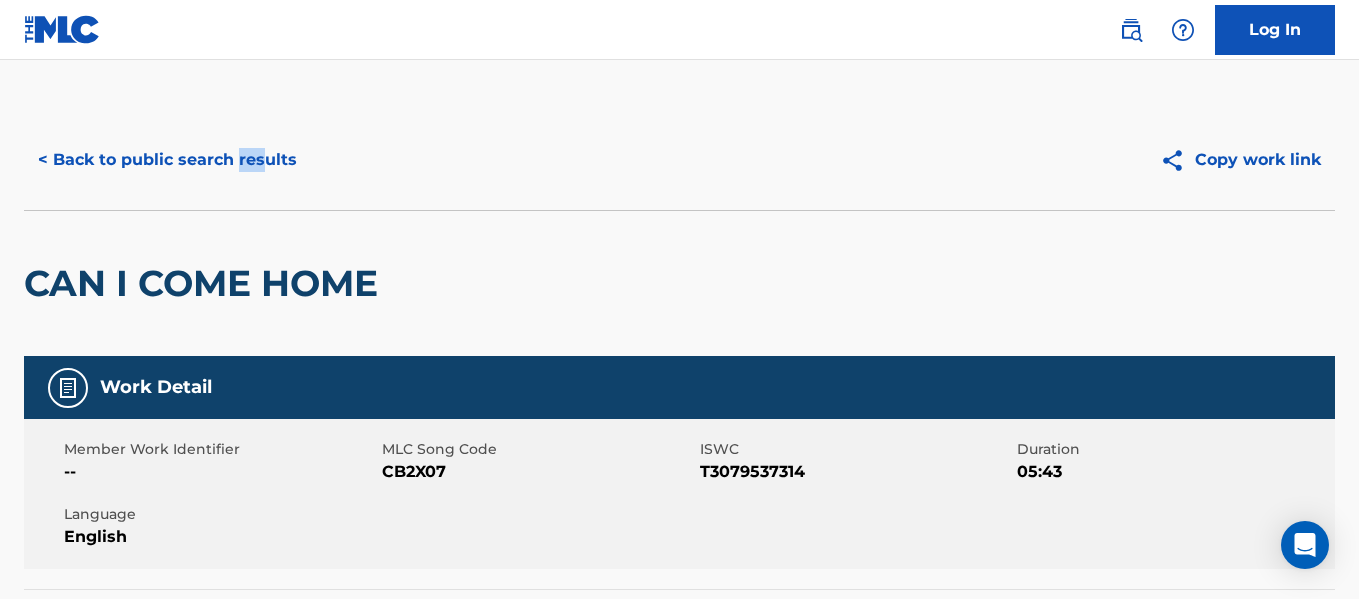 drag, startPoint x: 266, startPoint y: 131, endPoint x: 229, endPoint y: 159, distance: 46.400433 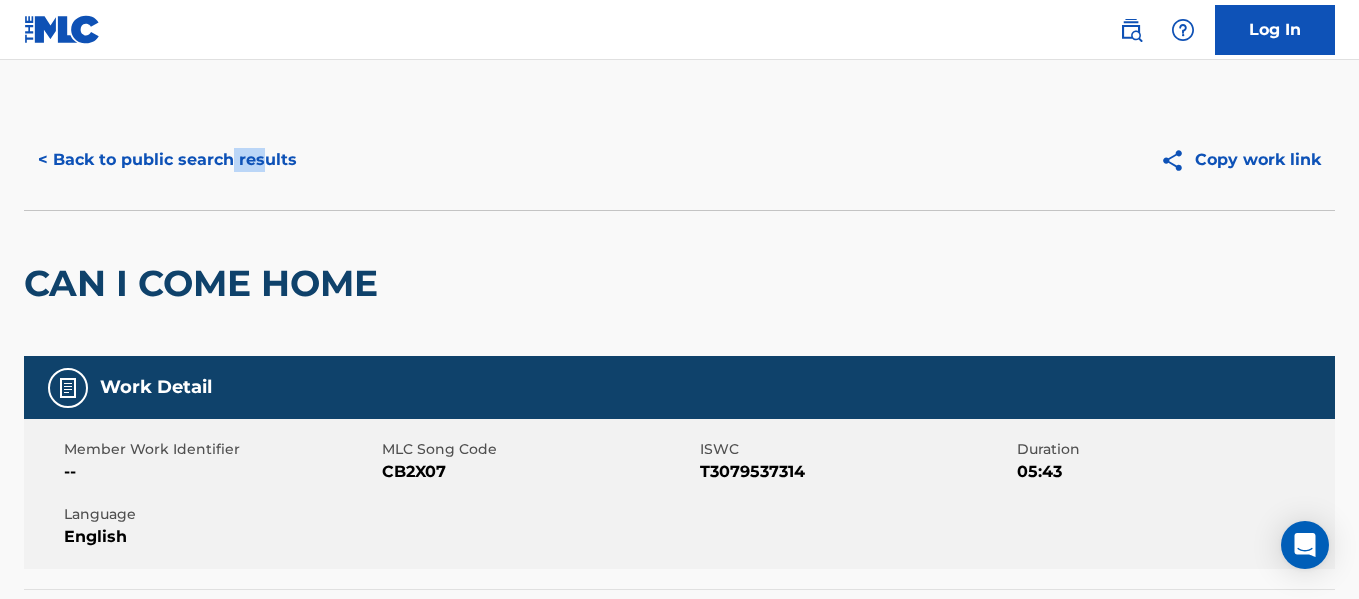 click on "< Back to public search results" at bounding box center [167, 160] 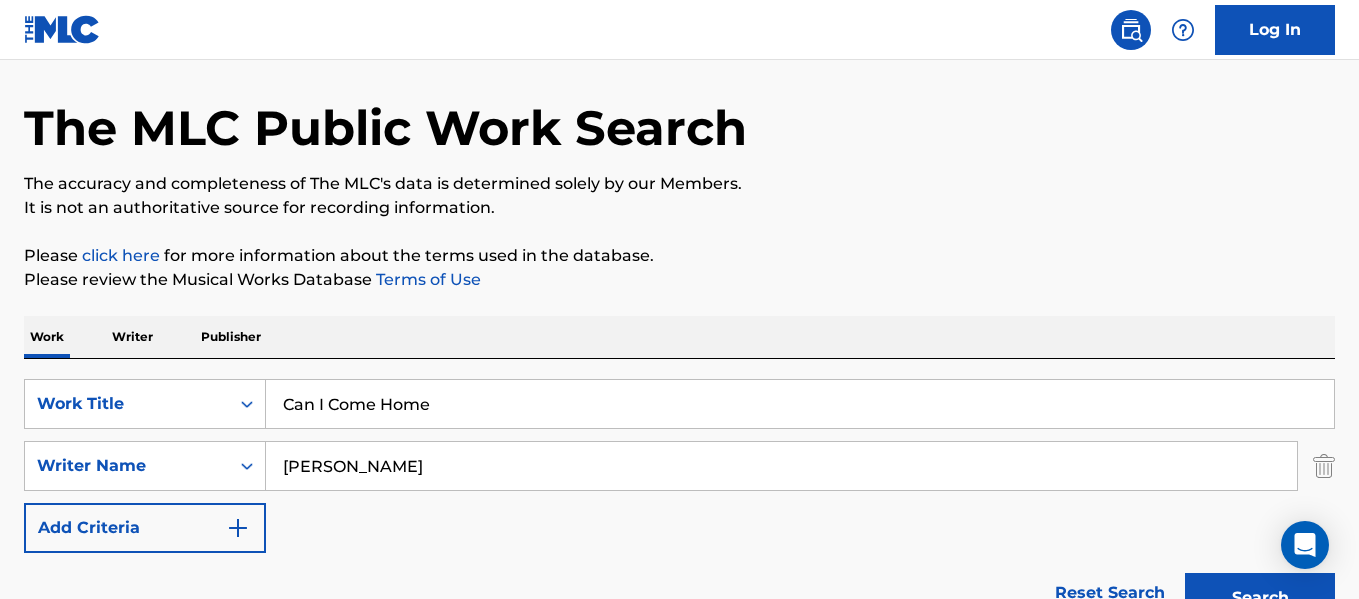 scroll, scrollTop: 65, scrollLeft: 0, axis: vertical 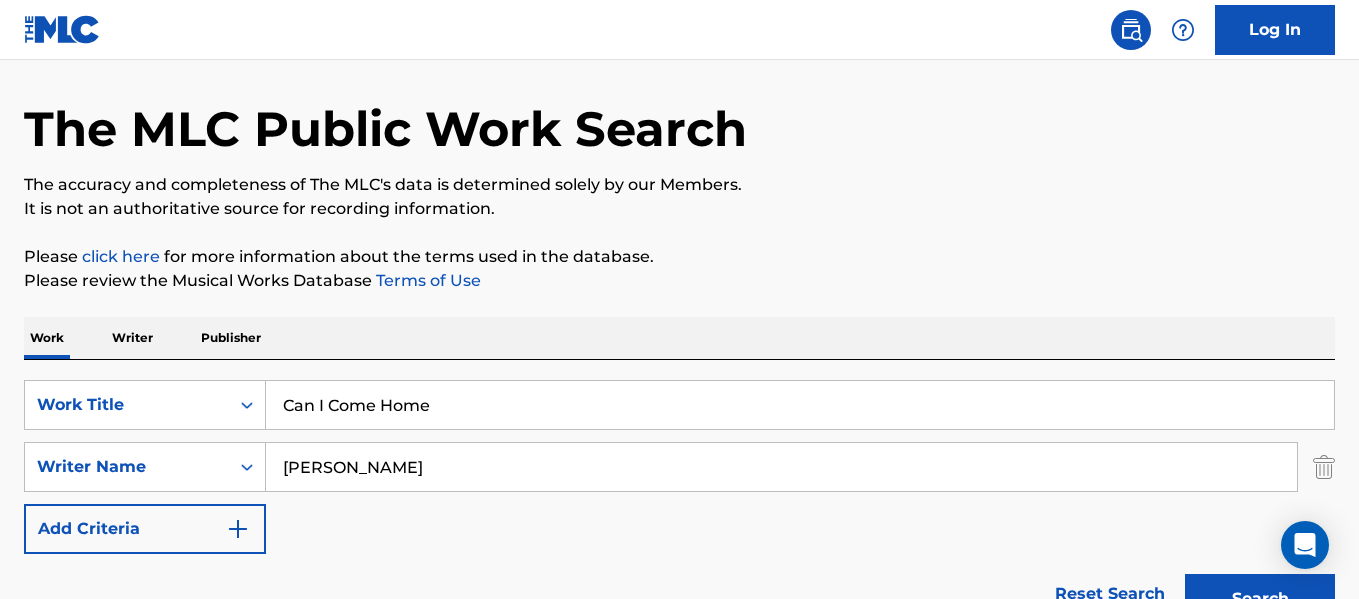 click on "Can I Come Home" at bounding box center (800, 405) 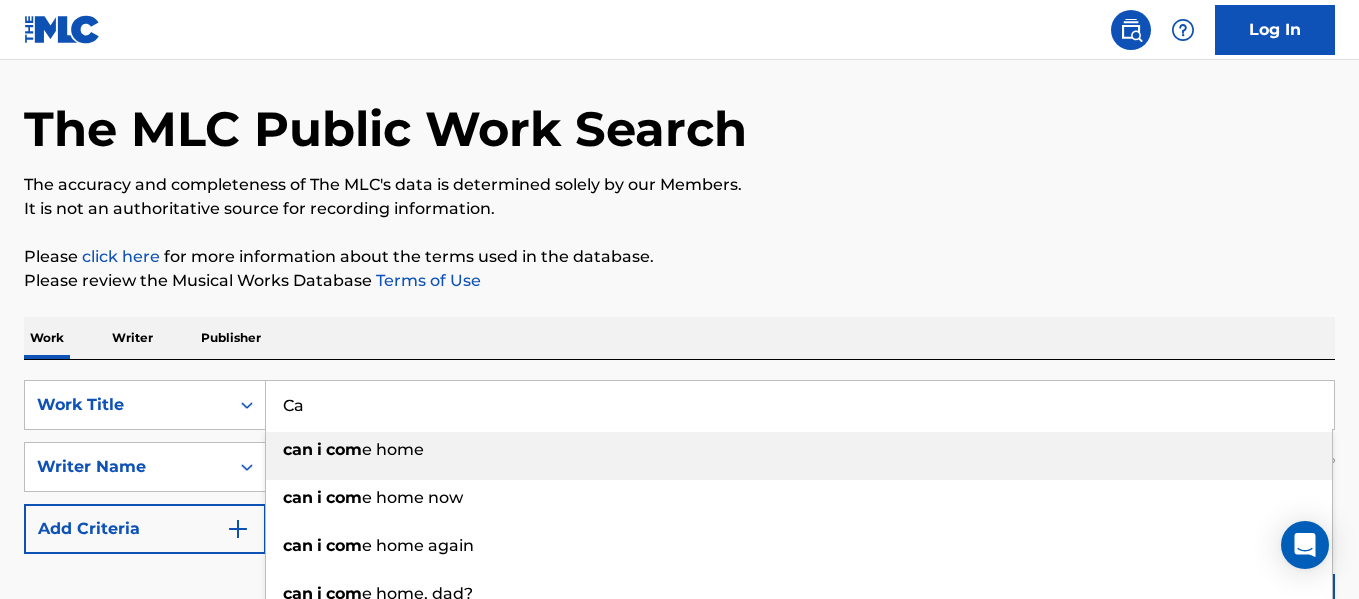type on "C" 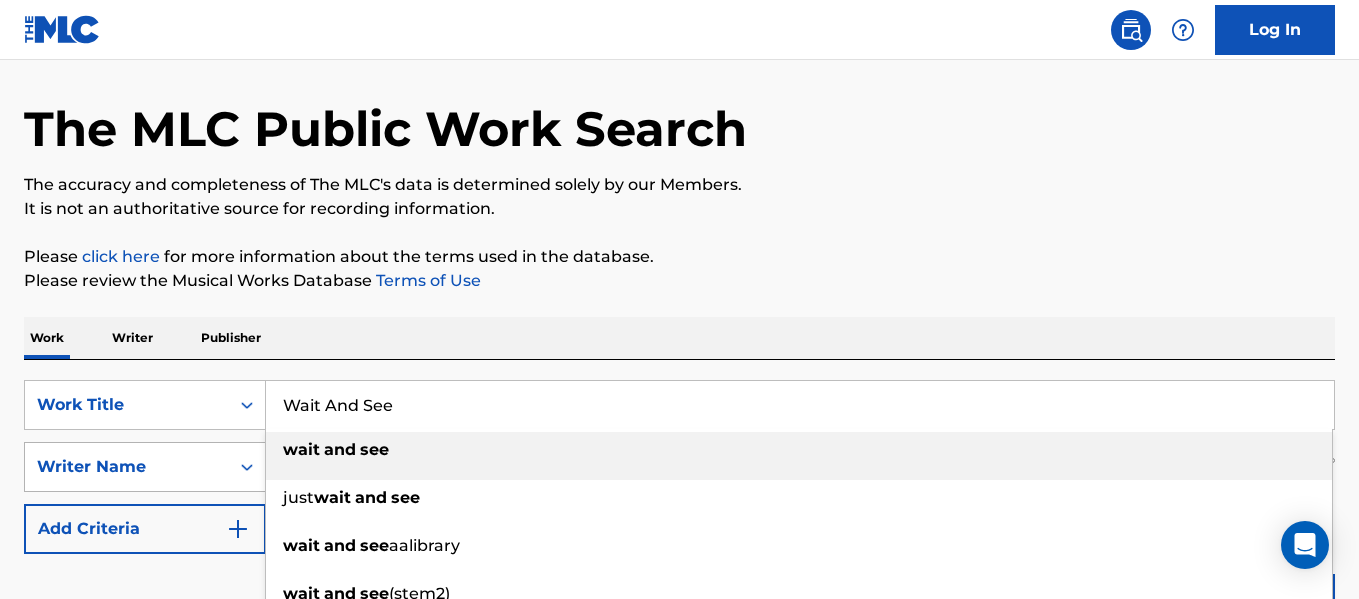 type on "Wait And See" 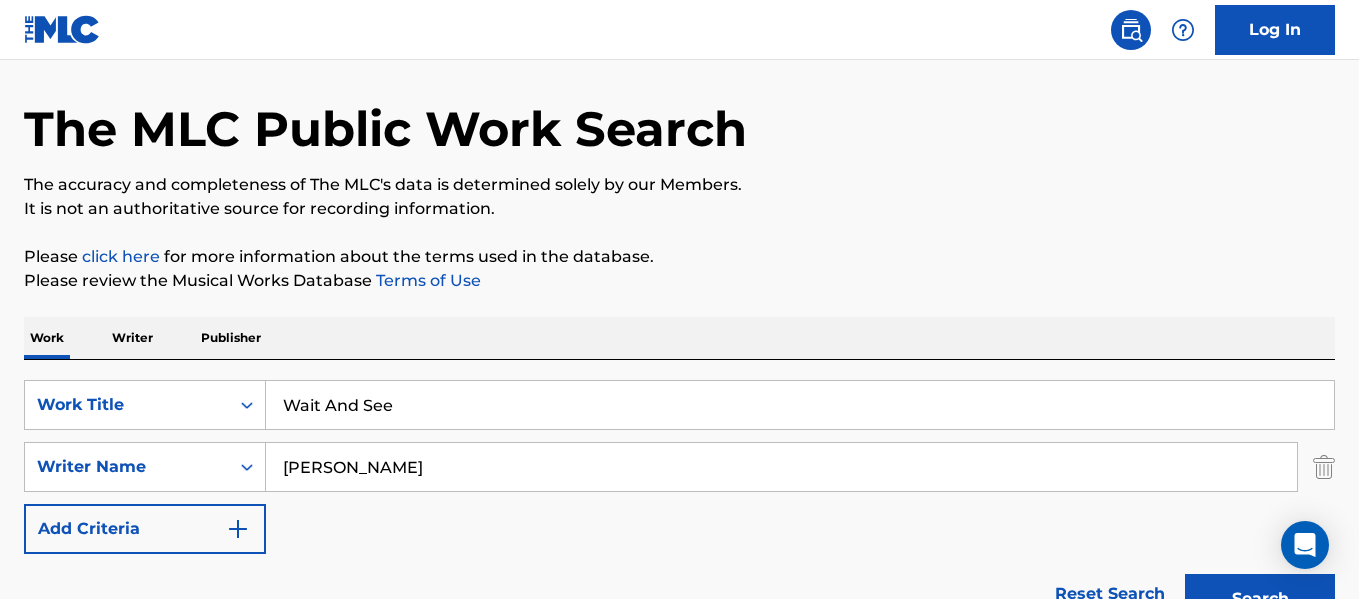 click on "[PERSON_NAME]" at bounding box center (781, 467) 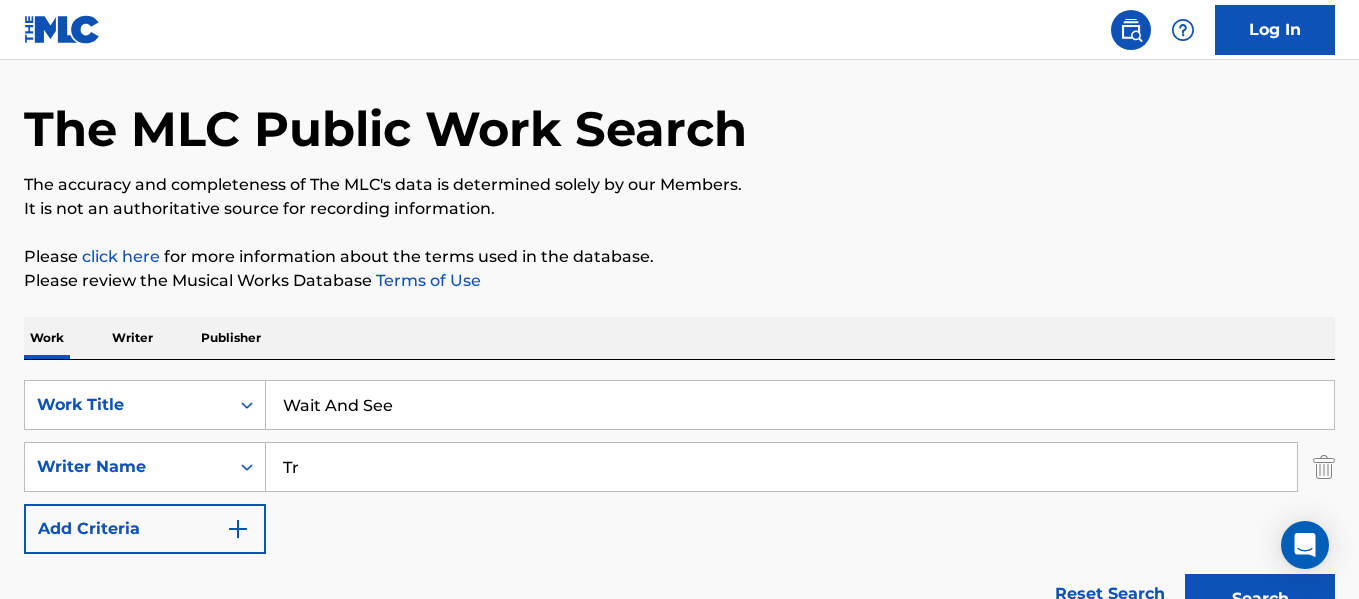 type on "T" 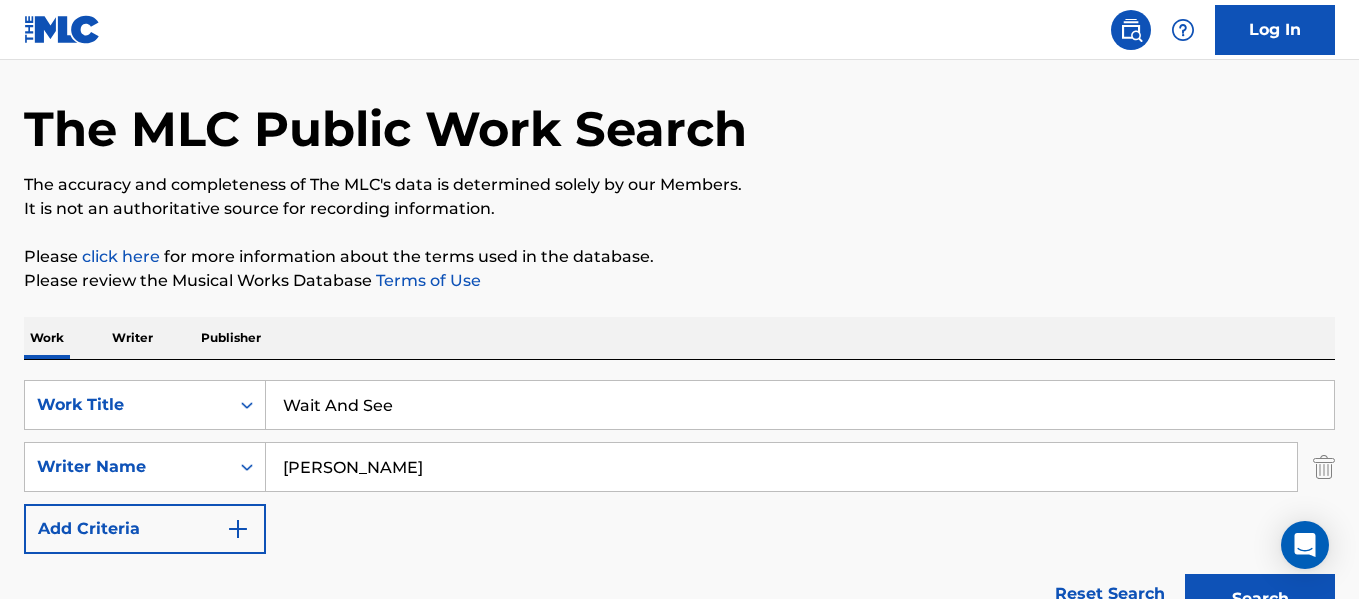 type on "[PERSON_NAME]" 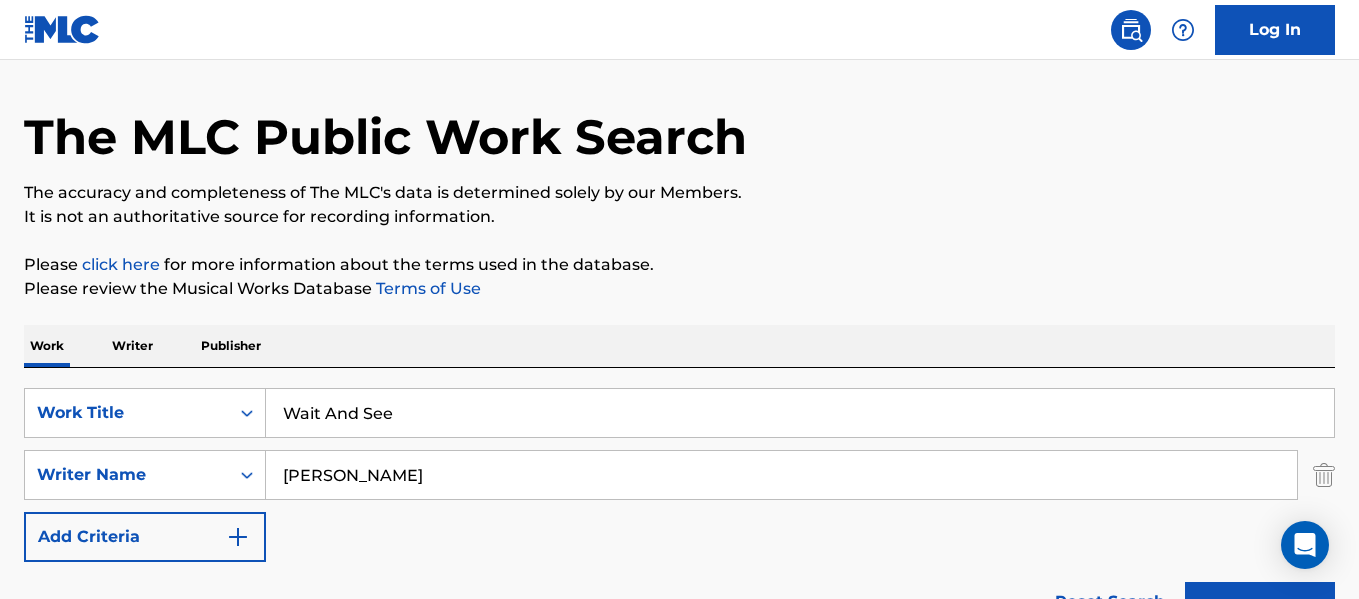 scroll, scrollTop: 0, scrollLeft: 0, axis: both 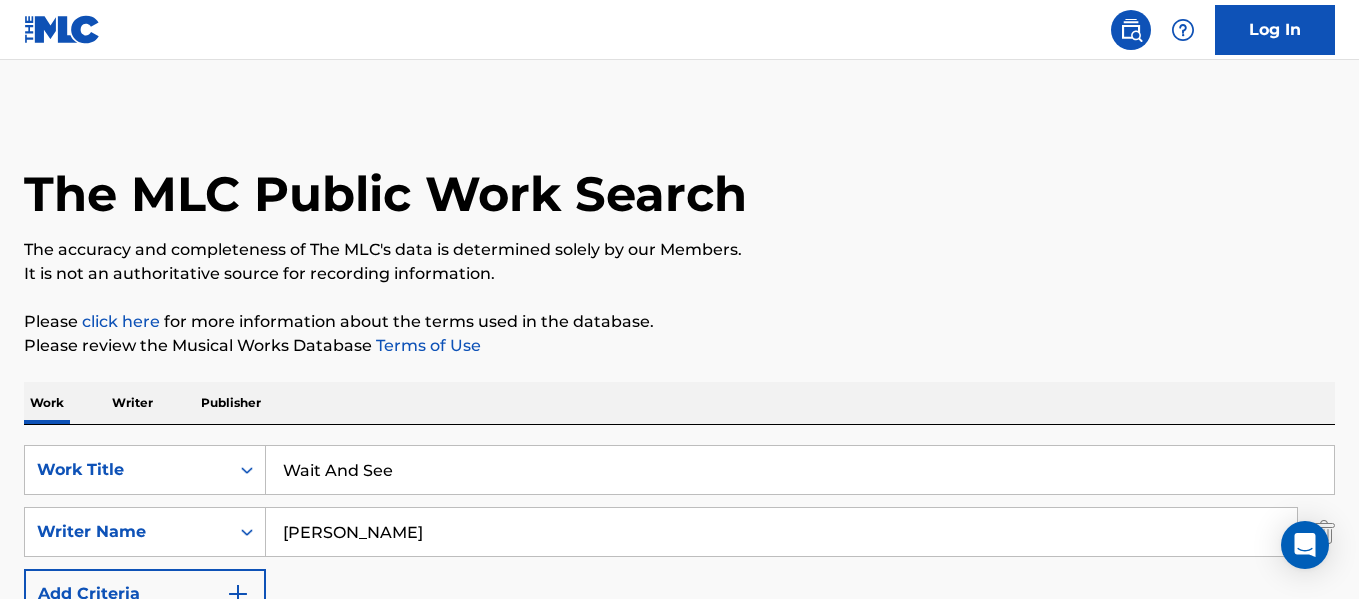 click on "Wait And See" at bounding box center [800, 470] 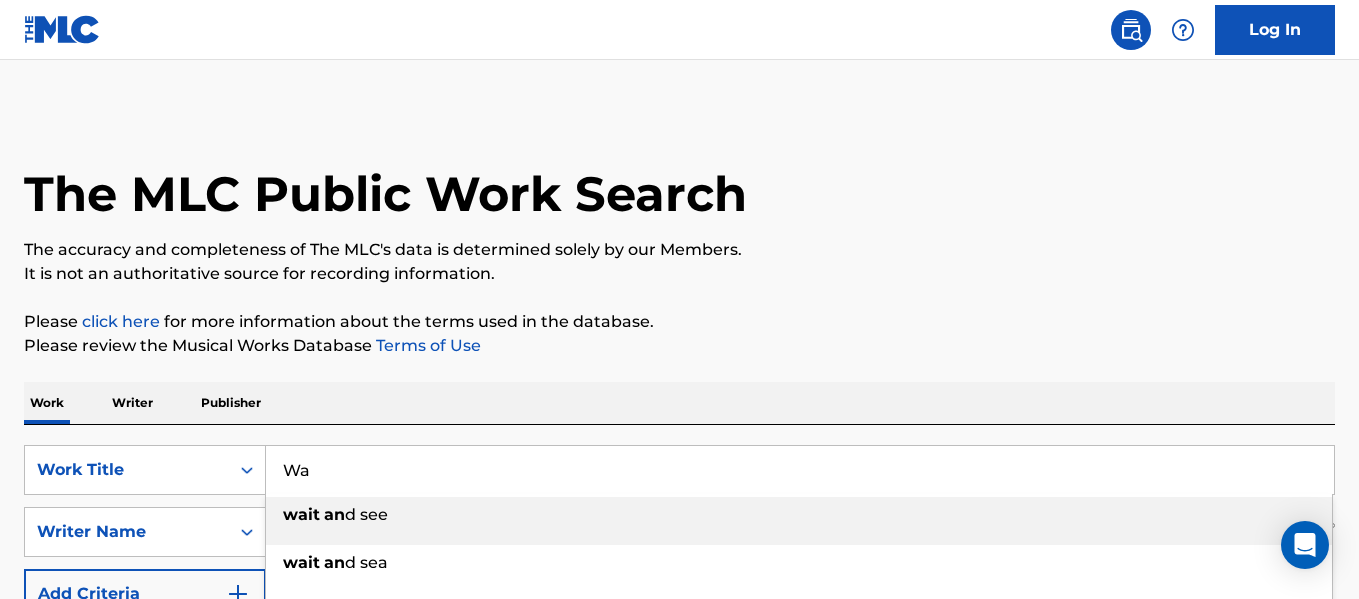 type on "W" 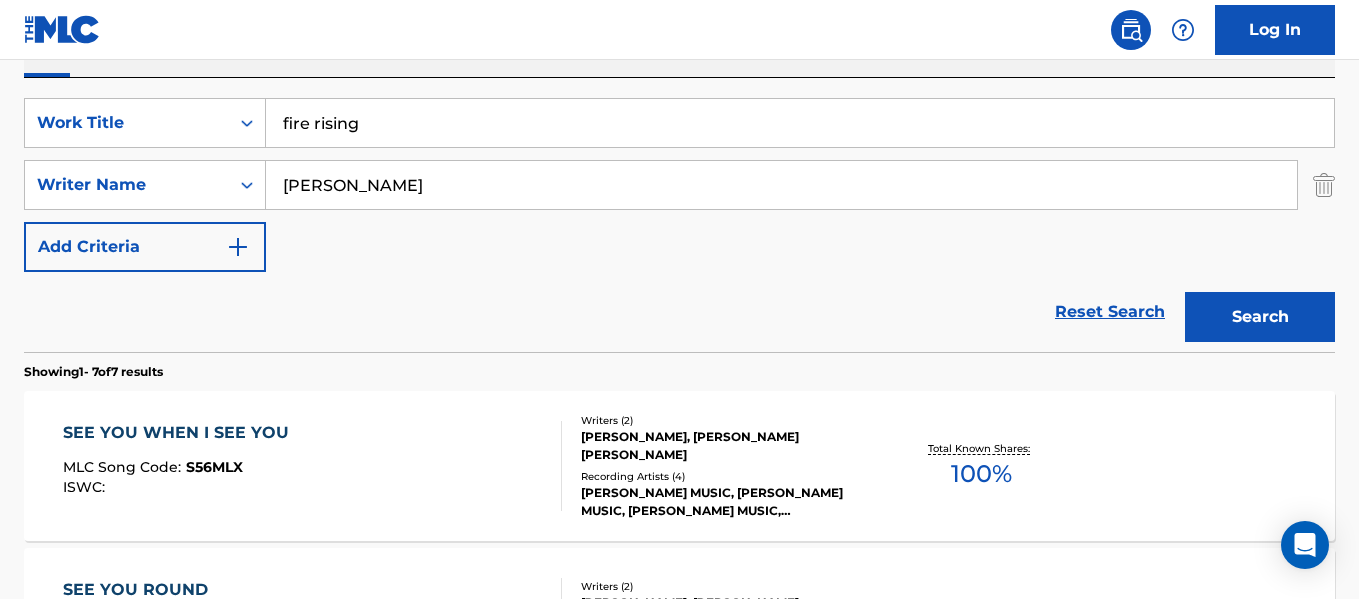 scroll, scrollTop: 348, scrollLeft: 0, axis: vertical 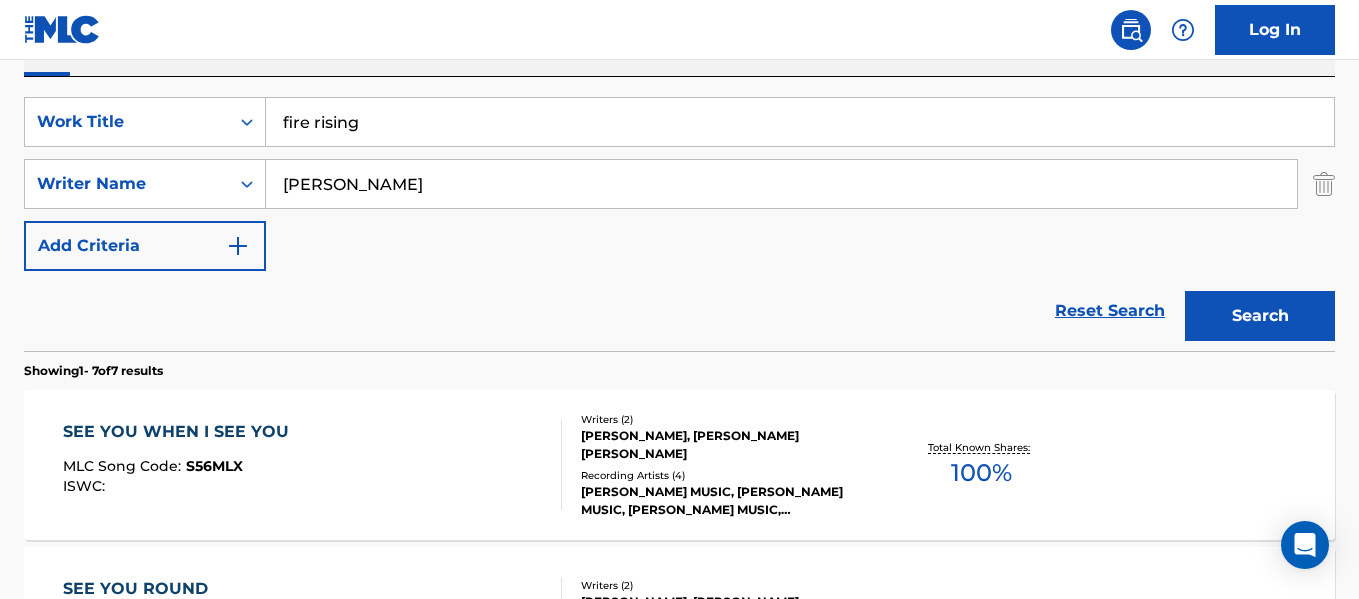 type on "fire rising" 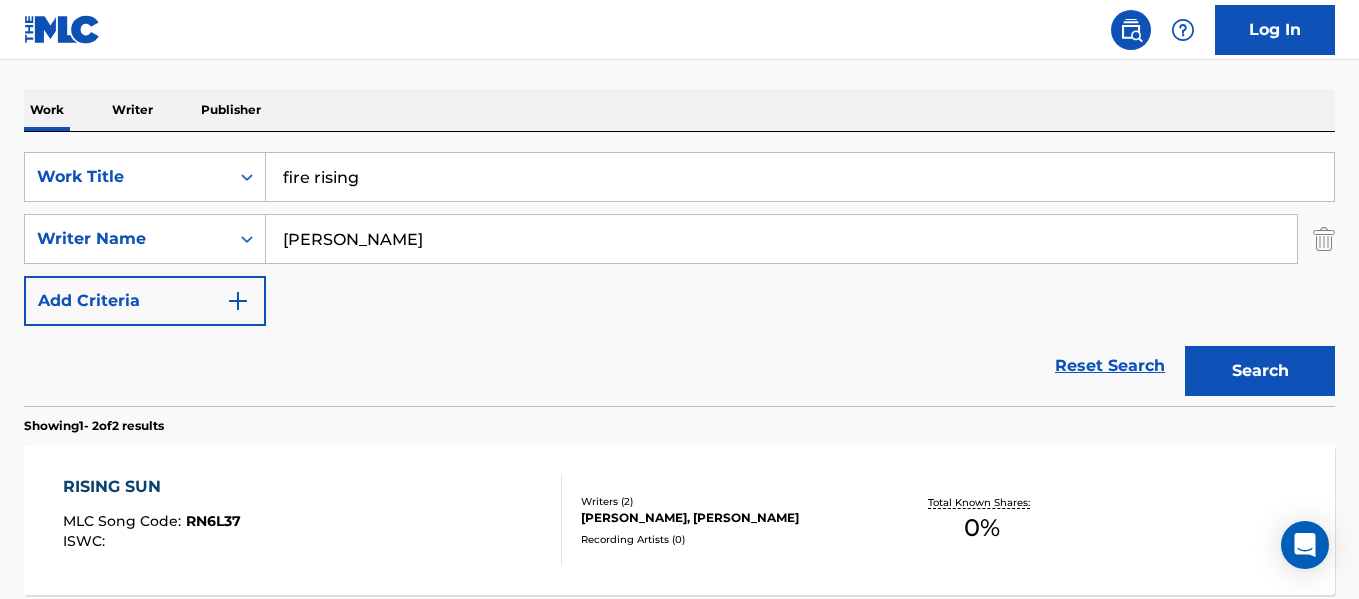 scroll, scrollTop: 284, scrollLeft: 0, axis: vertical 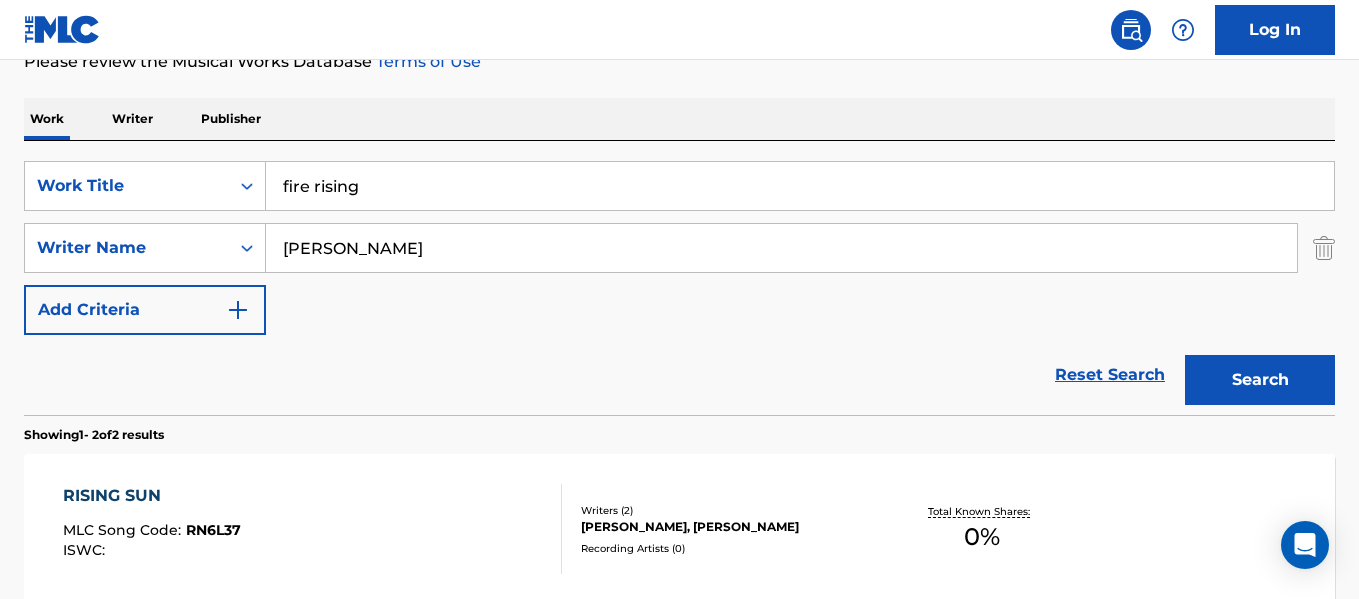 click on "[PERSON_NAME]" at bounding box center [781, 248] 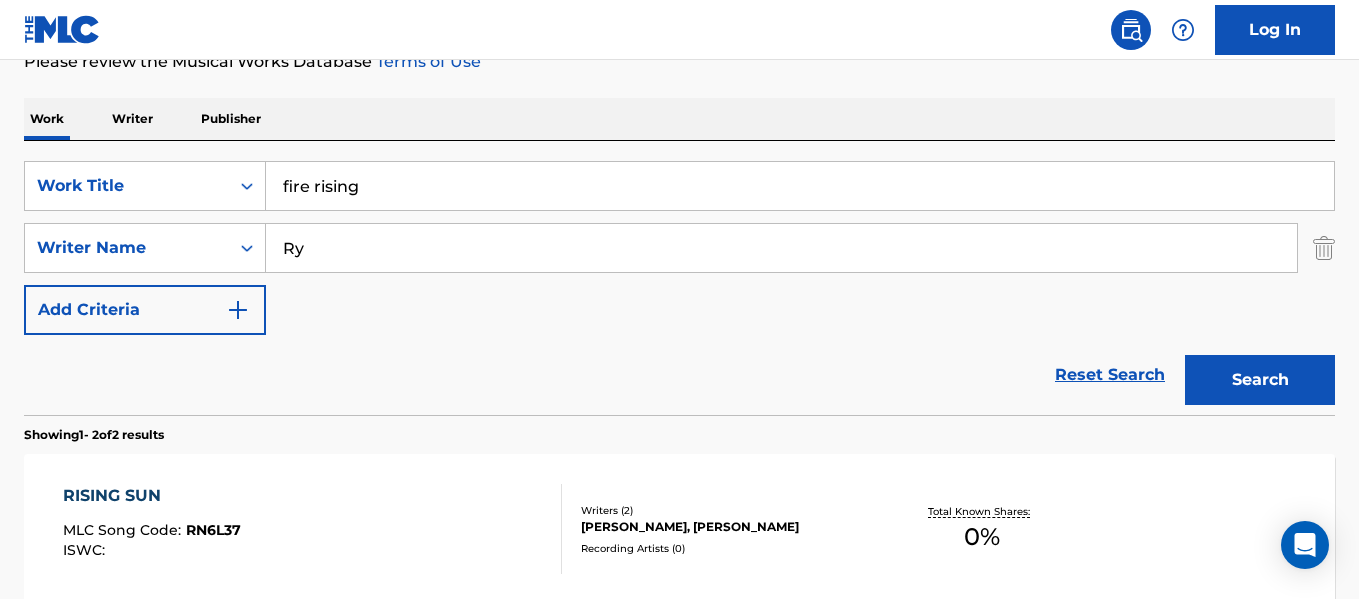 type on "R" 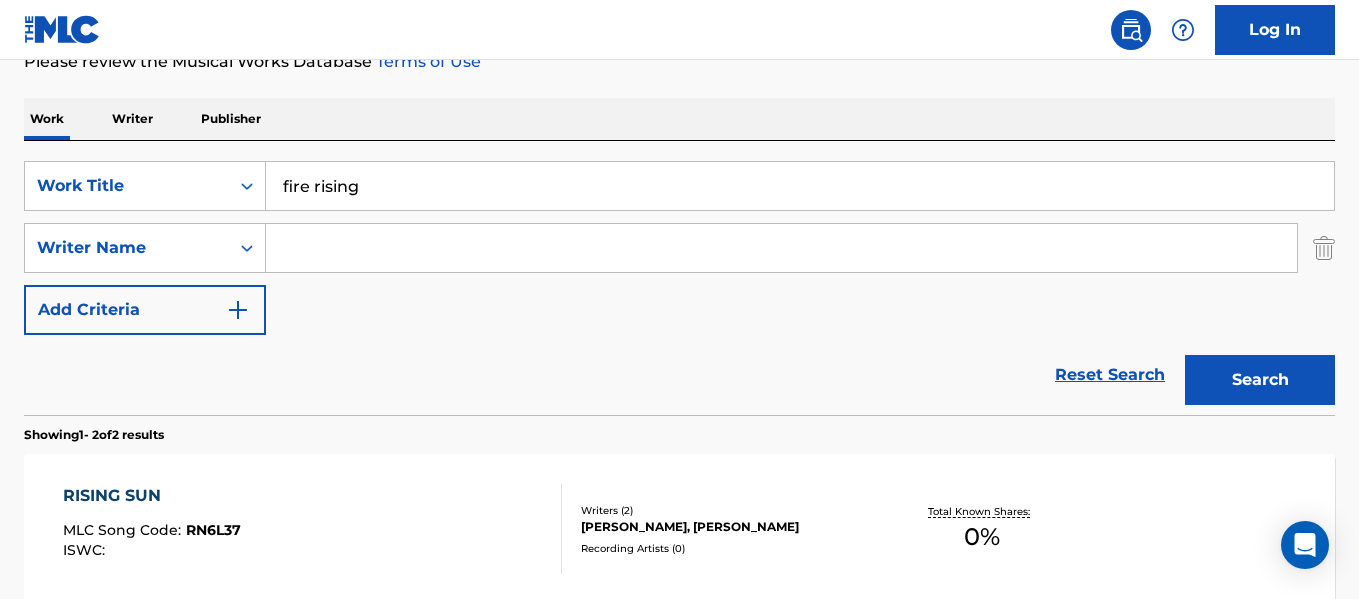 type on "R" 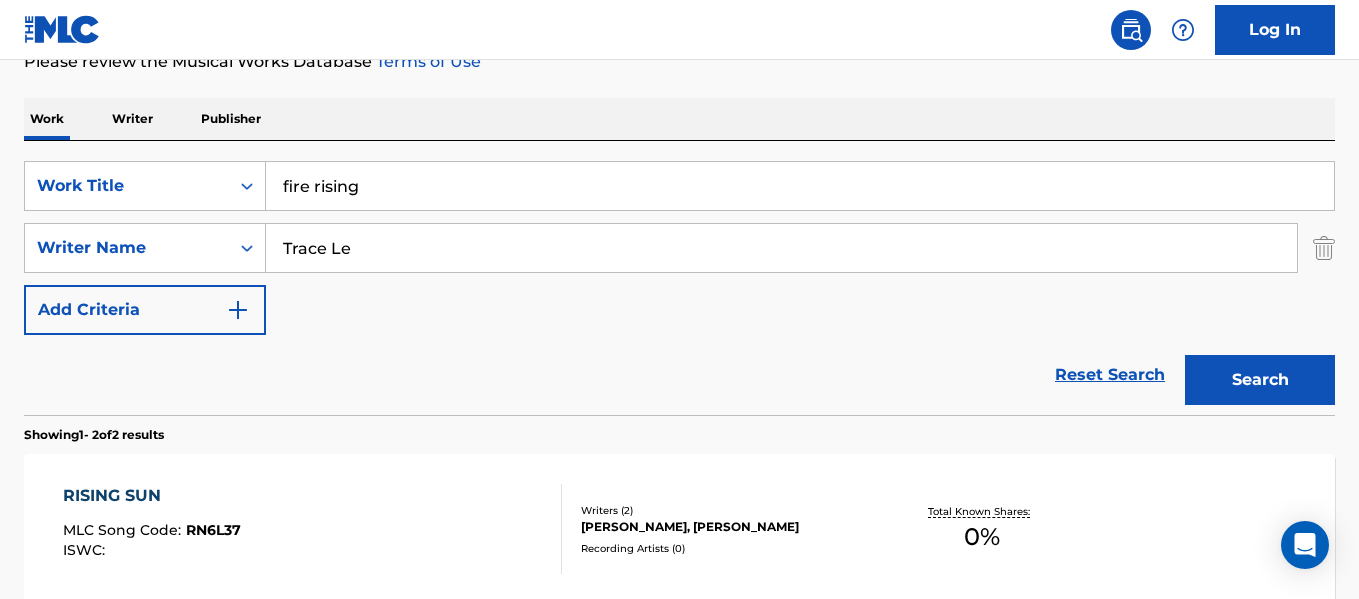 type on "Trace Le" 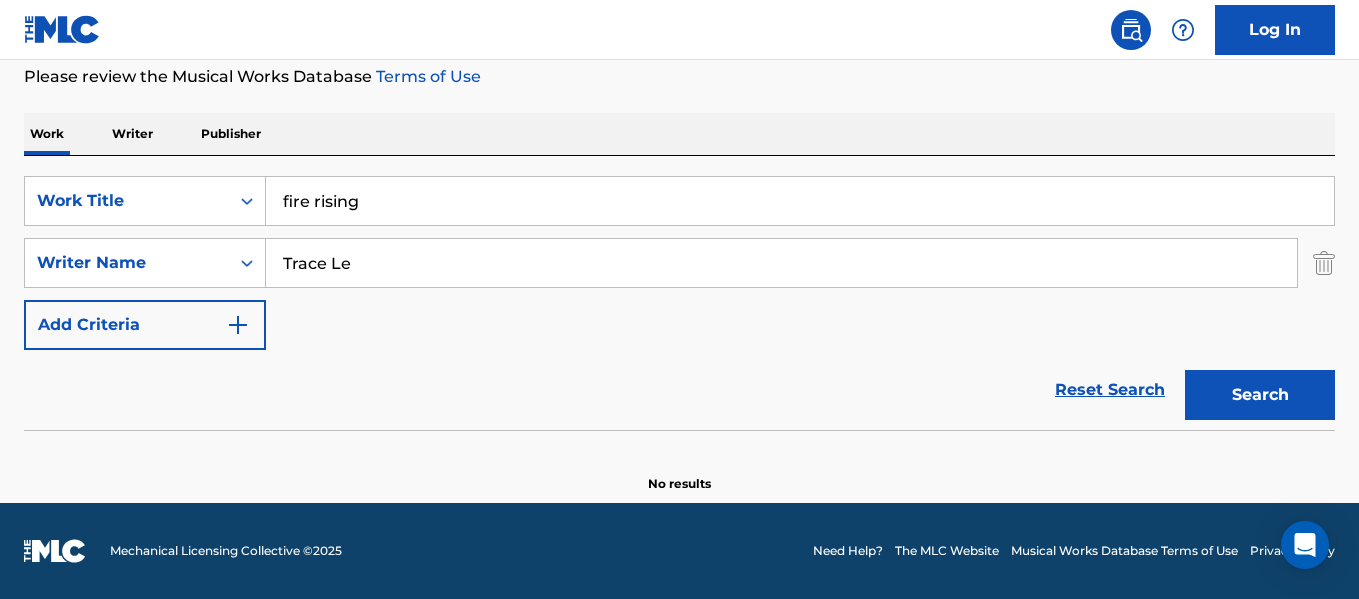 scroll, scrollTop: 269, scrollLeft: 0, axis: vertical 